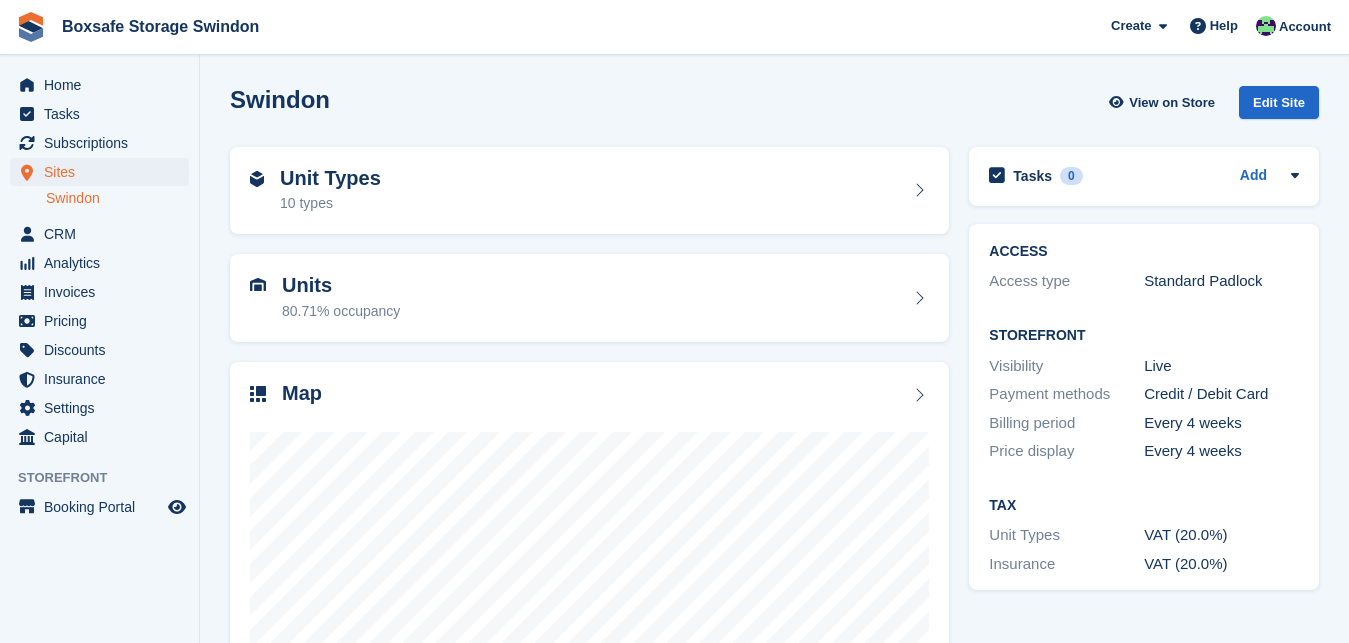 scroll, scrollTop: 0, scrollLeft: 0, axis: both 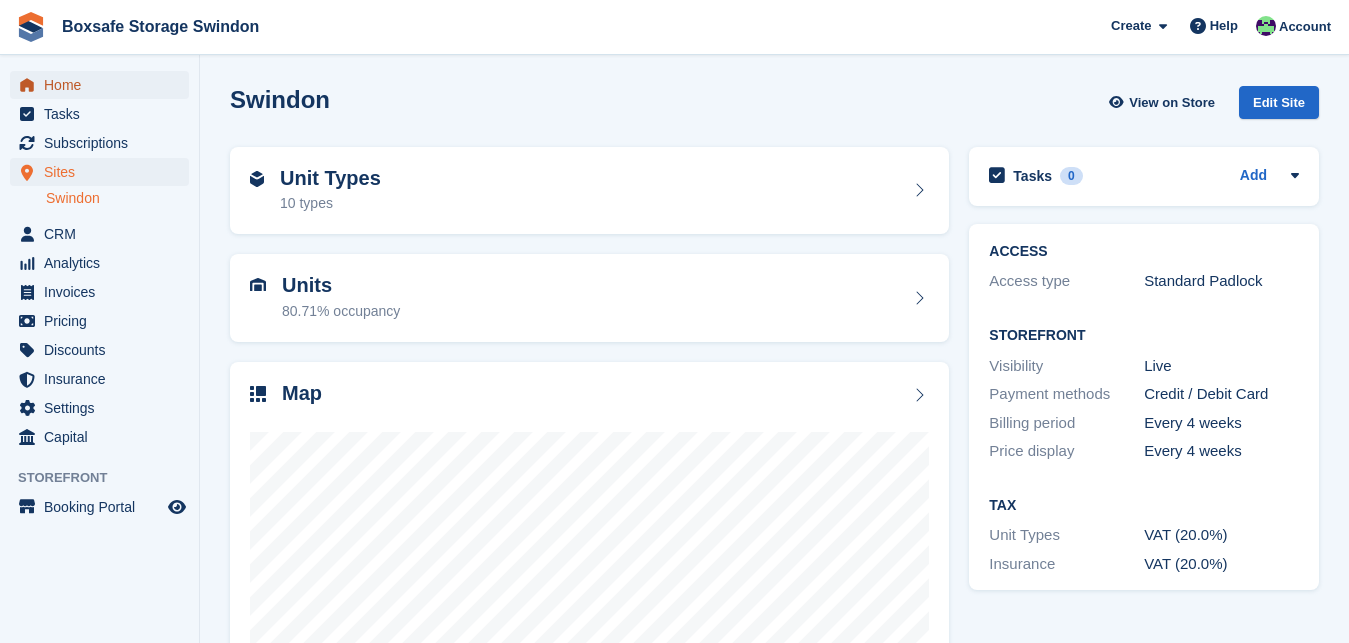 click on "Home" at bounding box center (104, 85) 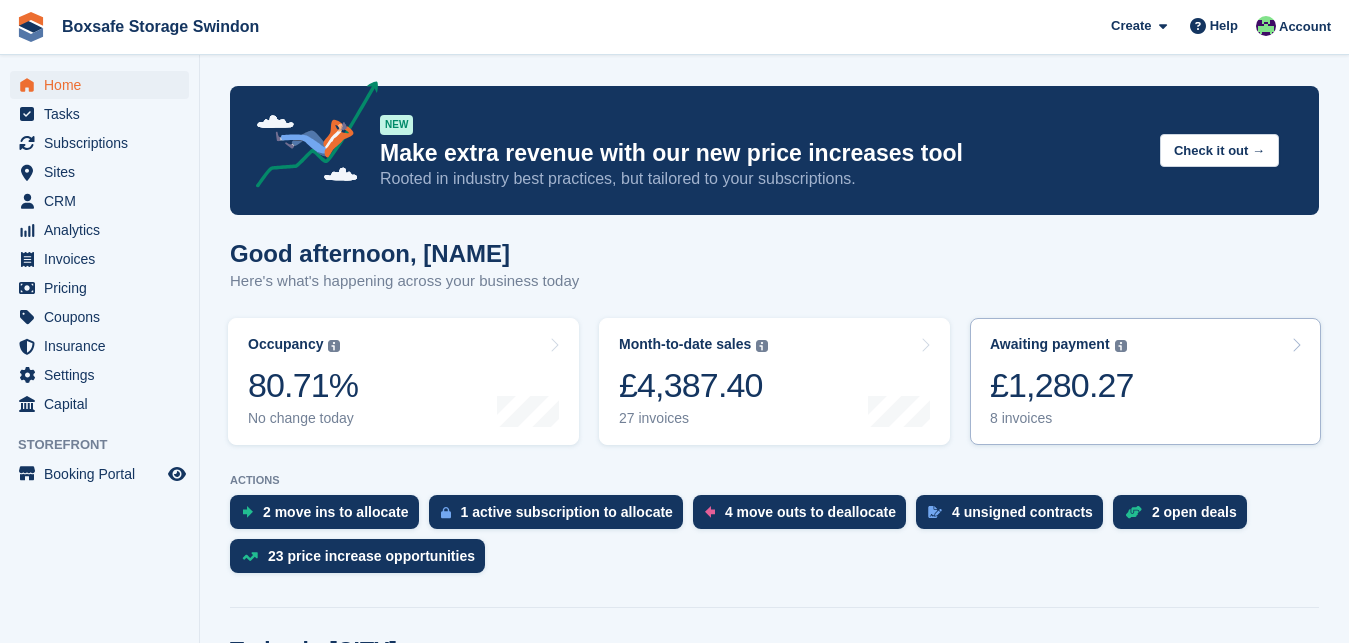 click on "£1,280.27" at bounding box center (1062, 385) 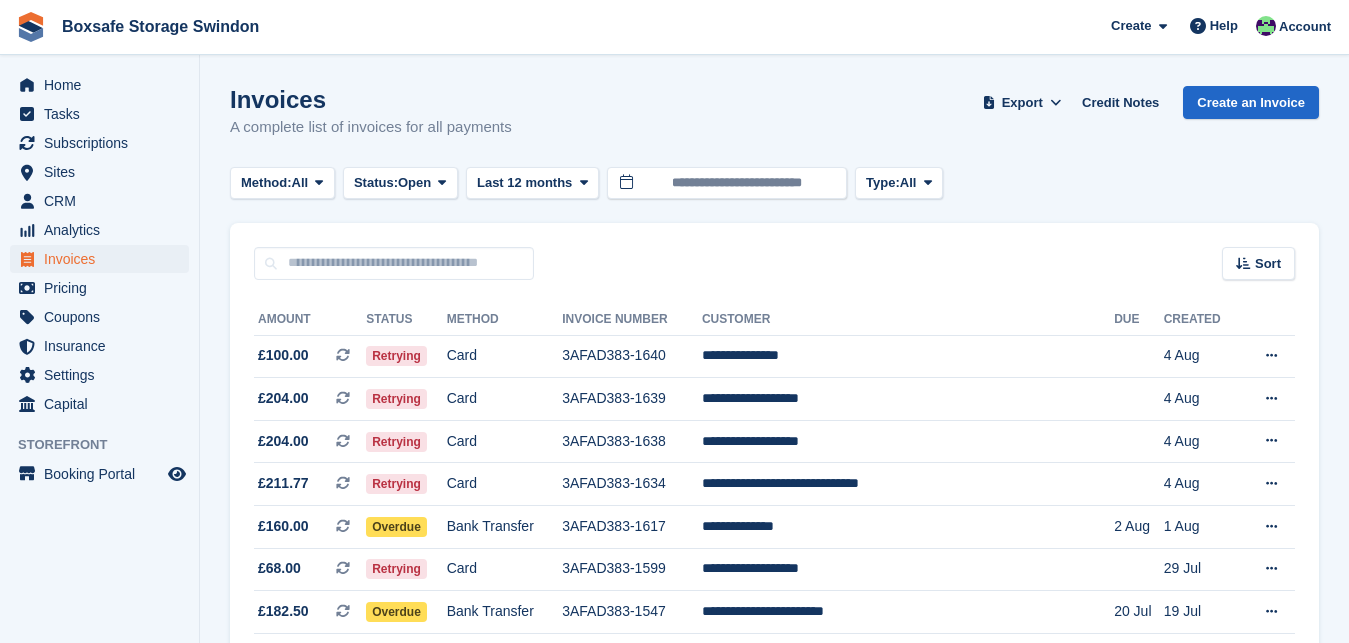 scroll, scrollTop: 0, scrollLeft: 0, axis: both 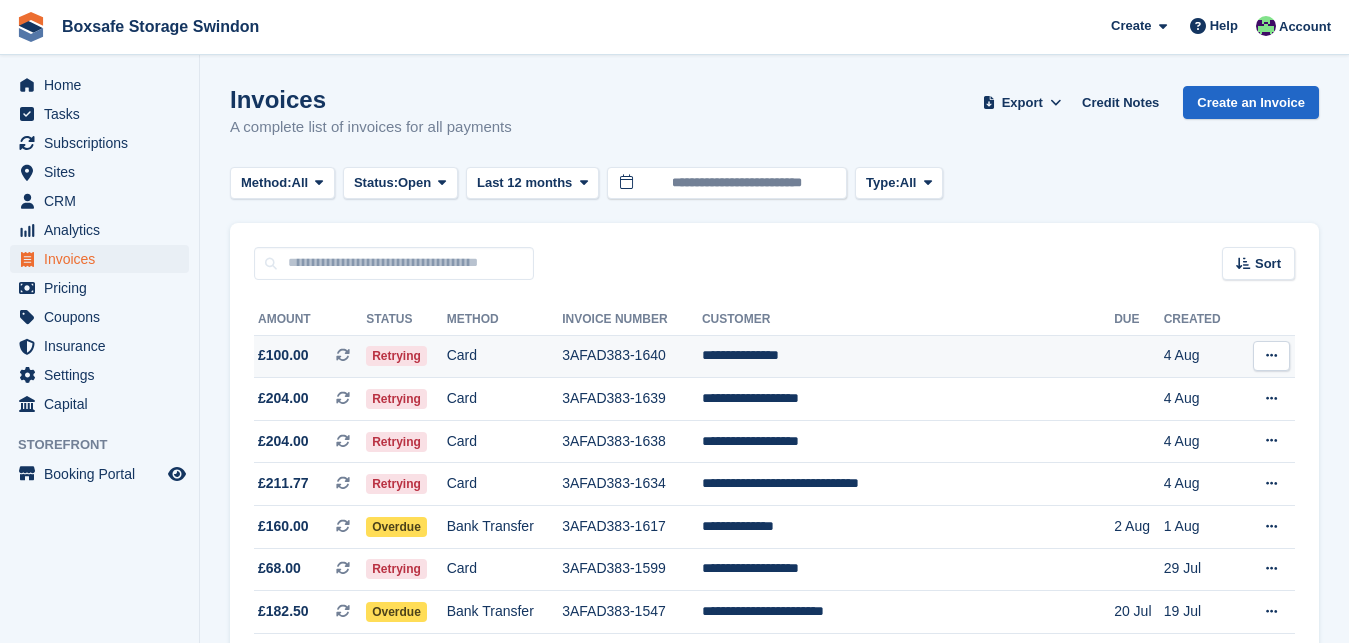click on "**********" at bounding box center (908, 356) 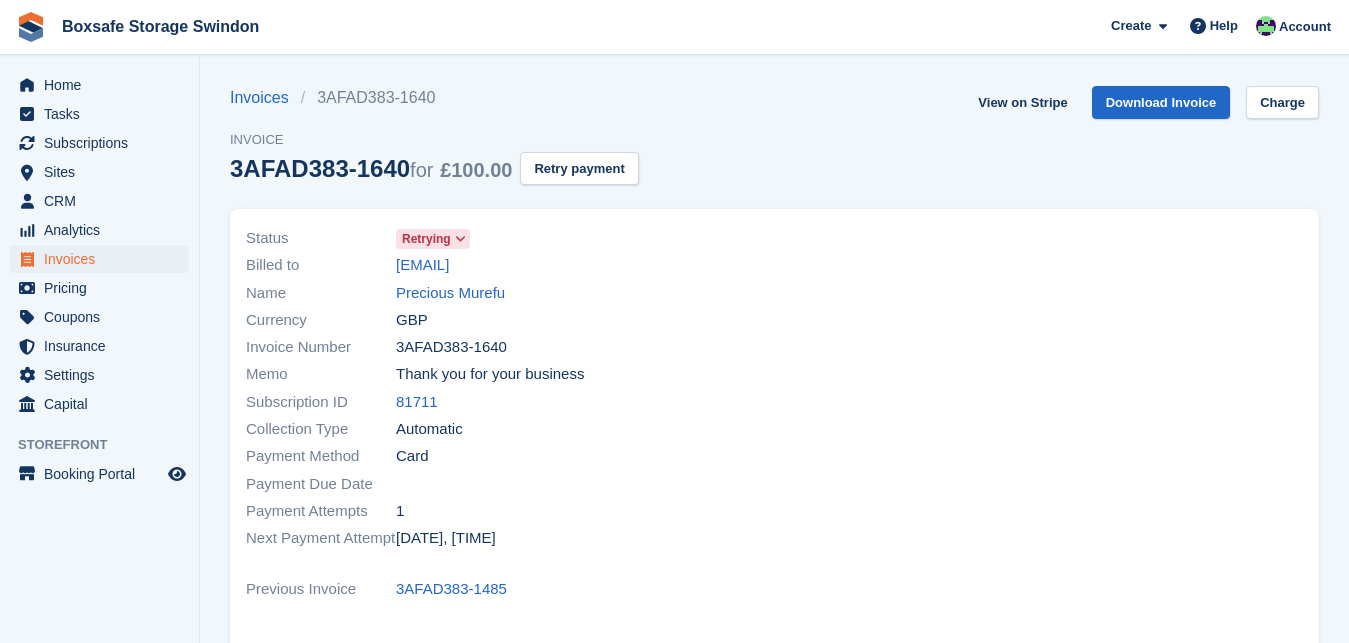 scroll, scrollTop: 0, scrollLeft: 0, axis: both 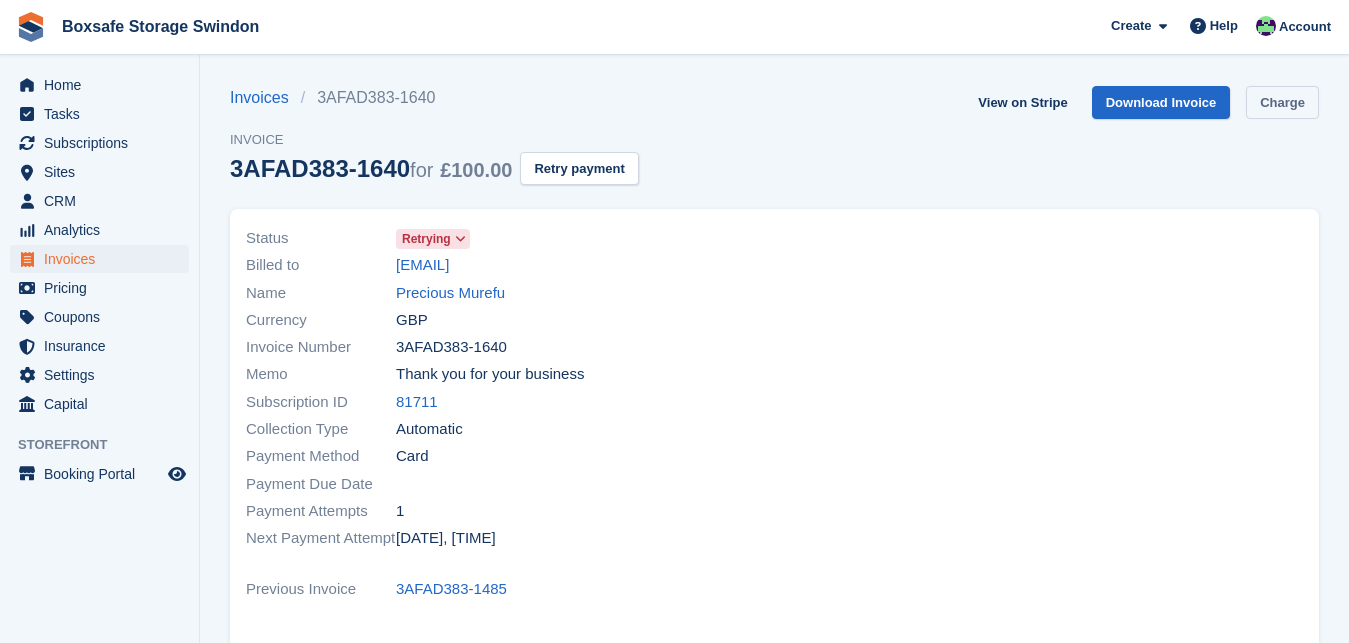 click on "Charge" at bounding box center [1282, 102] 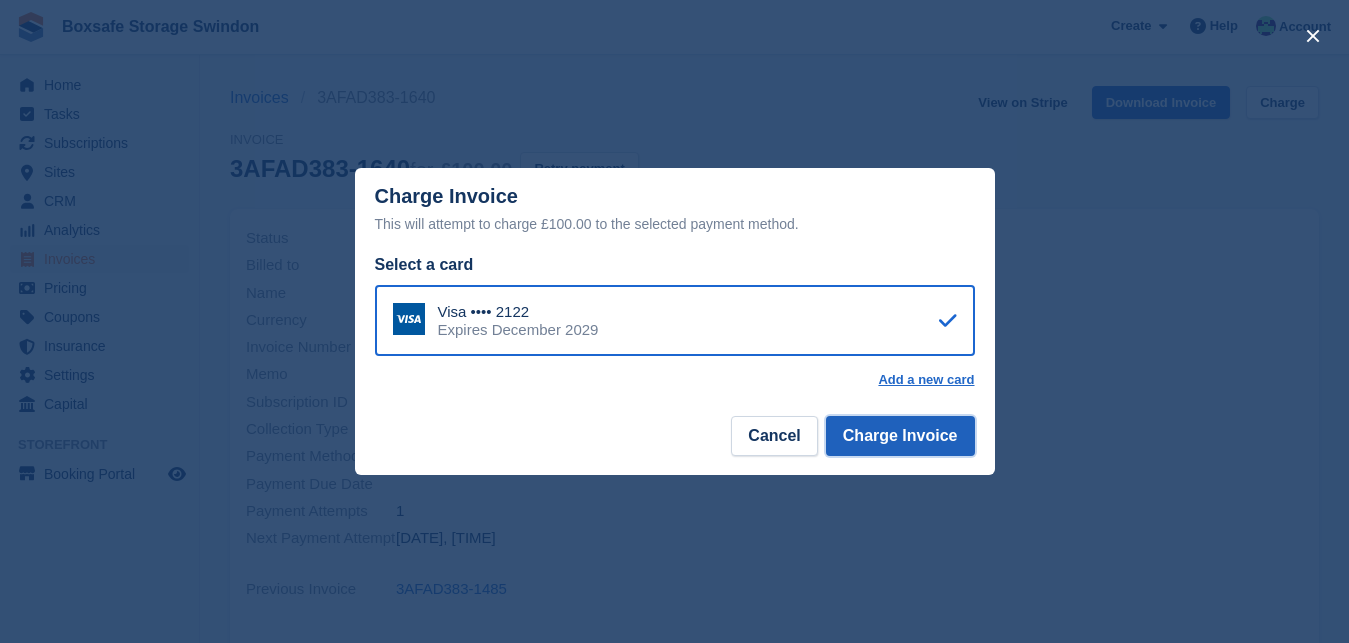 click on "Charge Invoice" at bounding box center (900, 436) 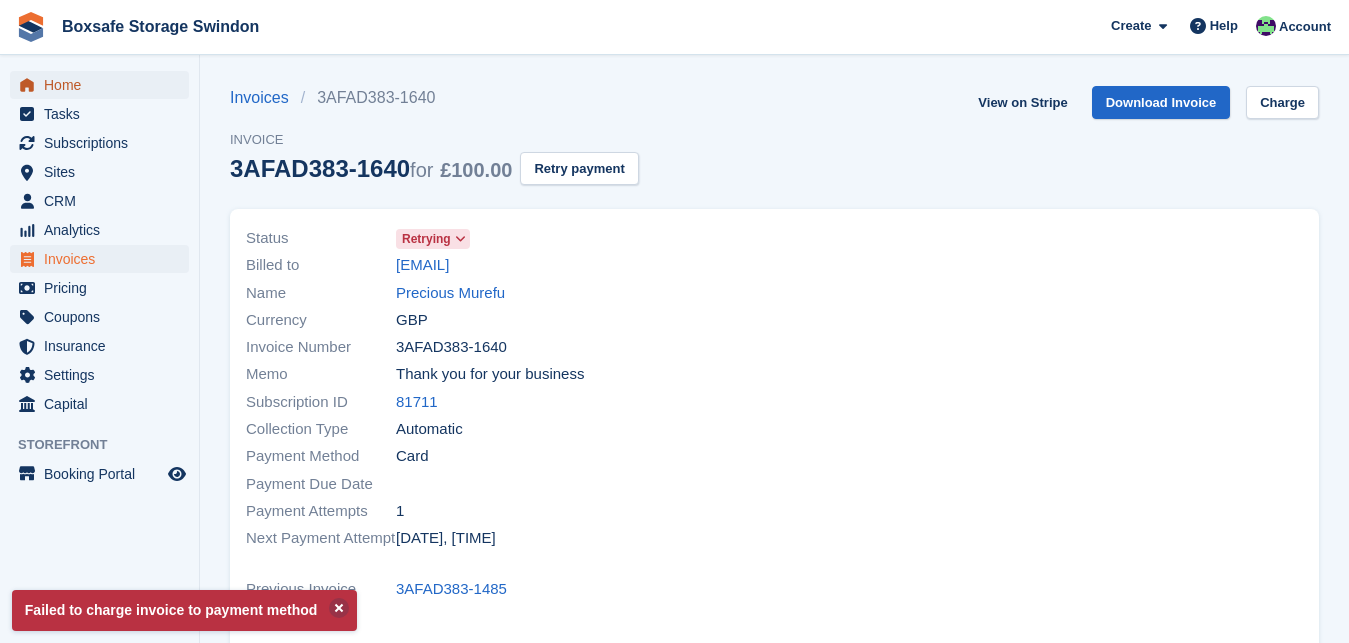 click on "Home" at bounding box center [104, 85] 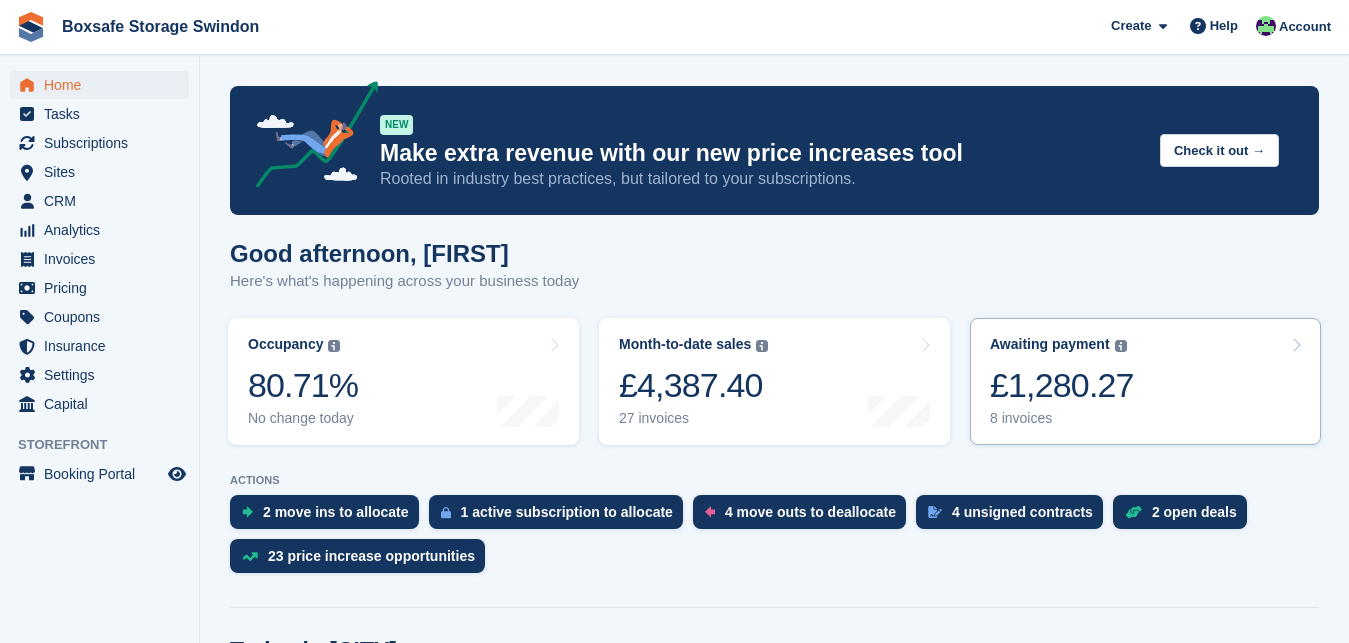 click on "£1,280.27" at bounding box center [1062, 385] 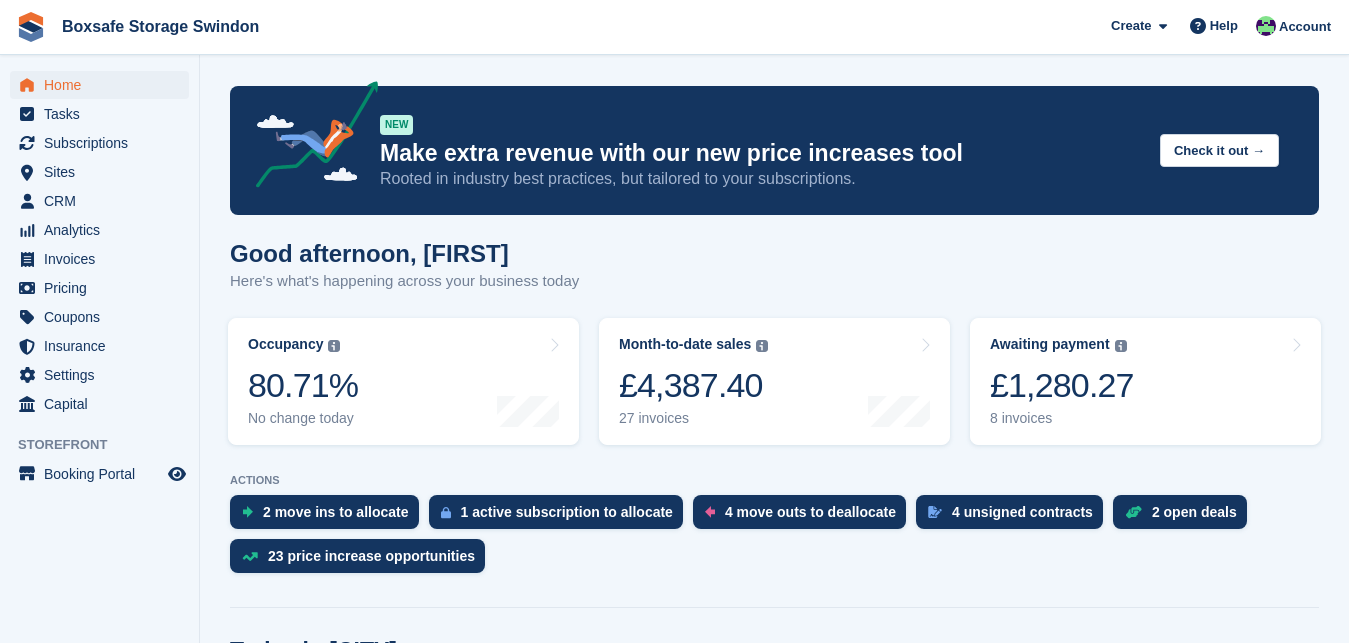 scroll, scrollTop: 0, scrollLeft: 0, axis: both 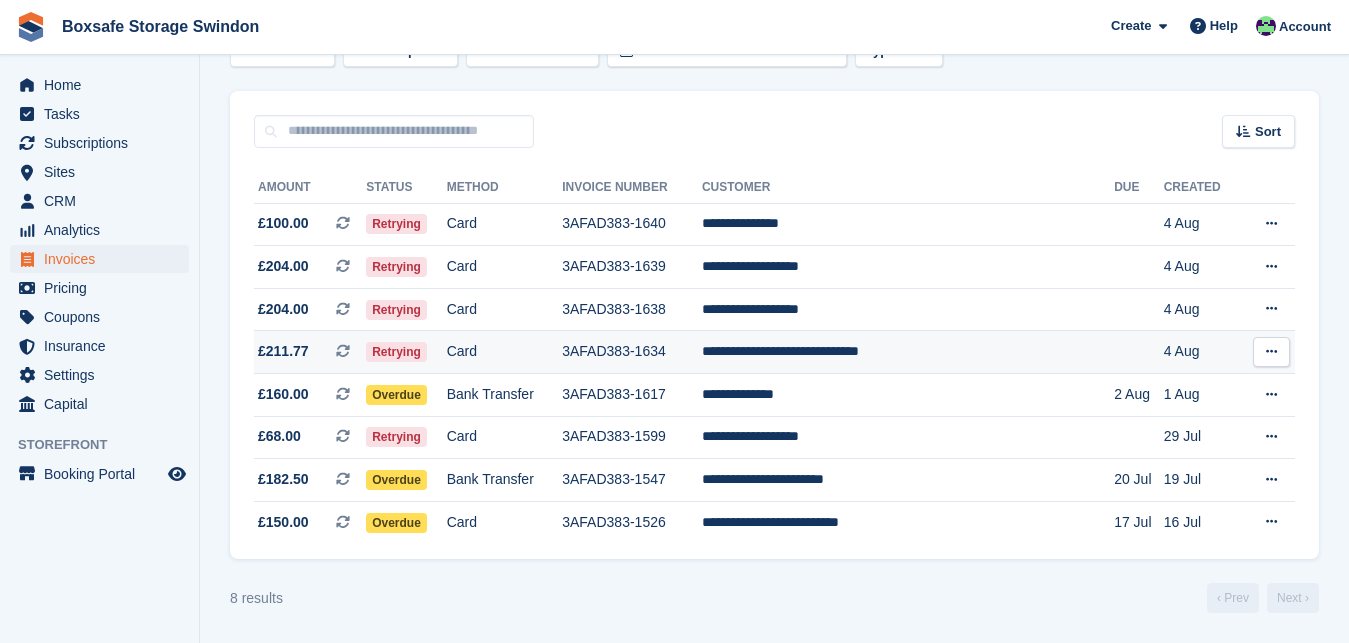 click on "**********" at bounding box center (908, 352) 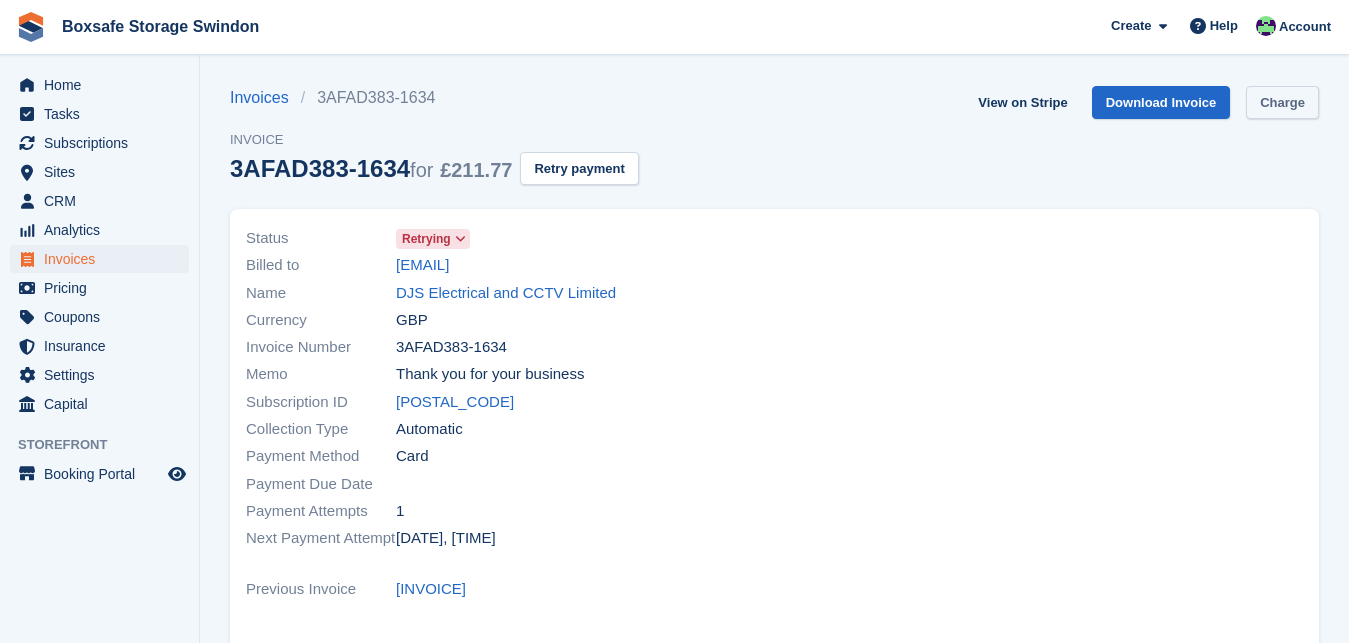 scroll, scrollTop: 0, scrollLeft: 0, axis: both 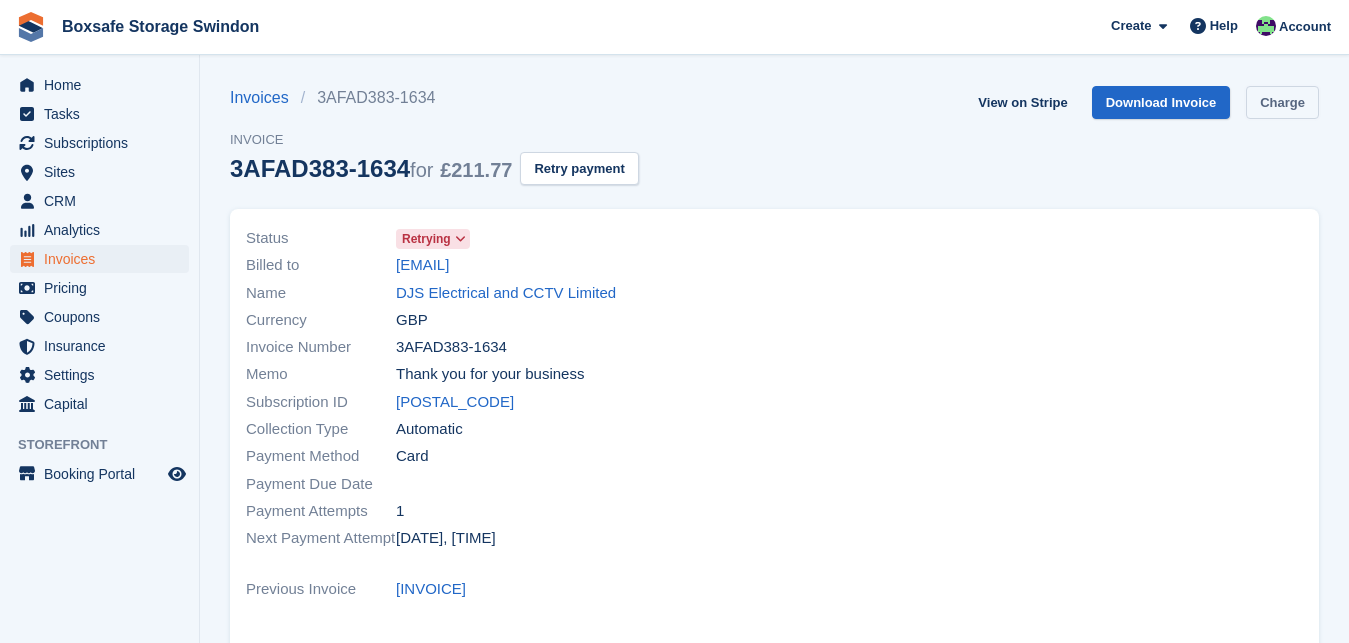click on "Charge" at bounding box center [1282, 102] 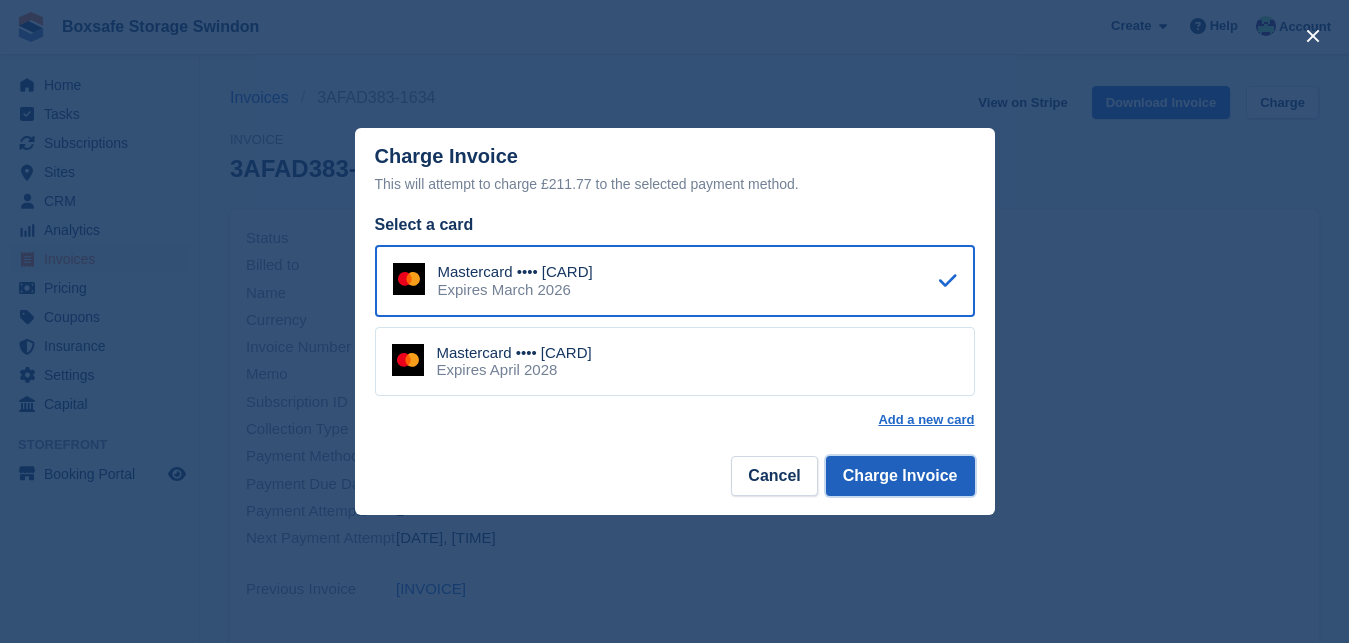click on "Charge Invoice" at bounding box center (900, 476) 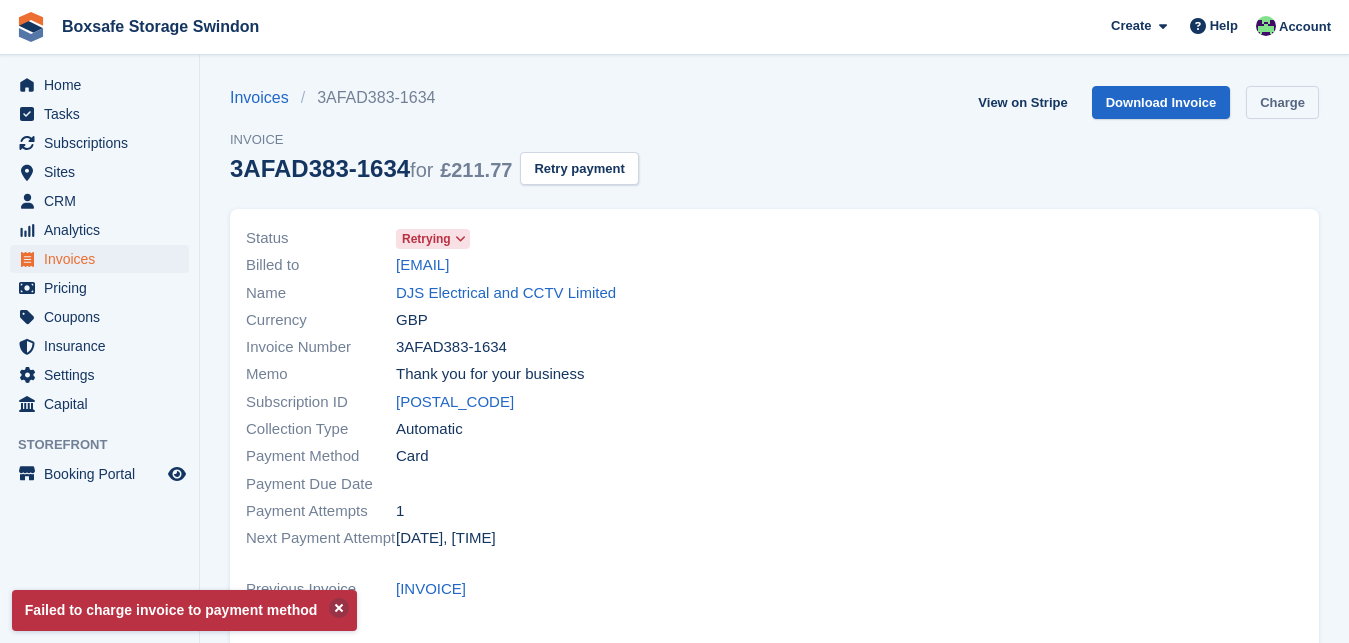 click on "Charge" at bounding box center [1282, 102] 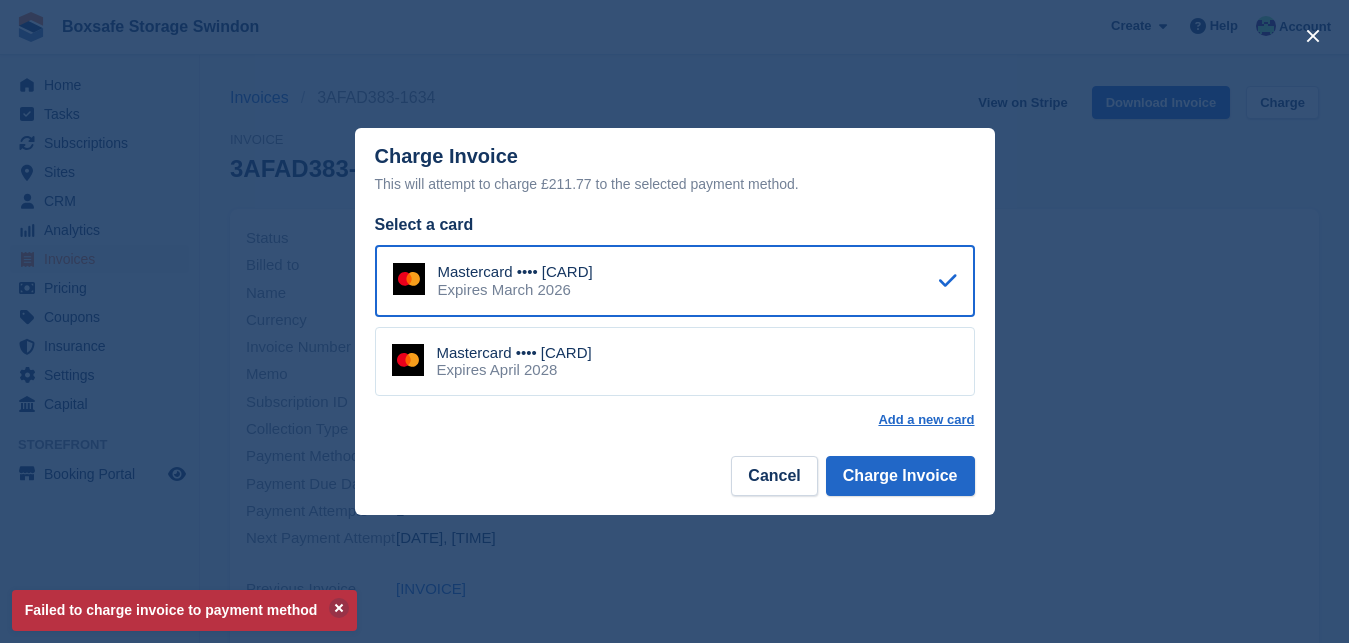 click on "Mastercard •••• 7024
Expires April 2028" at bounding box center (675, 362) 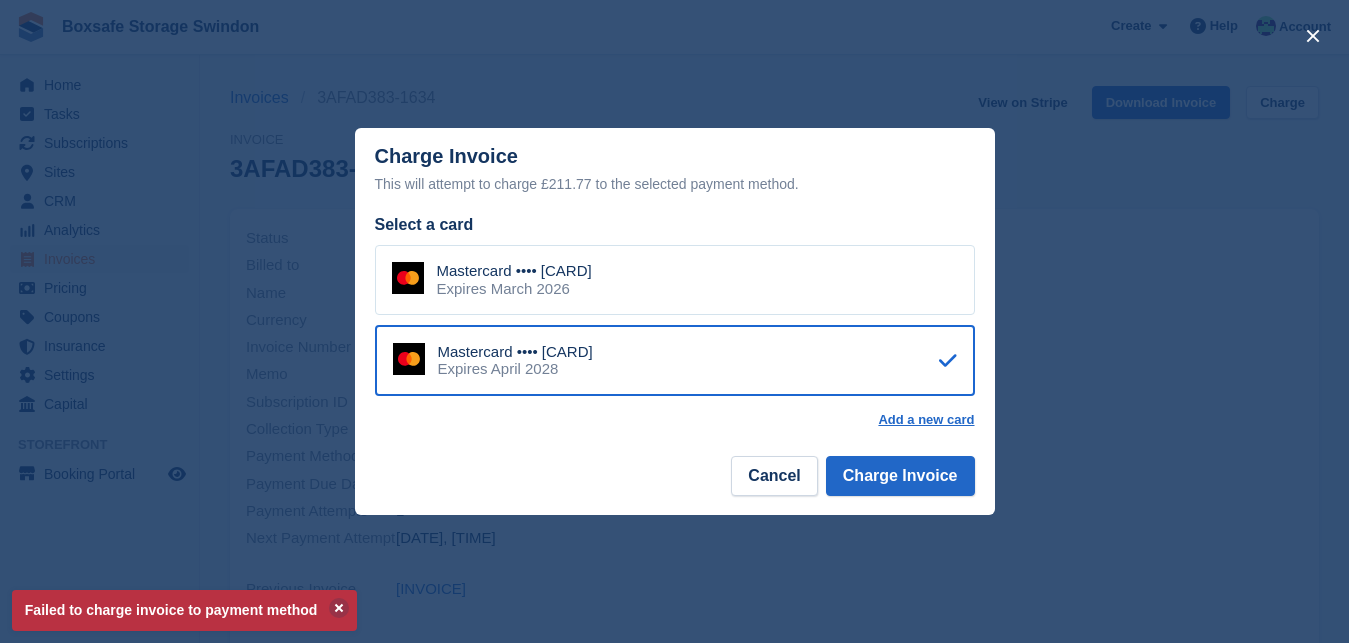 click on "Cancel
Charge Invoice" at bounding box center [675, 483] 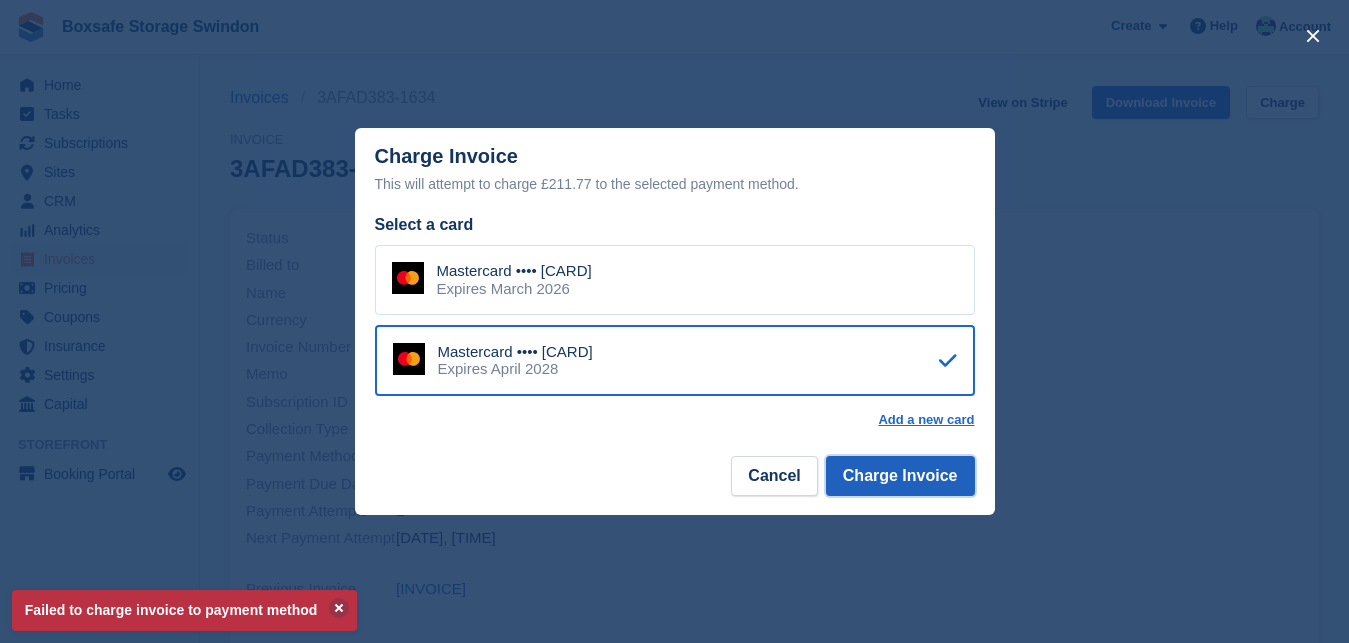 click on "Charge Invoice" at bounding box center (900, 476) 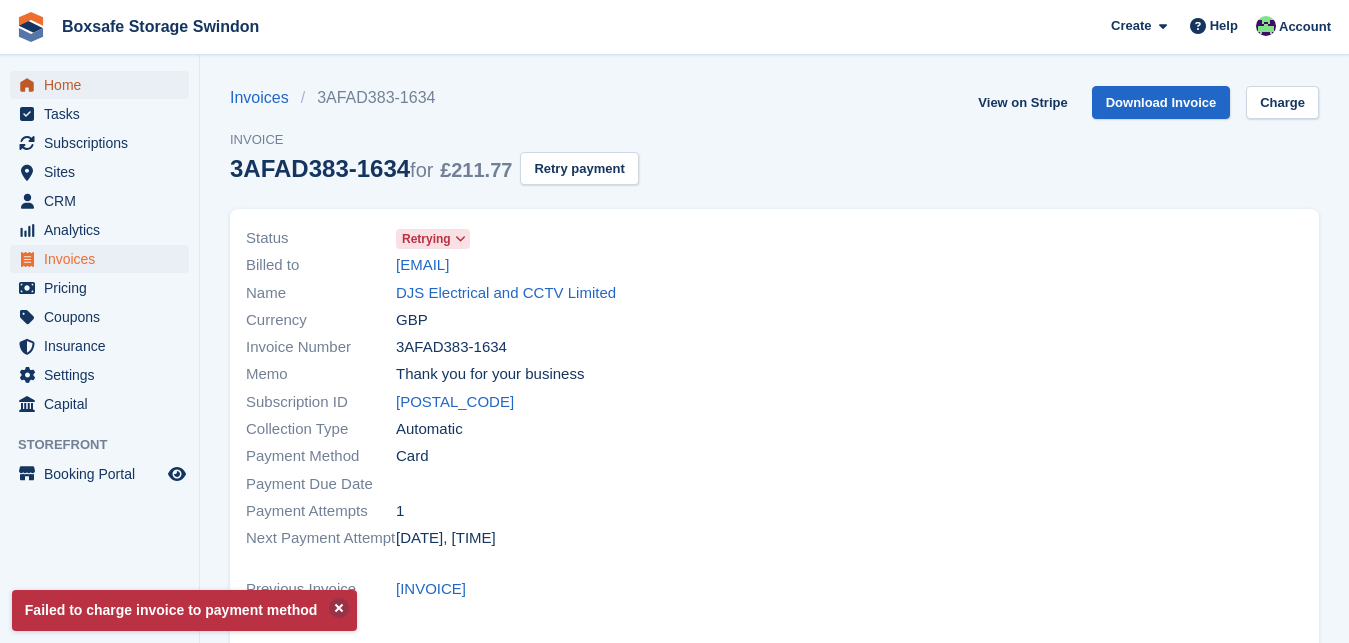 click on "Home" at bounding box center [104, 85] 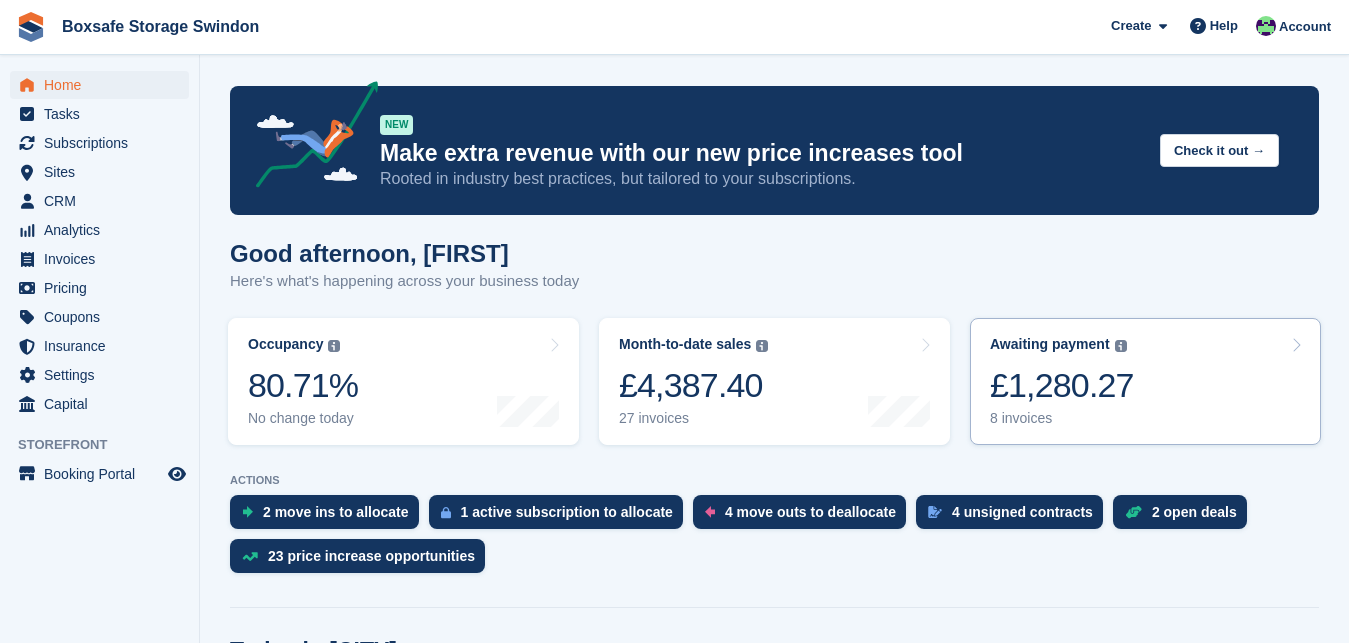 scroll, scrollTop: 0, scrollLeft: 0, axis: both 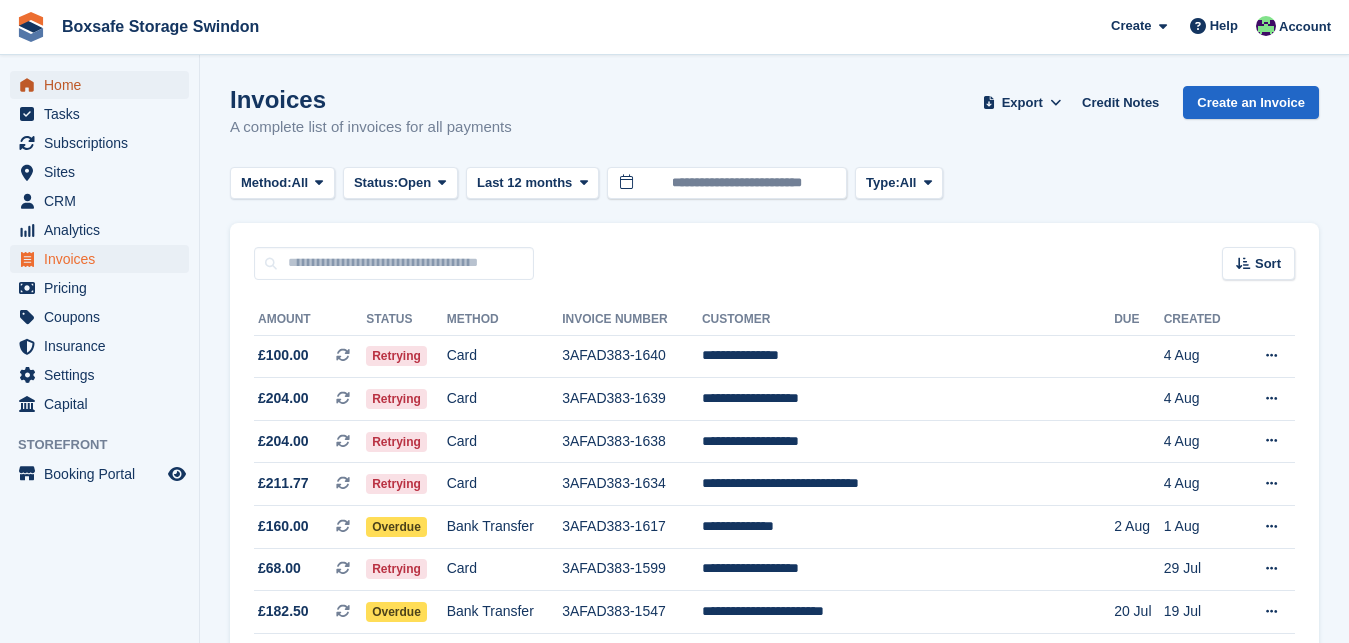 click on "Home" at bounding box center (104, 85) 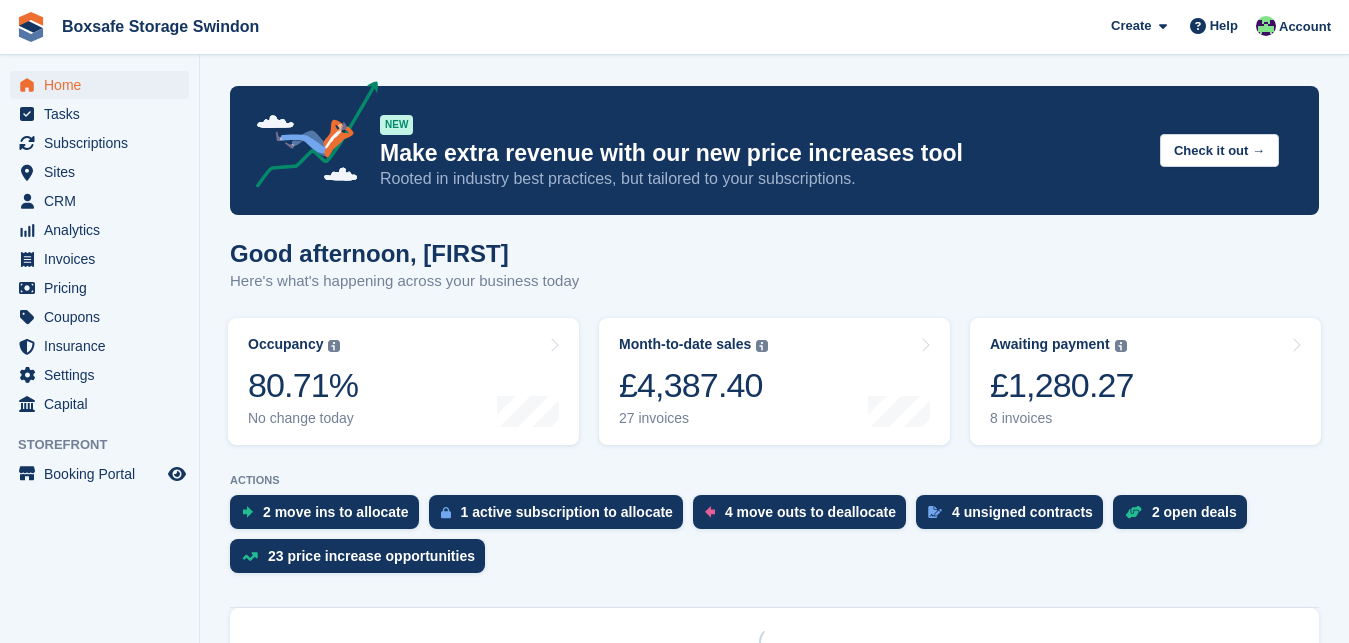 scroll, scrollTop: 0, scrollLeft: 0, axis: both 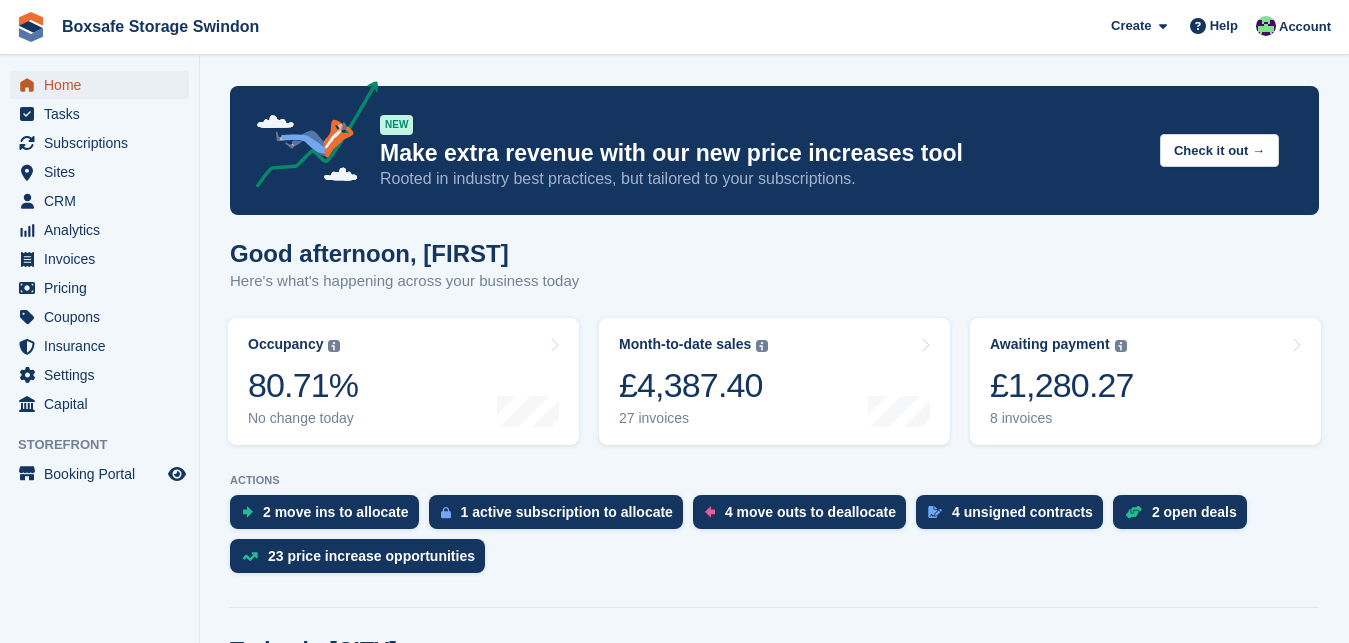click on "Home" at bounding box center [104, 85] 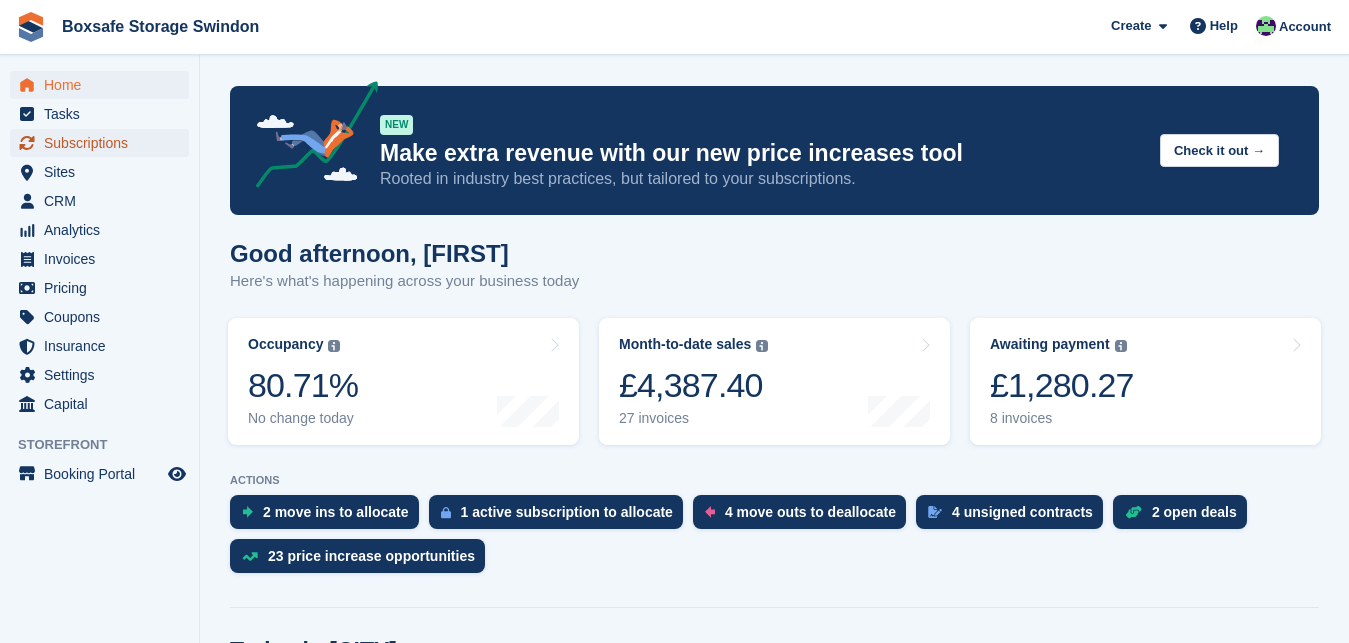 click on "Subscriptions" at bounding box center (104, 143) 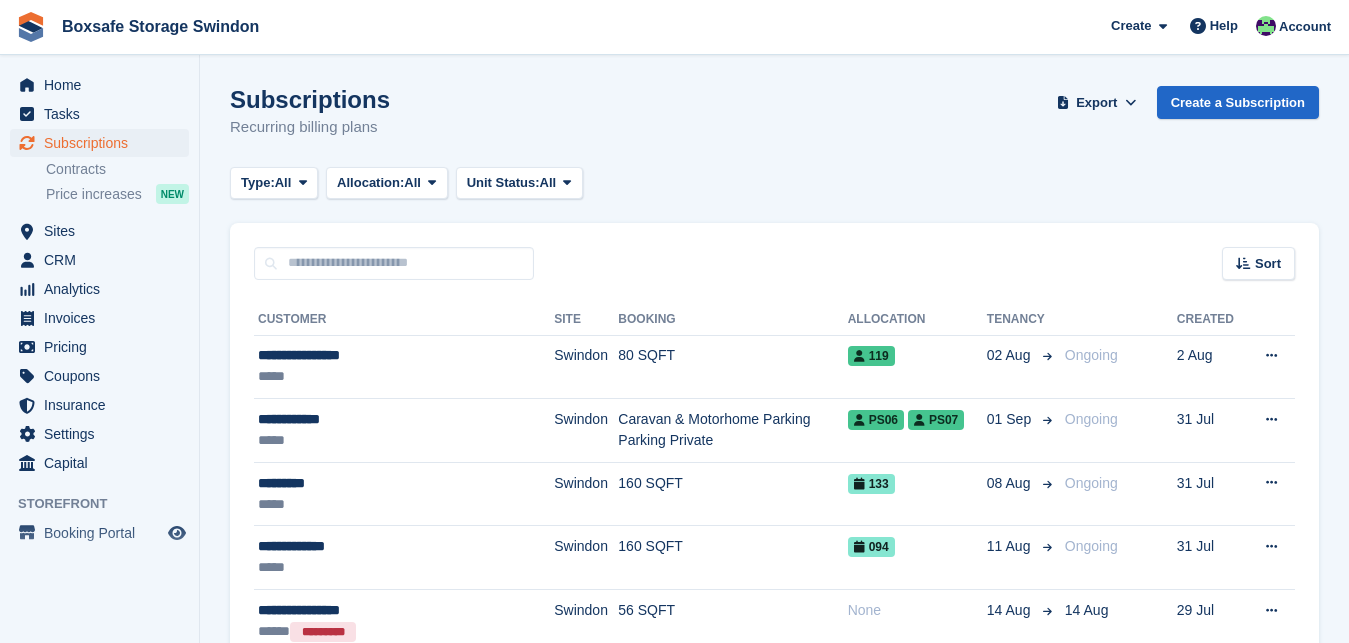 scroll, scrollTop: 0, scrollLeft: 0, axis: both 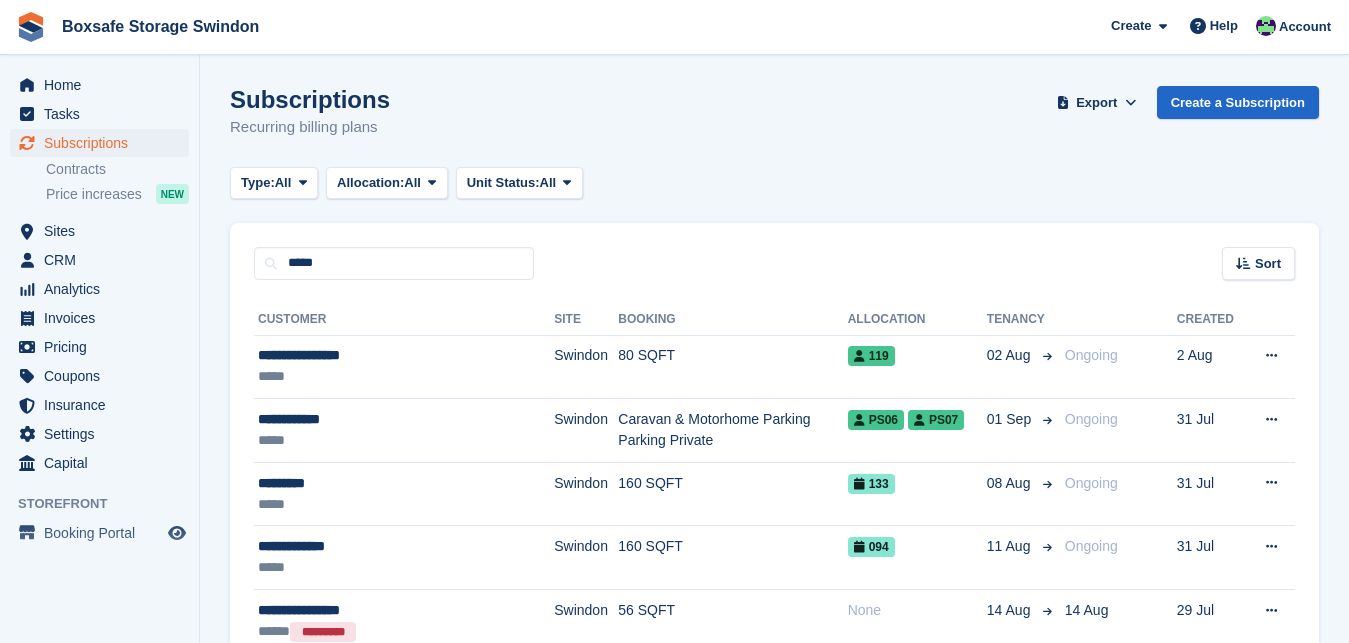 type on "*****" 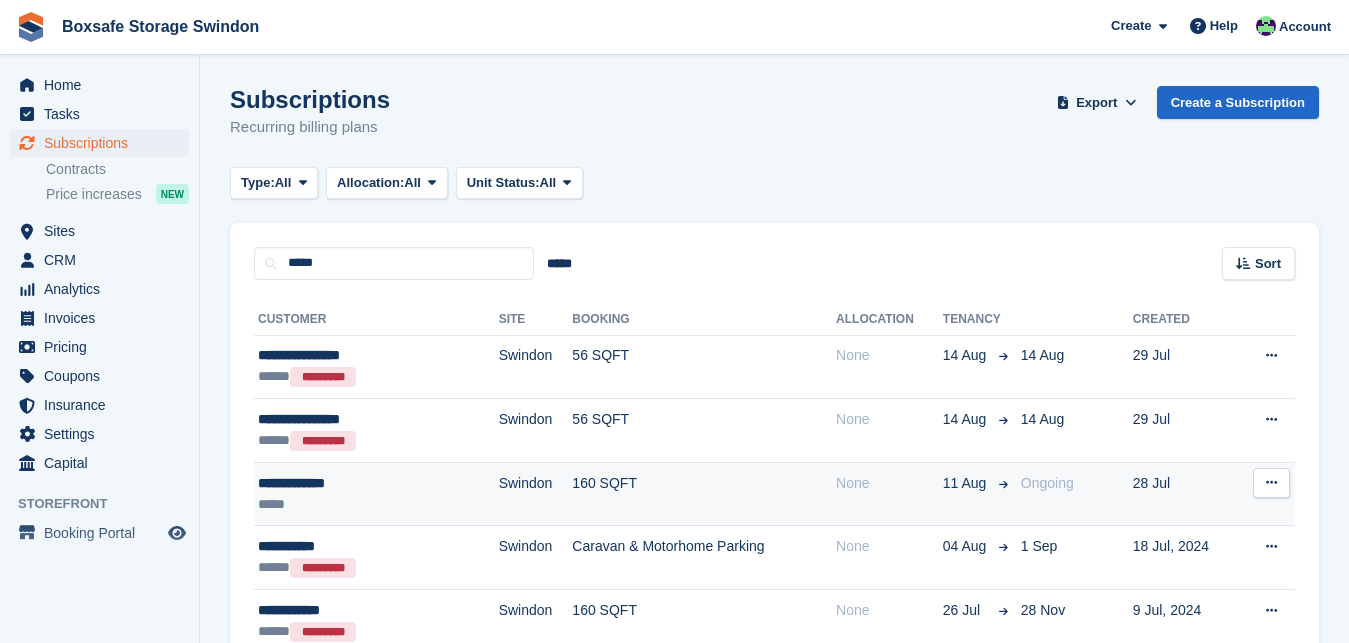 click on "**********" at bounding box center [345, 483] 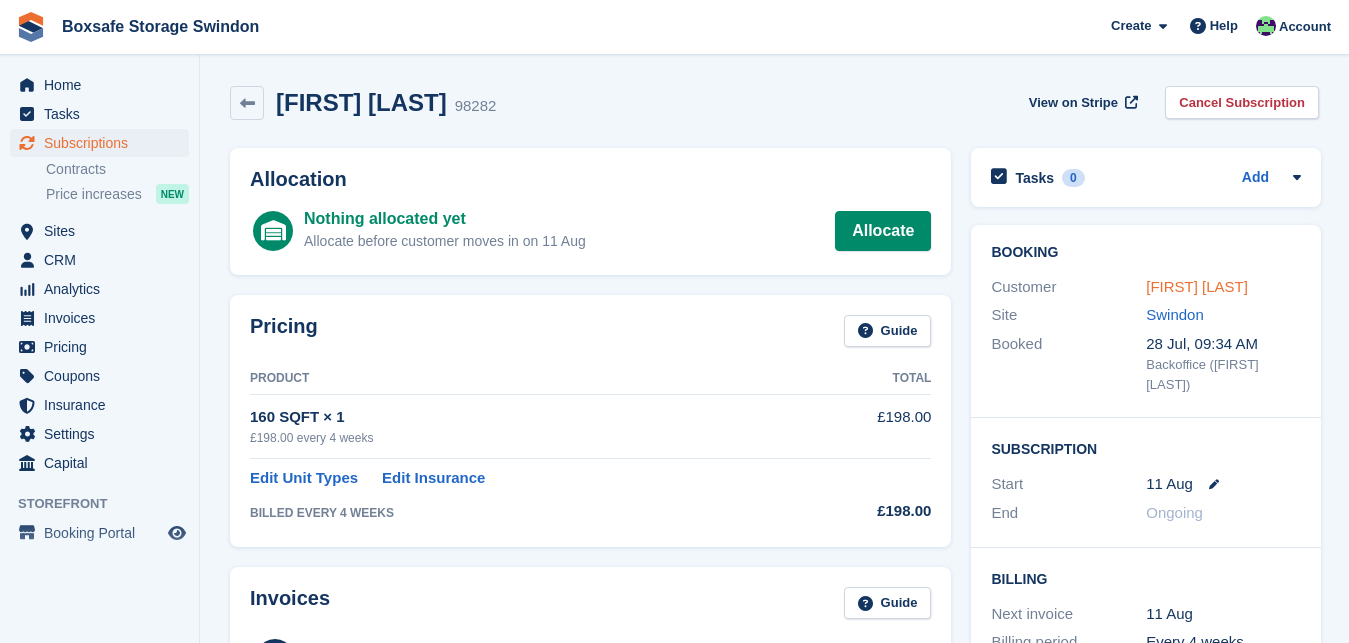 scroll, scrollTop: 0, scrollLeft: 0, axis: both 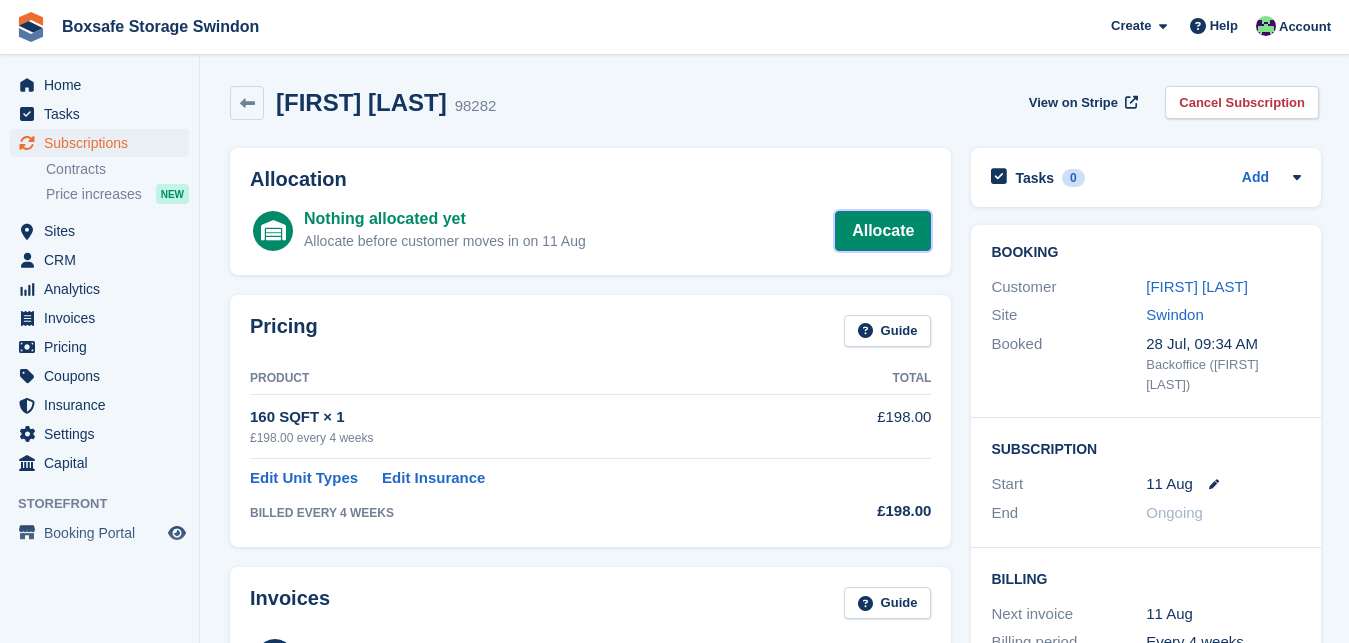 click on "Allocate" at bounding box center [883, 231] 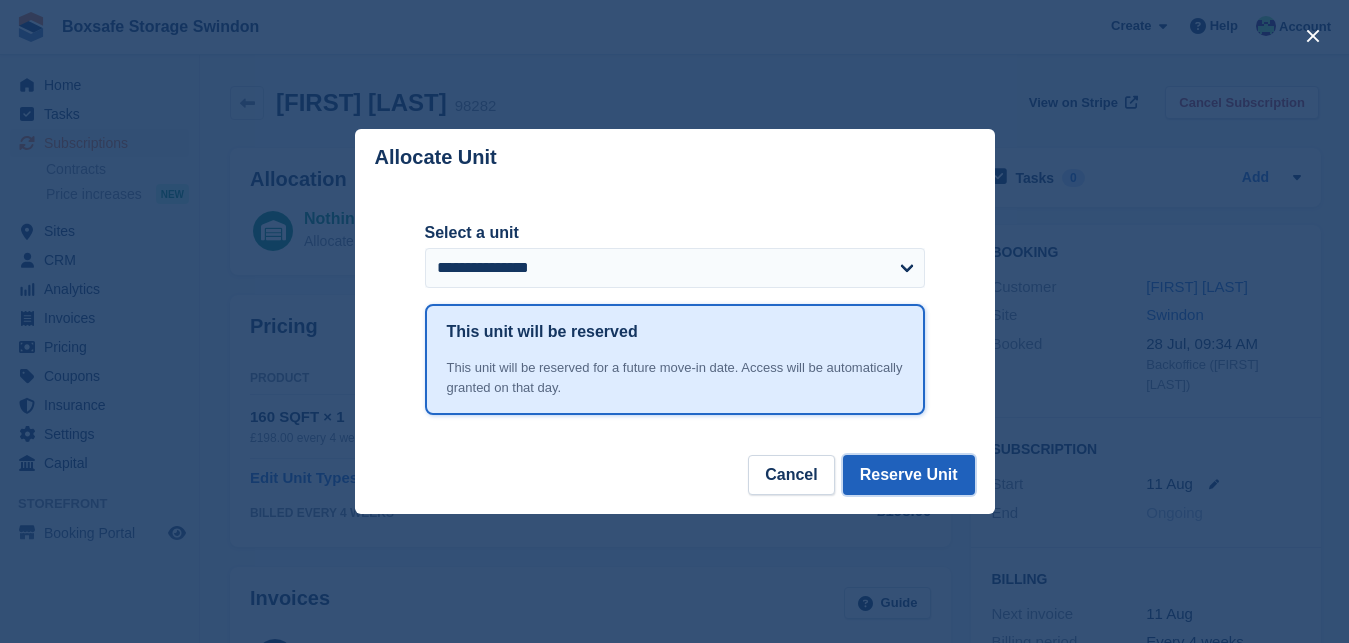 click on "Reserve Unit" at bounding box center [909, 475] 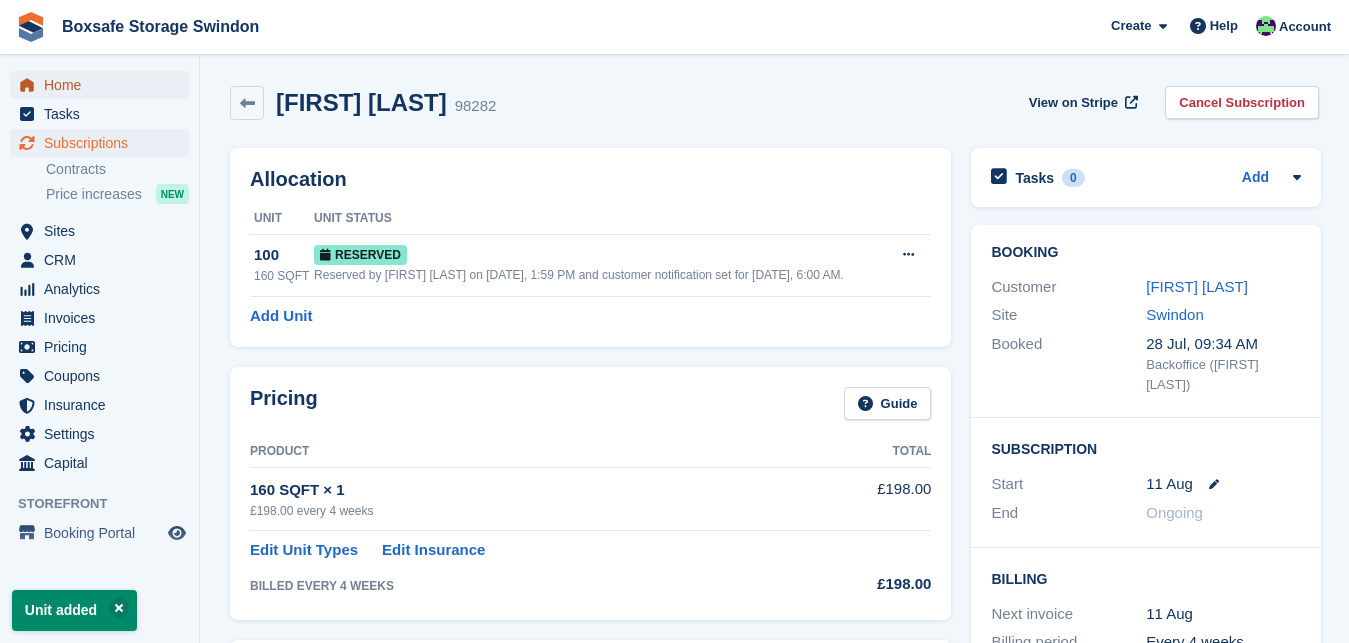 click on "Home" at bounding box center [104, 85] 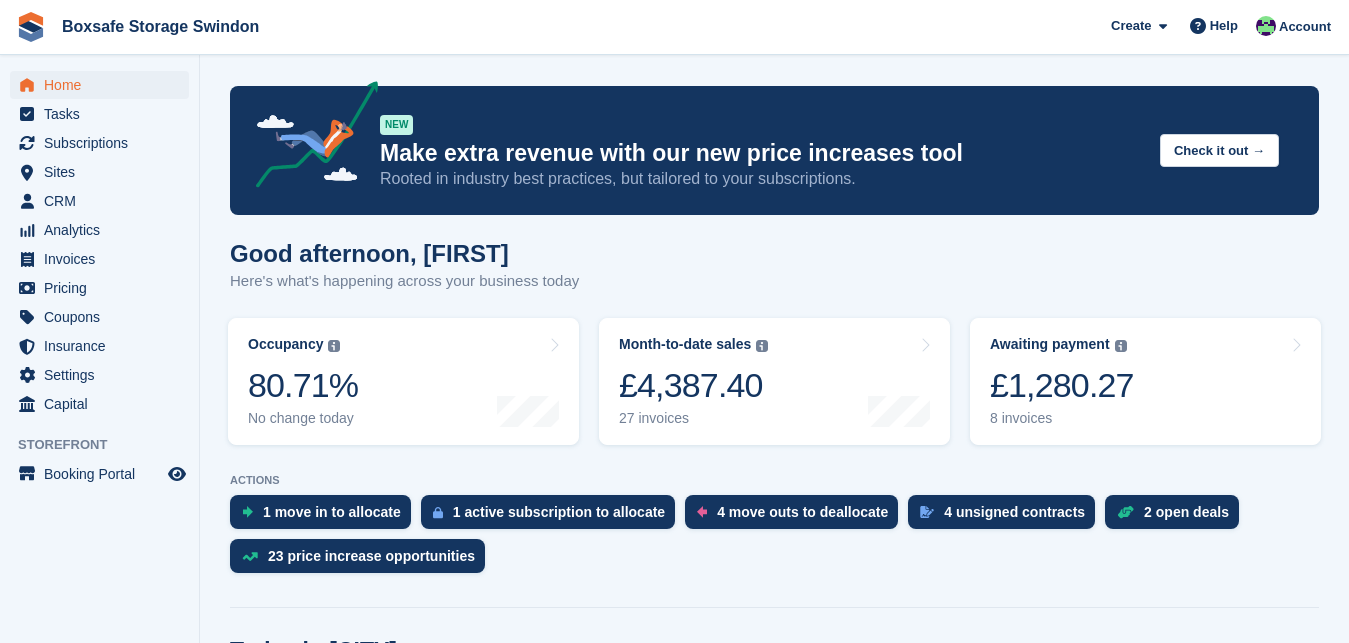scroll, scrollTop: 0, scrollLeft: 0, axis: both 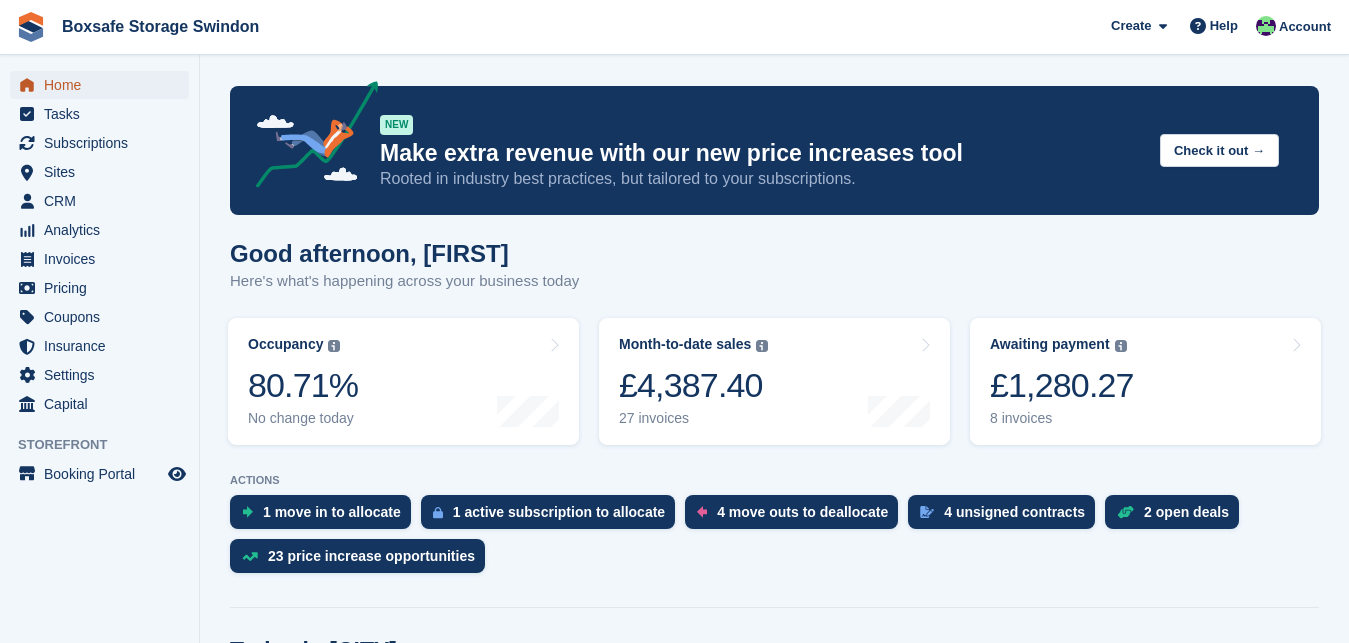 click on "Home" at bounding box center (104, 85) 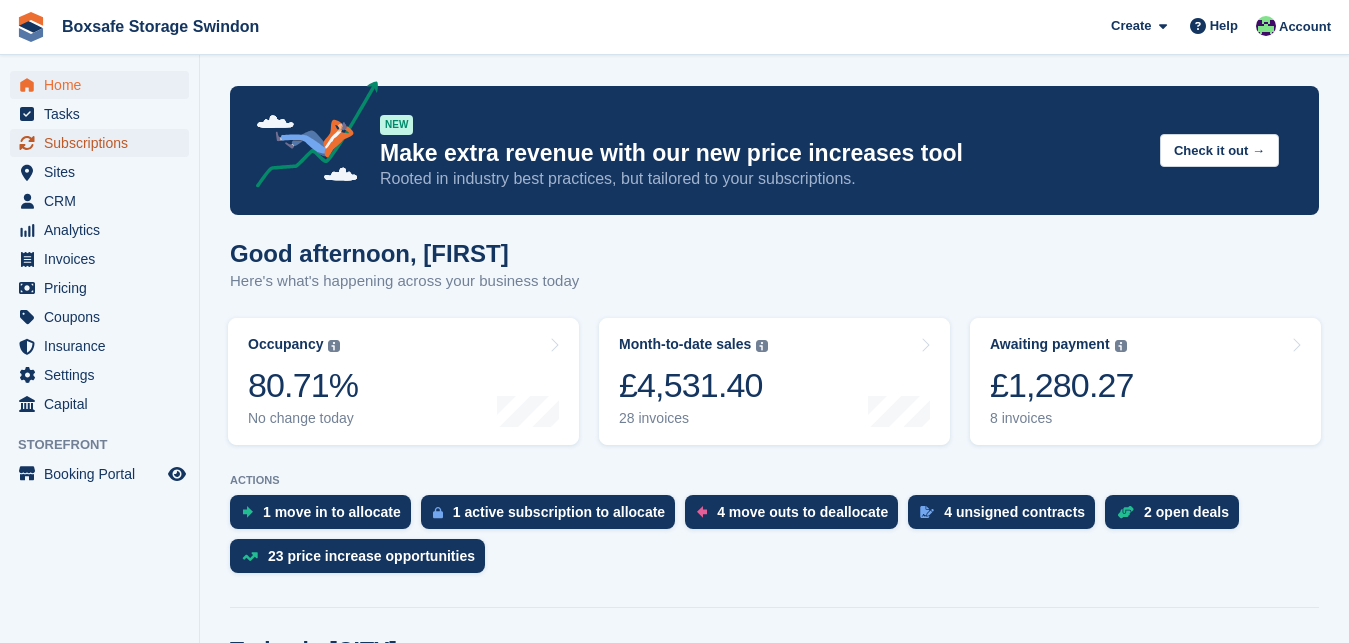 click on "Subscriptions" at bounding box center (104, 143) 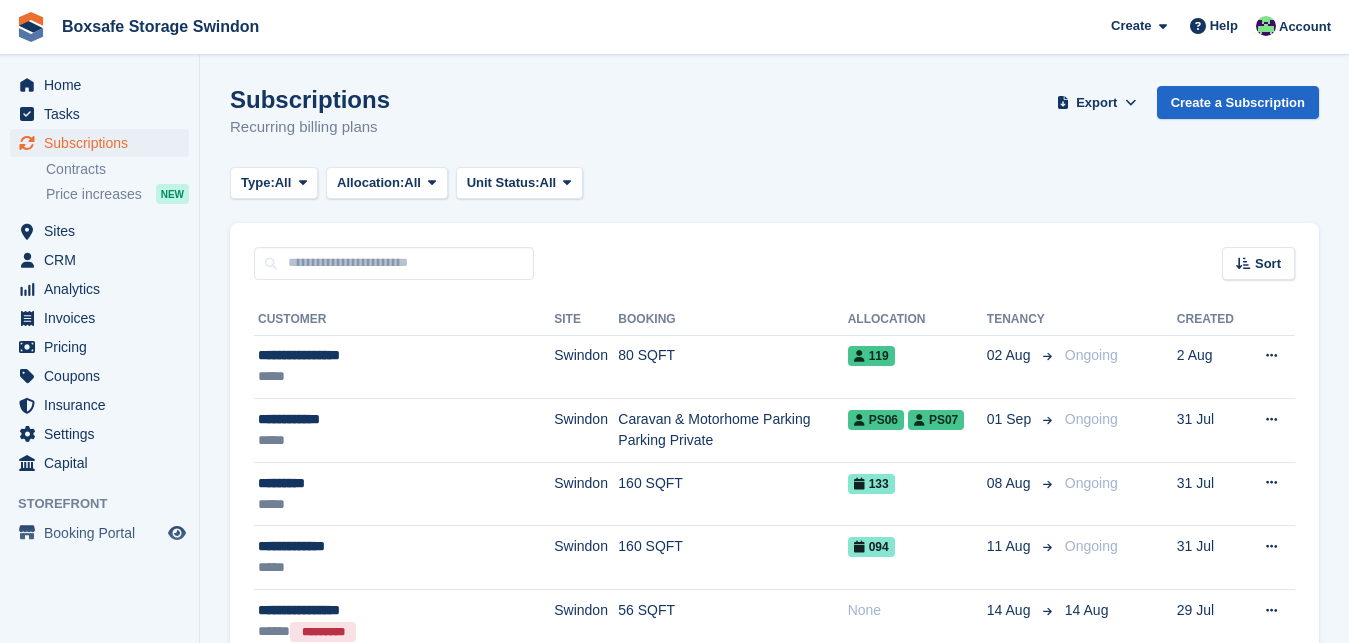 scroll, scrollTop: 0, scrollLeft: 0, axis: both 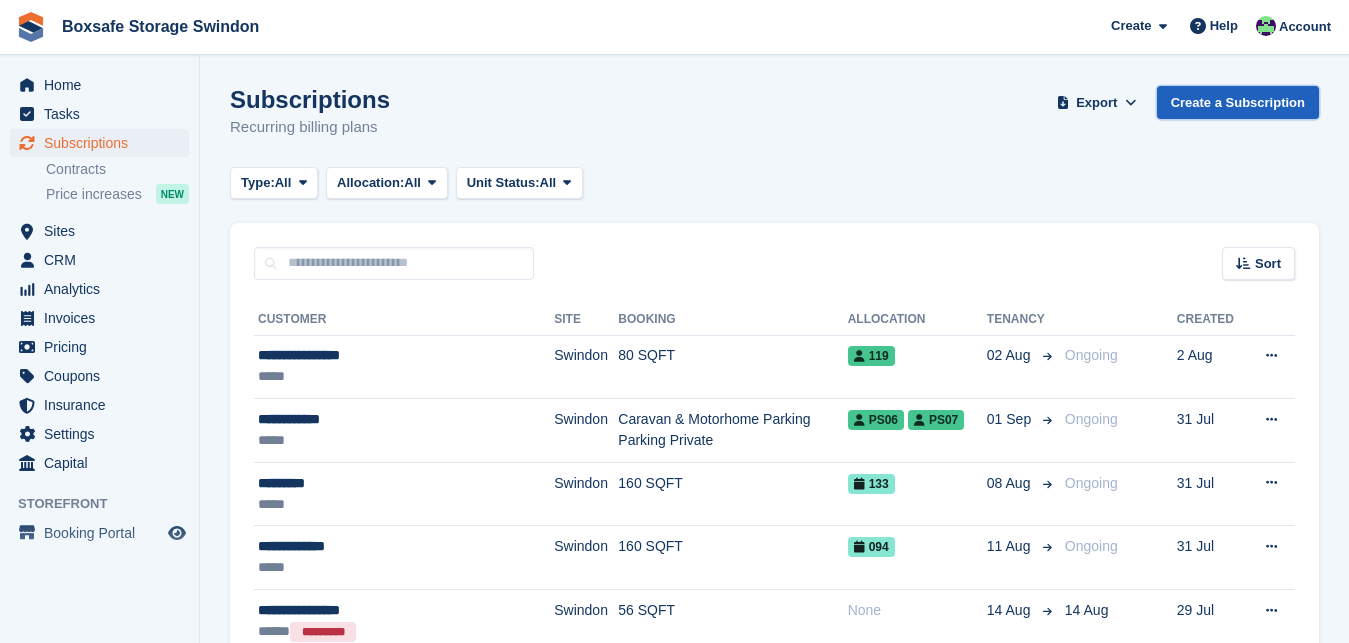 click on "Create a Subscription" at bounding box center (1238, 102) 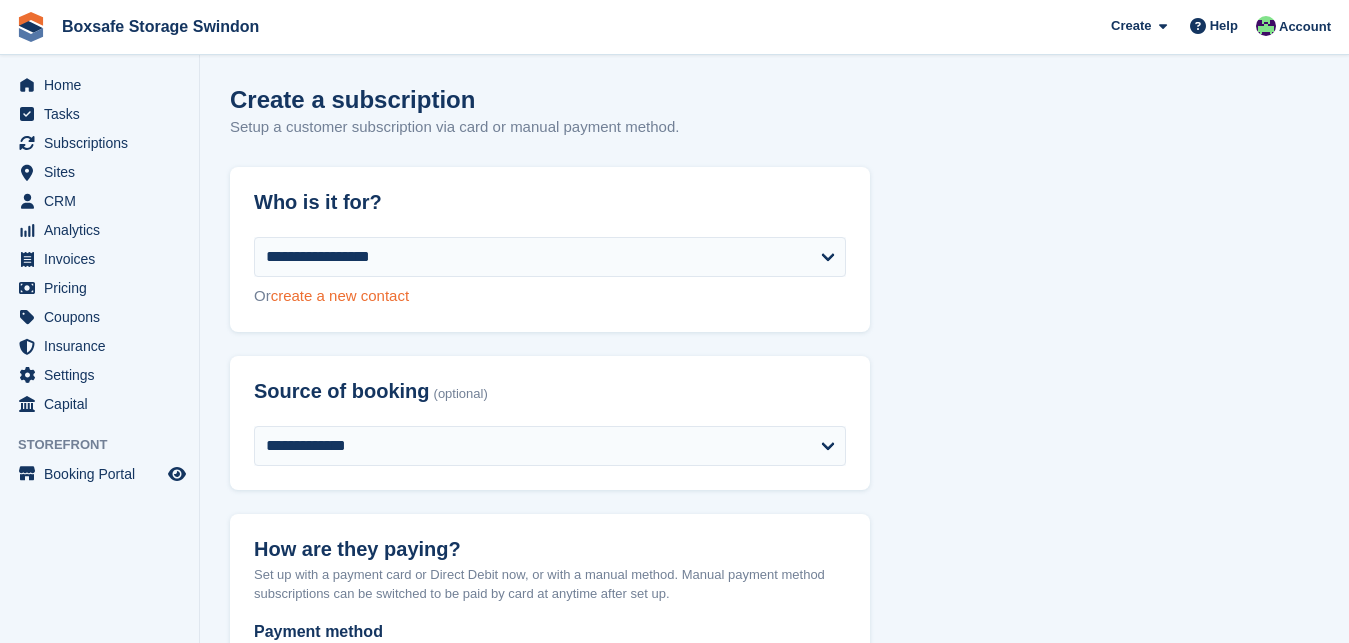 click on "create a new contact" at bounding box center [340, 295] 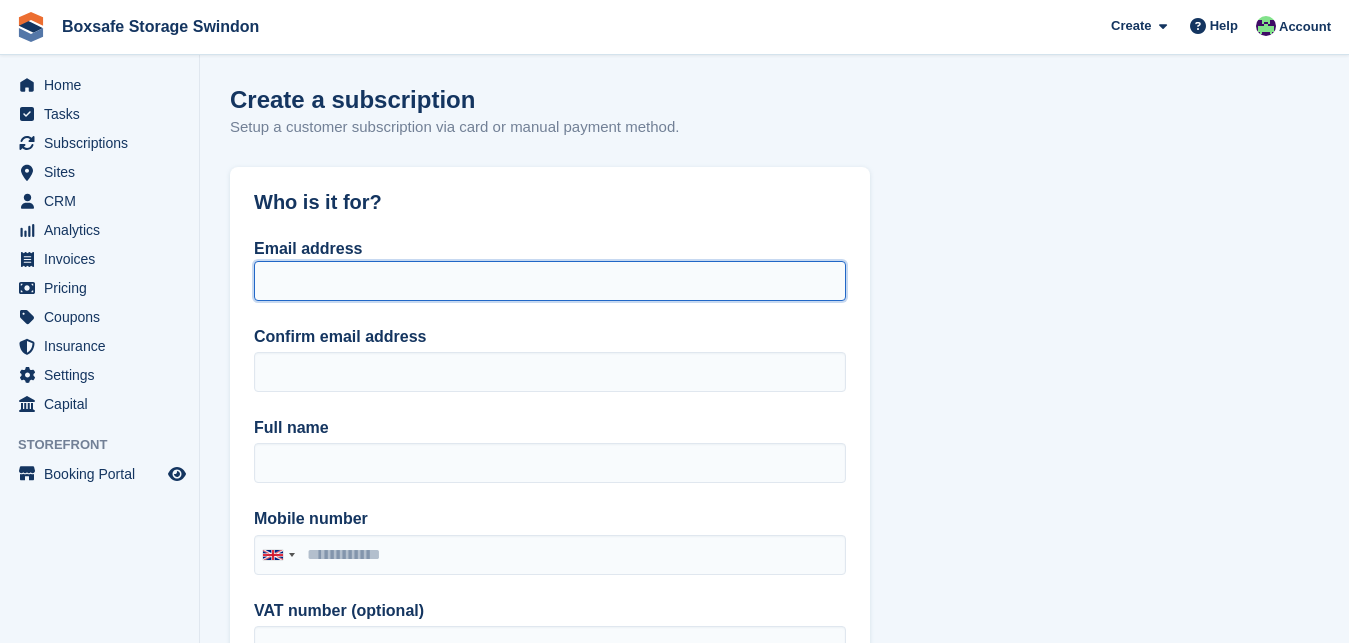 click on "Email address" at bounding box center [550, 281] 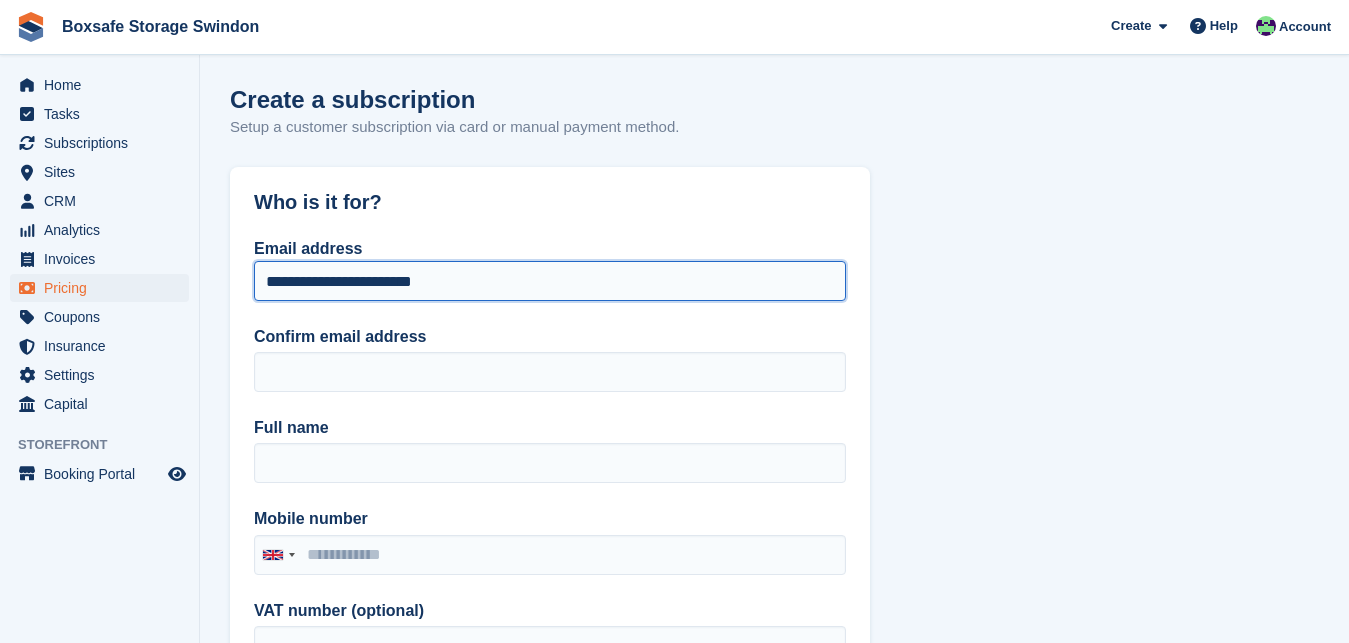 drag, startPoint x: 519, startPoint y: 285, endPoint x: 89, endPoint y: 288, distance: 430.01047 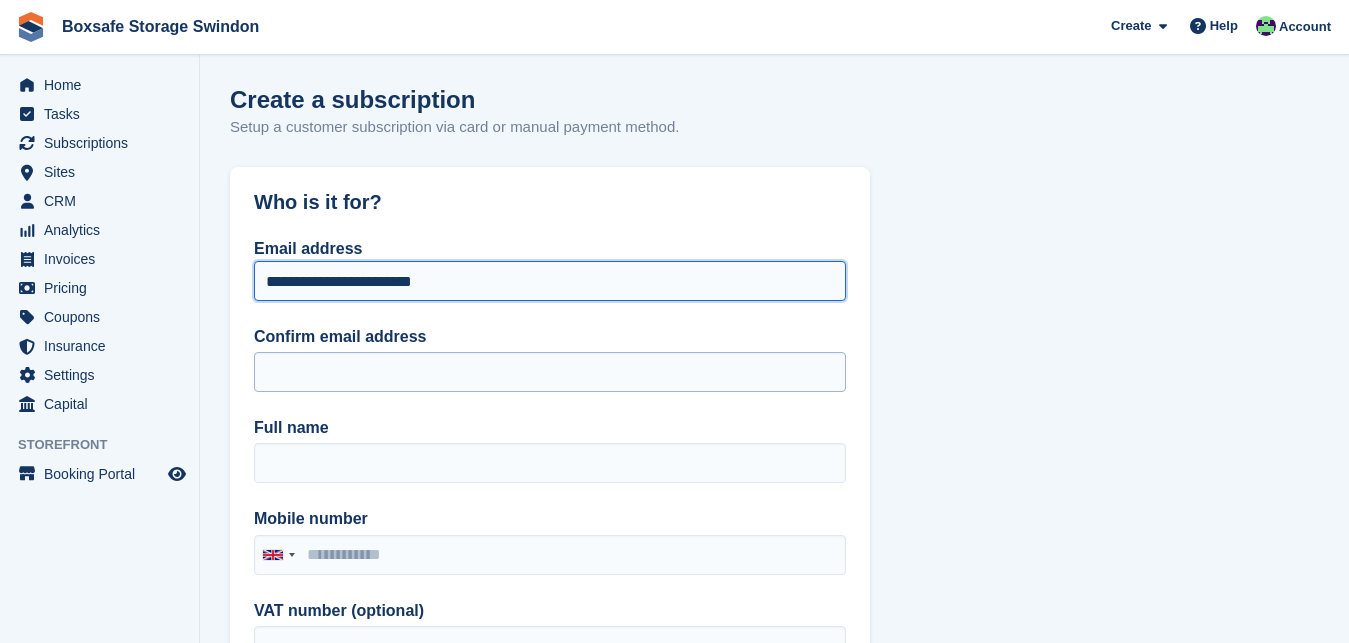 type on "**********" 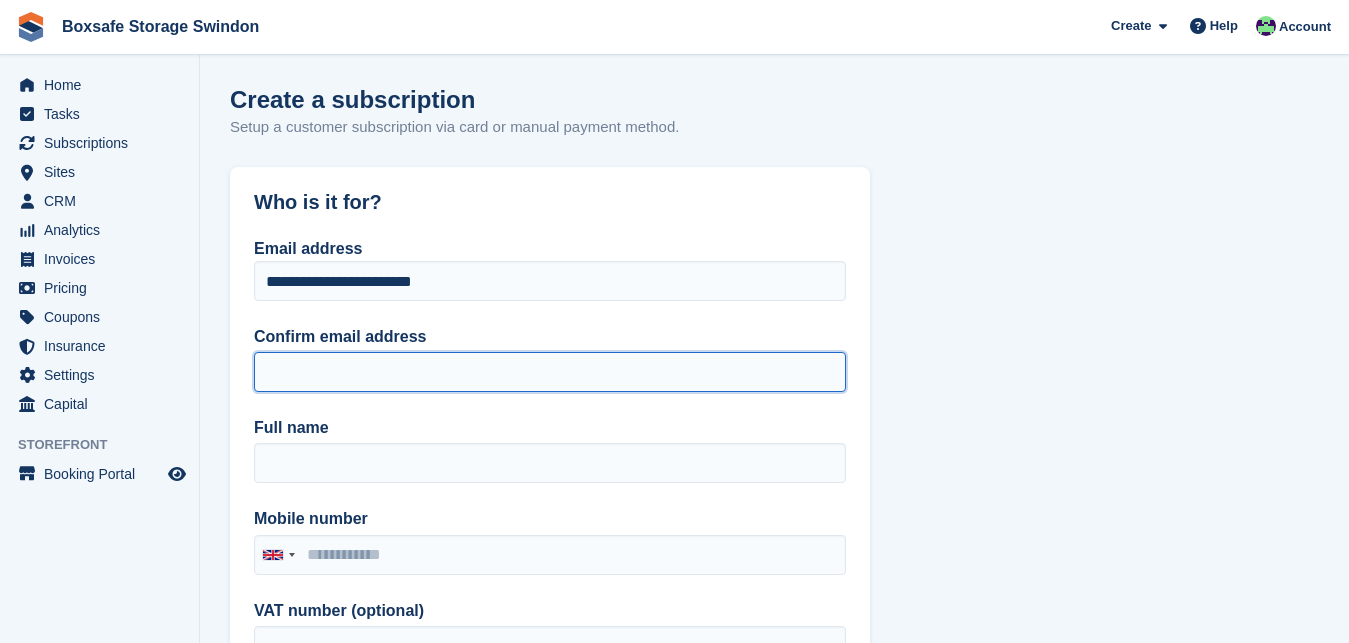 click on "Confirm email address" at bounding box center [550, 372] 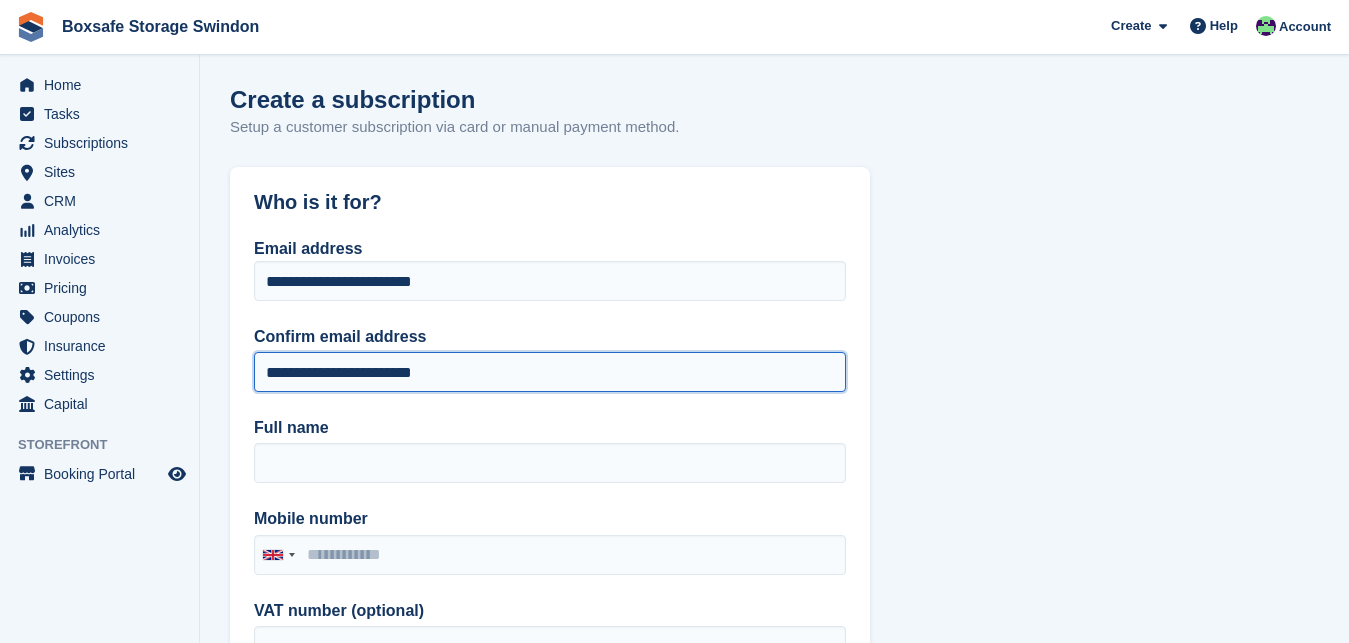 type on "**********" 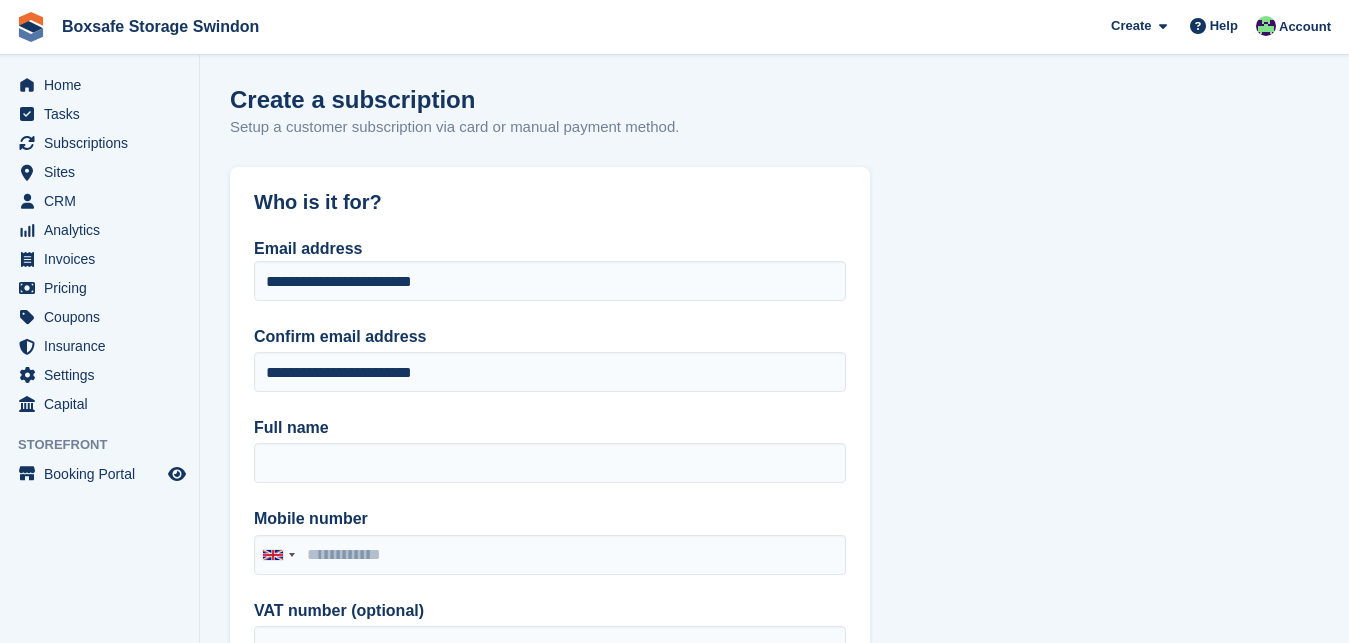 click on "**********" at bounding box center [550, 596] 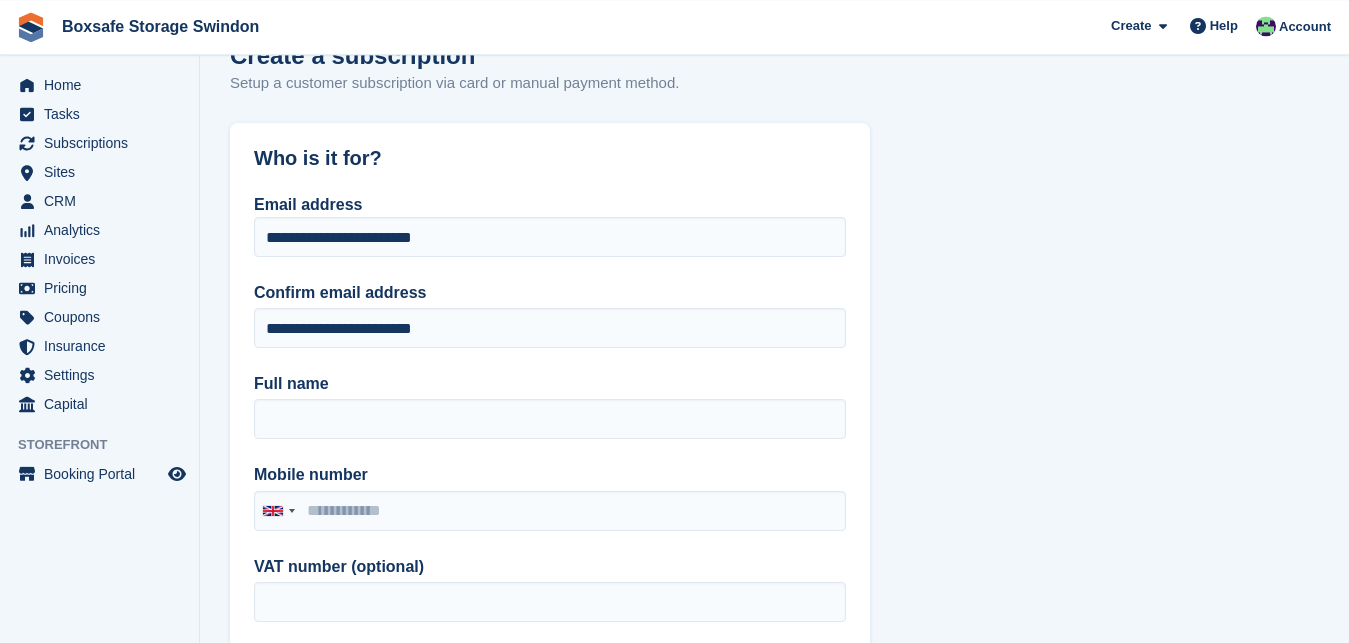 scroll, scrollTop: 51, scrollLeft: 0, axis: vertical 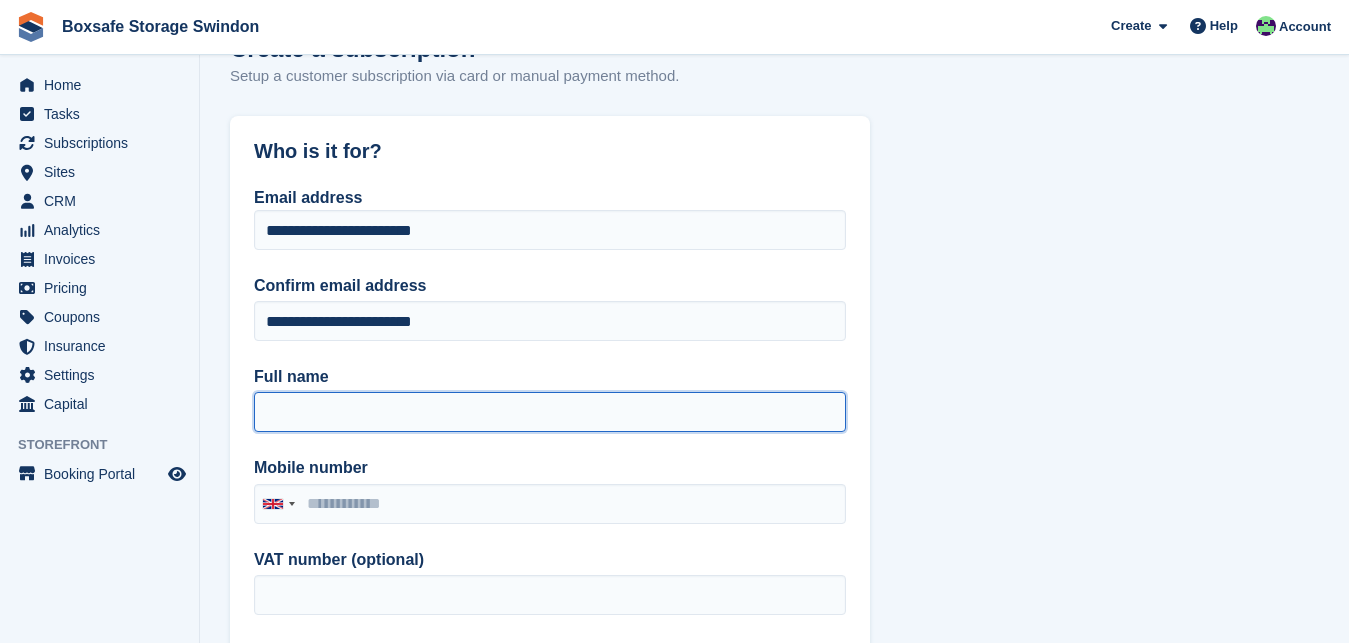 click on "Full name" at bounding box center [550, 412] 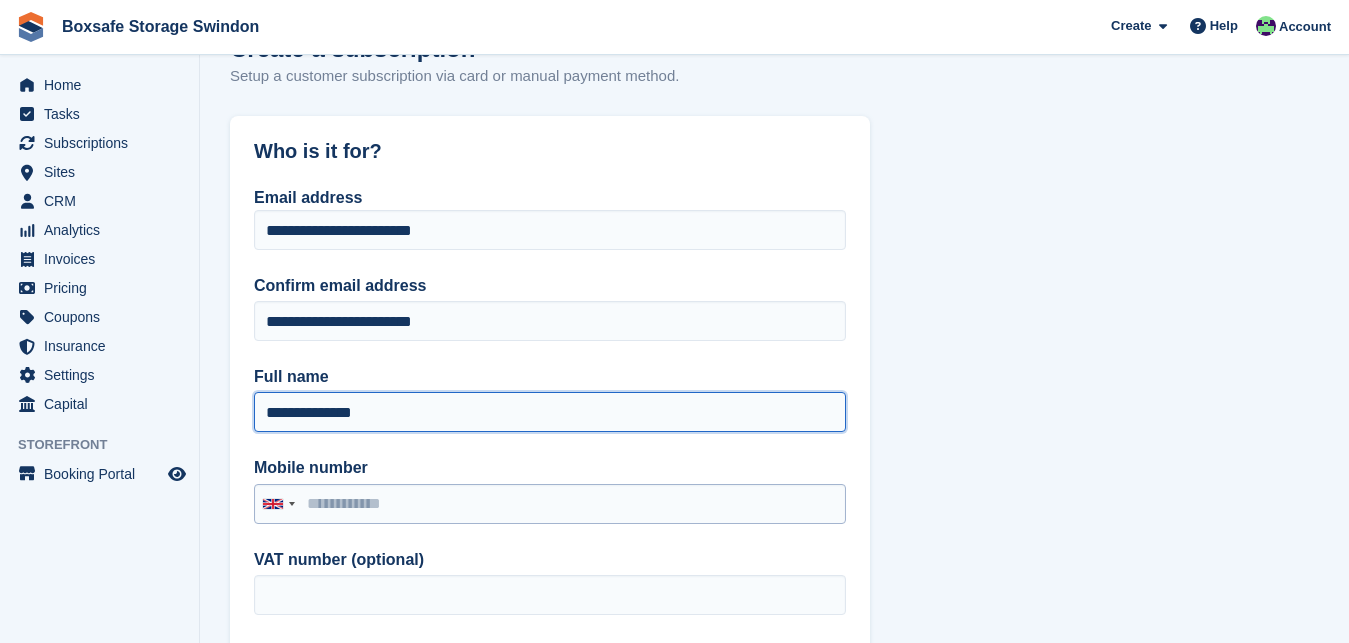 type on "**********" 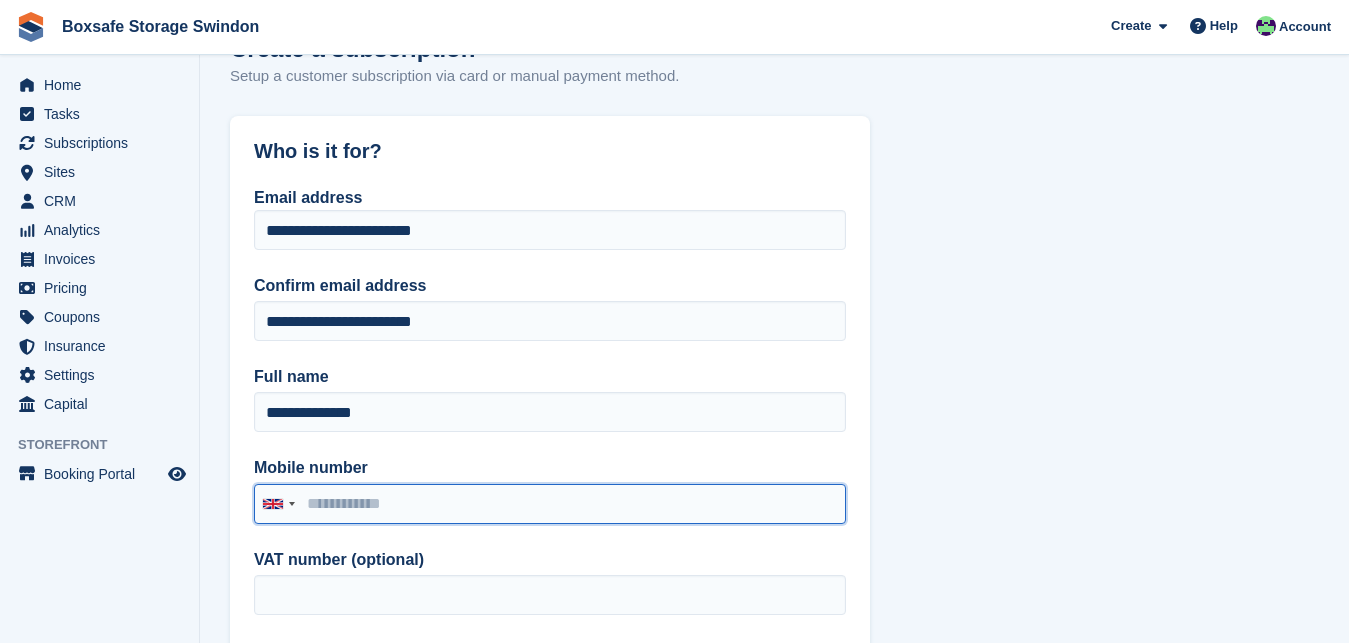 click on "Mobile number" at bounding box center (550, 504) 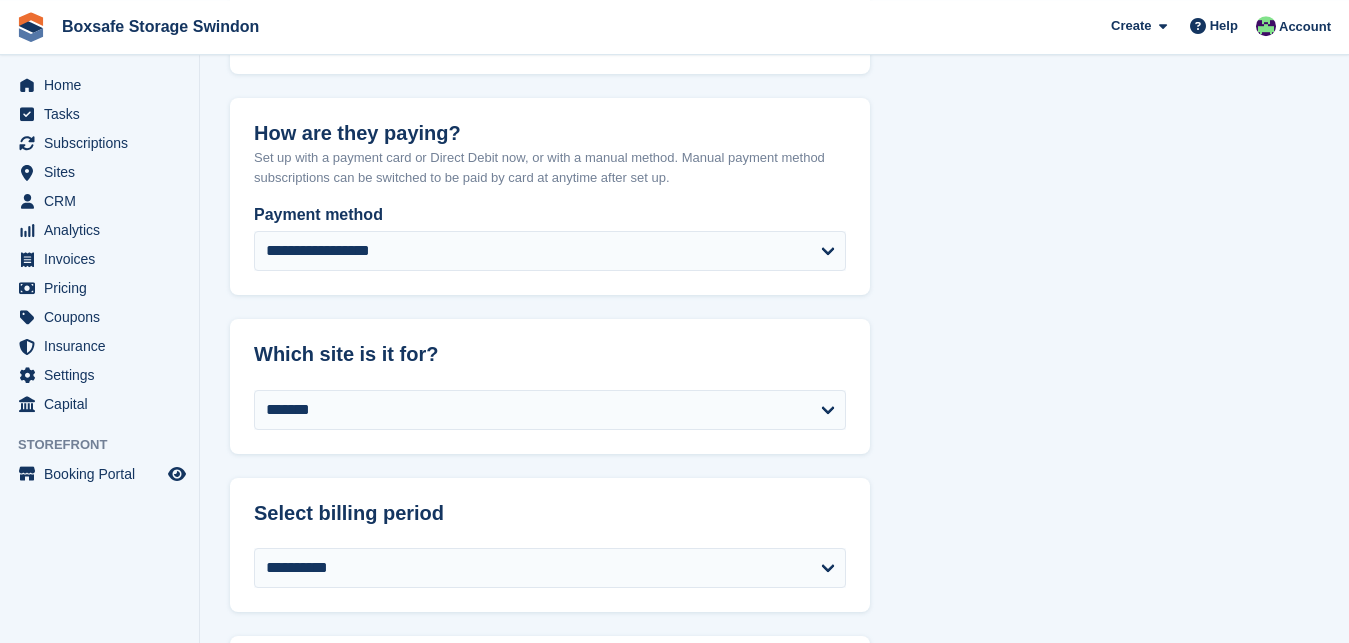 scroll, scrollTop: 1056, scrollLeft: 0, axis: vertical 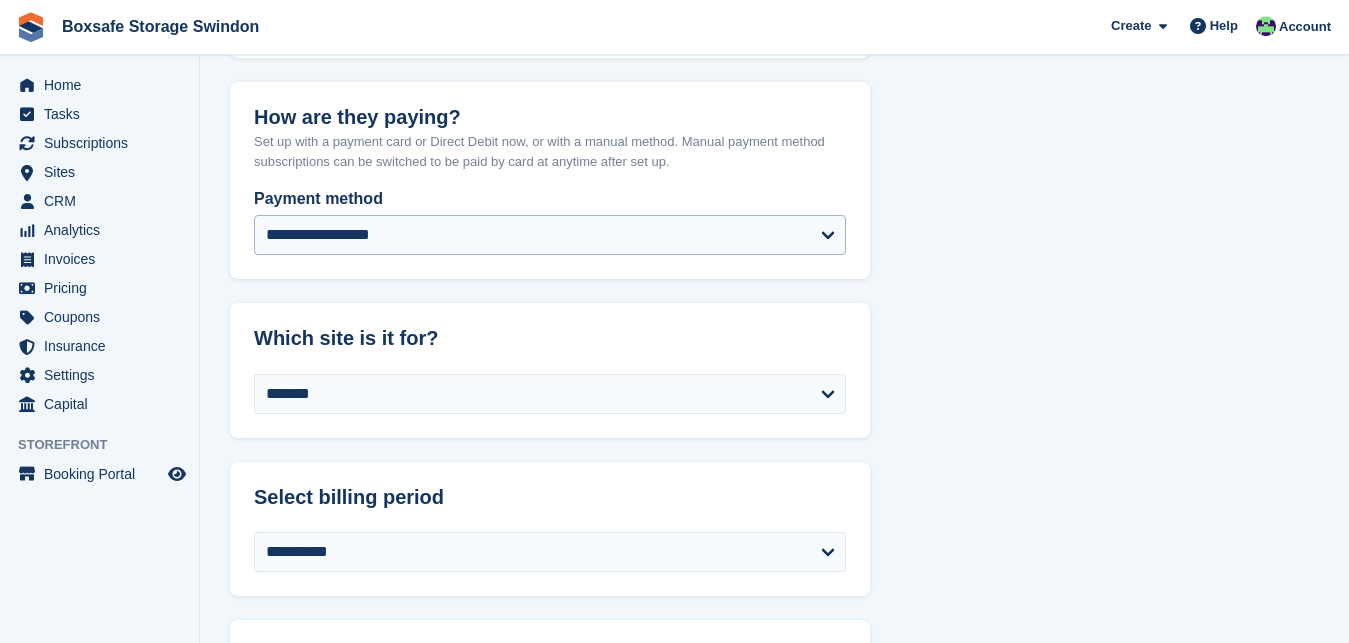 type on "**********" 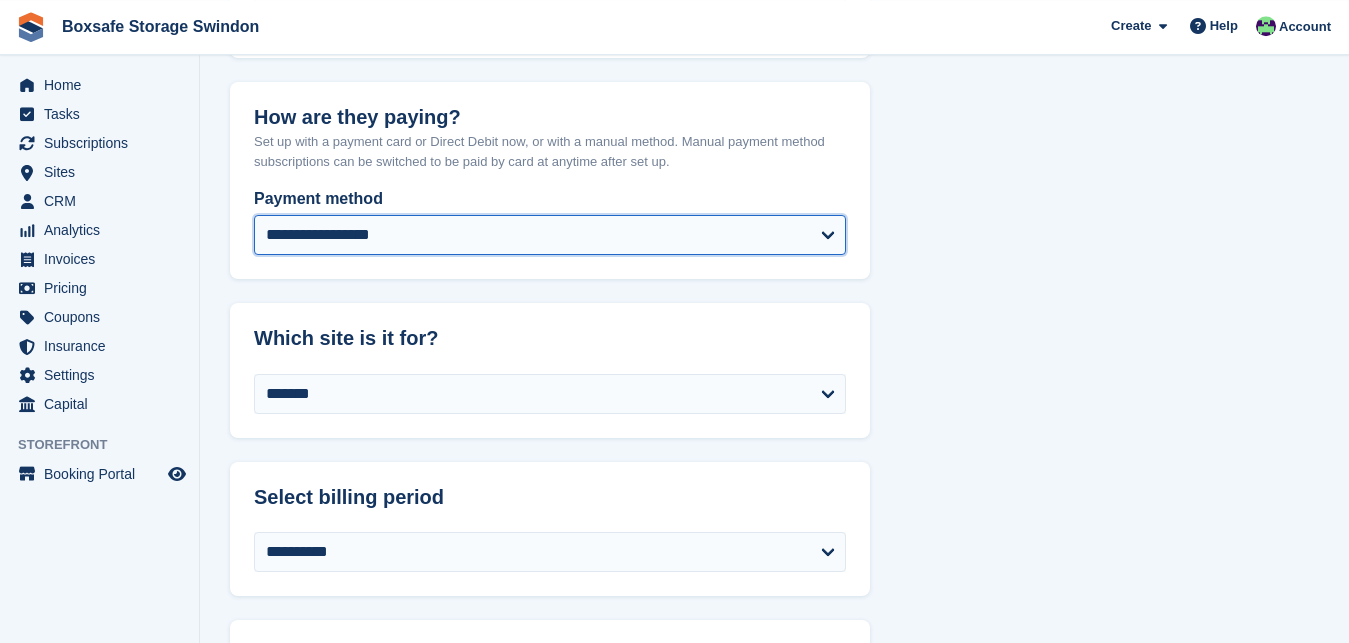 select on "*****" 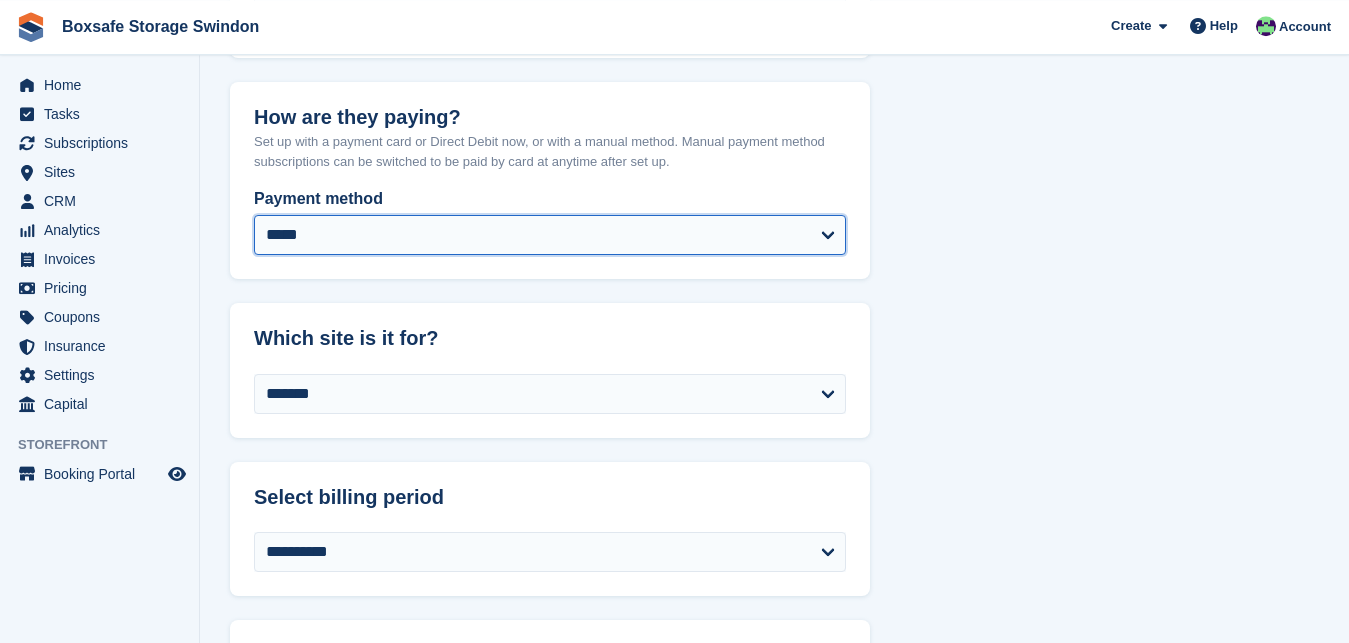 click on "*****" at bounding box center (0, 0) 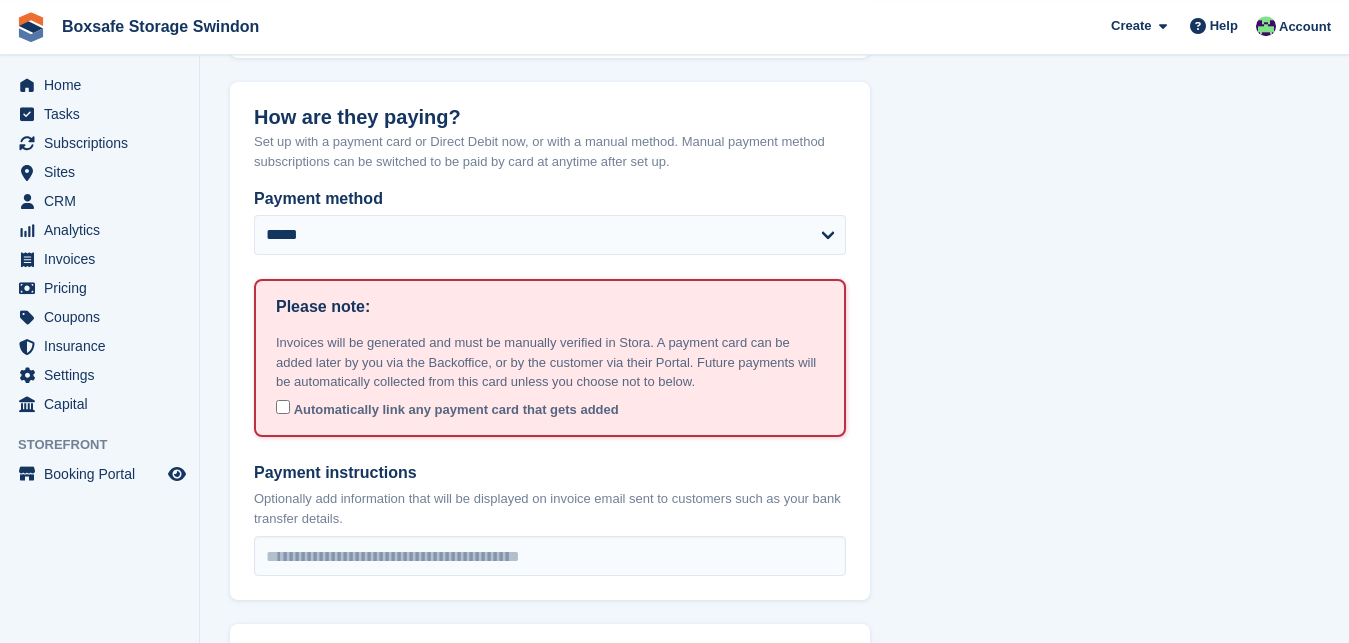 click on "**********" at bounding box center (774, 861) 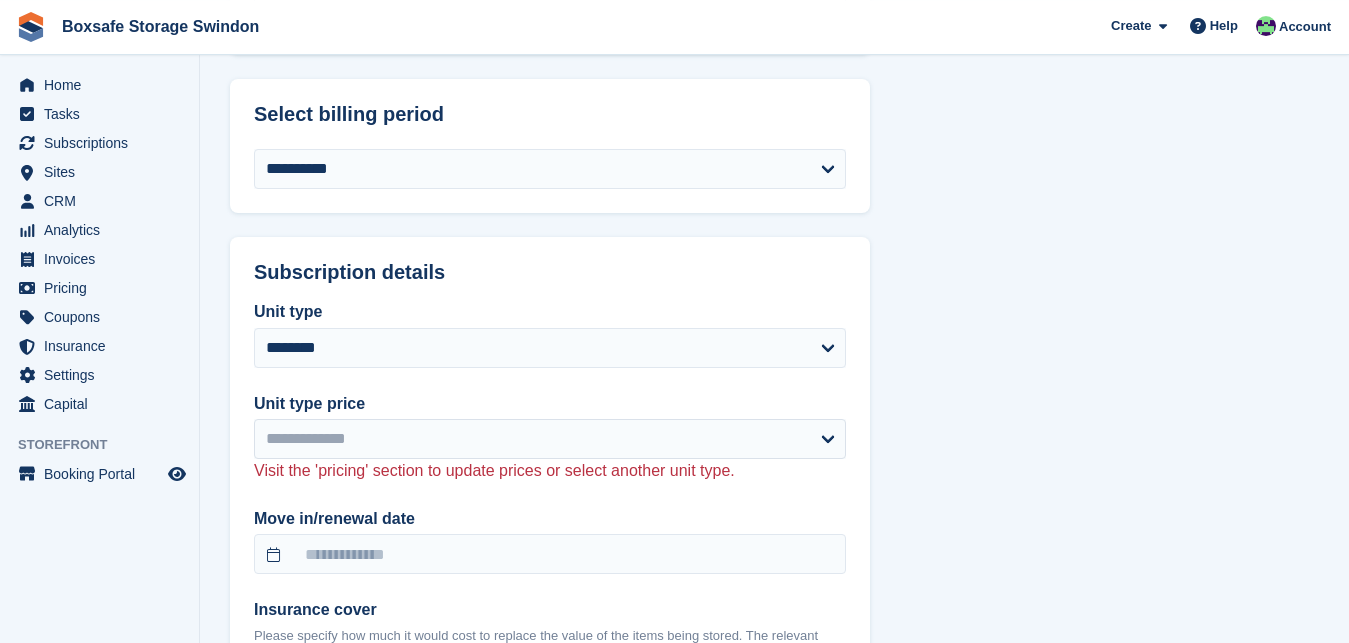 scroll, scrollTop: 1770, scrollLeft: 0, axis: vertical 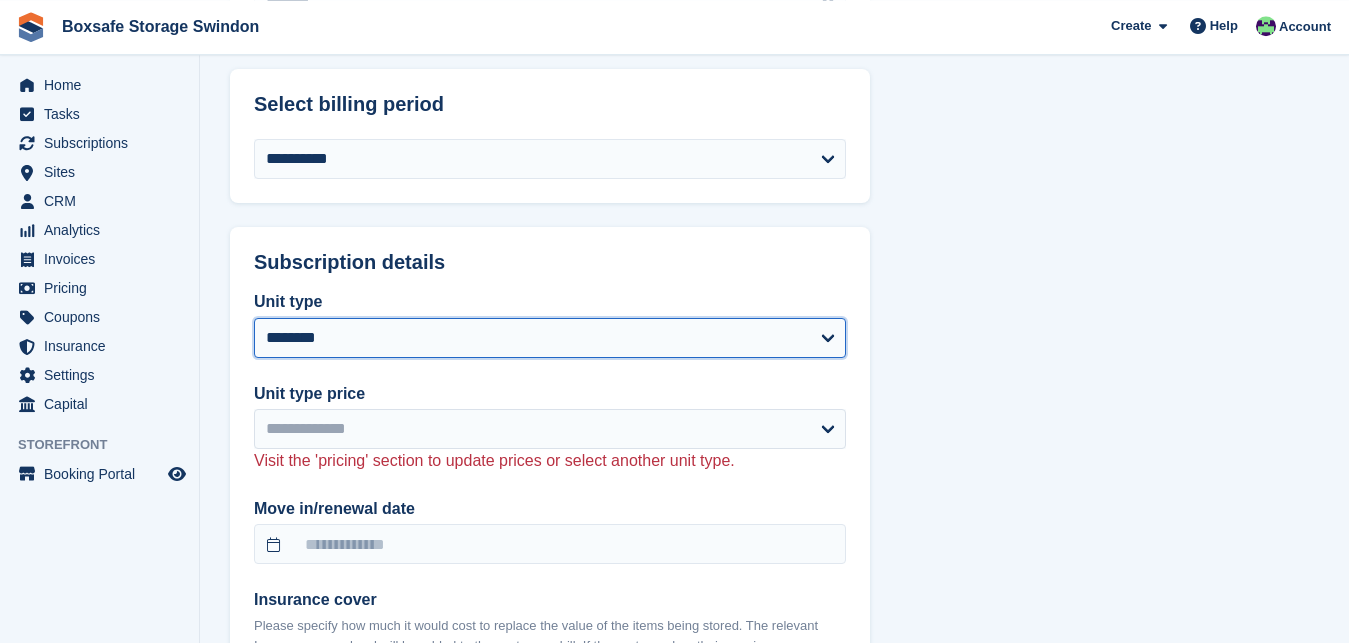 select on "****" 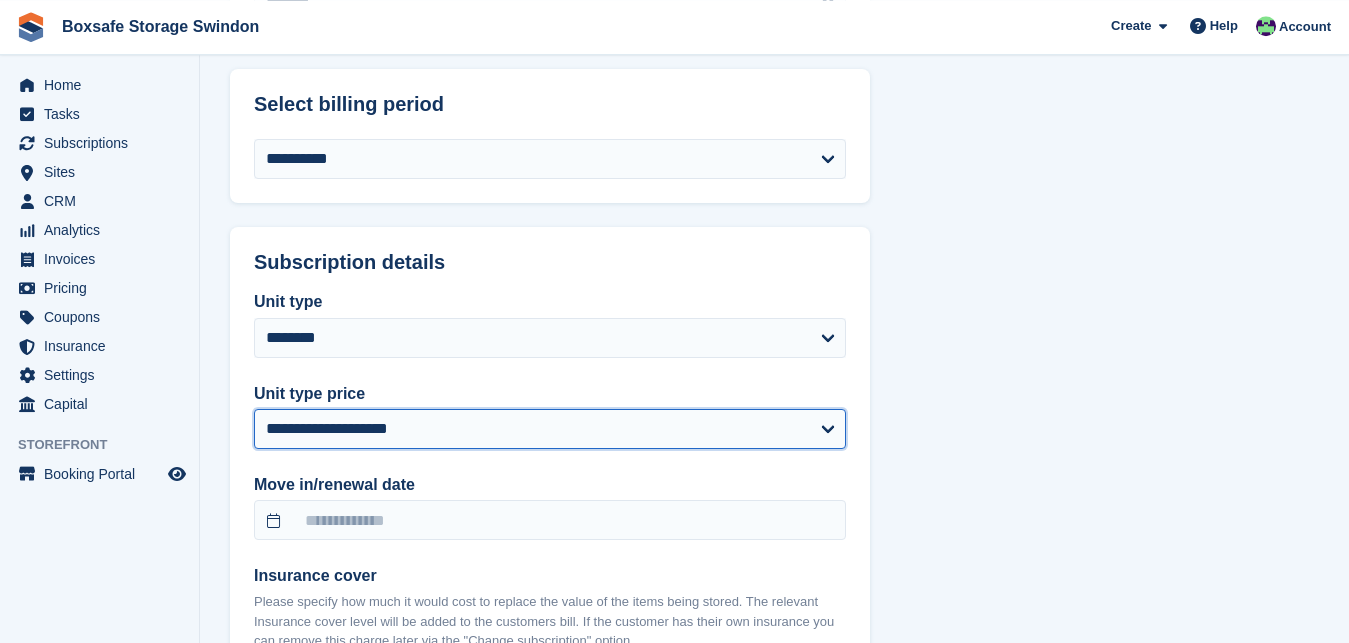 click on "**********" at bounding box center (550, 429) 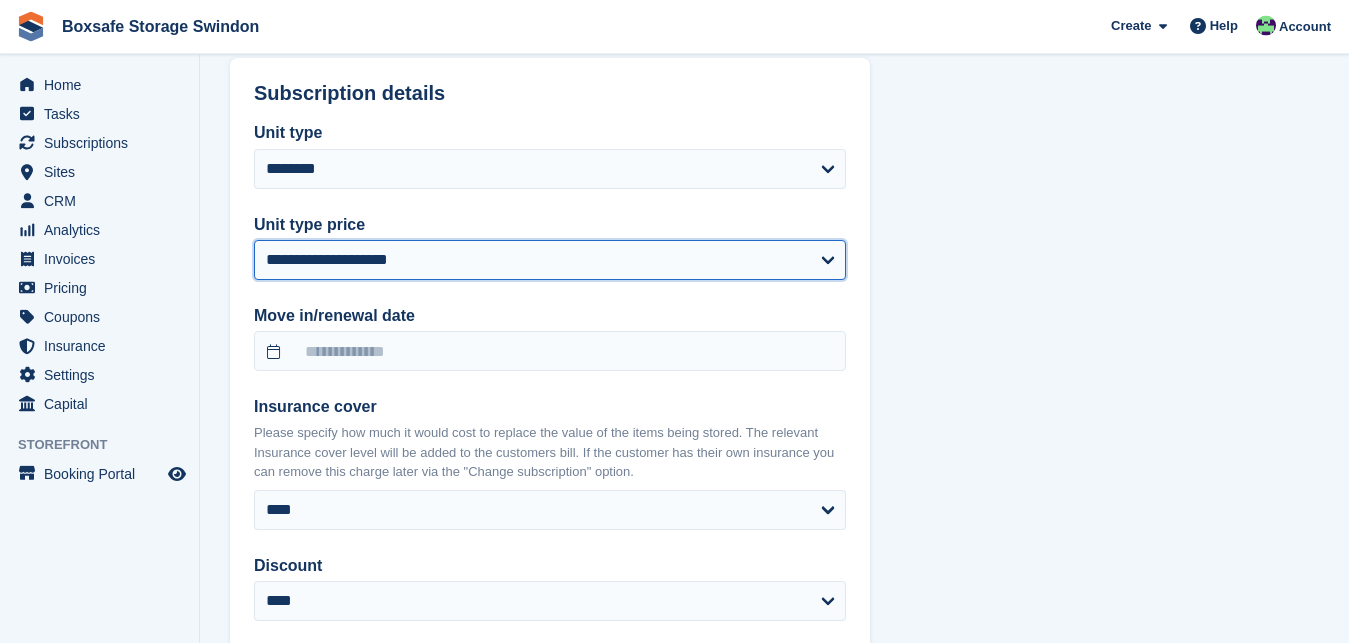 scroll, scrollTop: 1946, scrollLeft: 0, axis: vertical 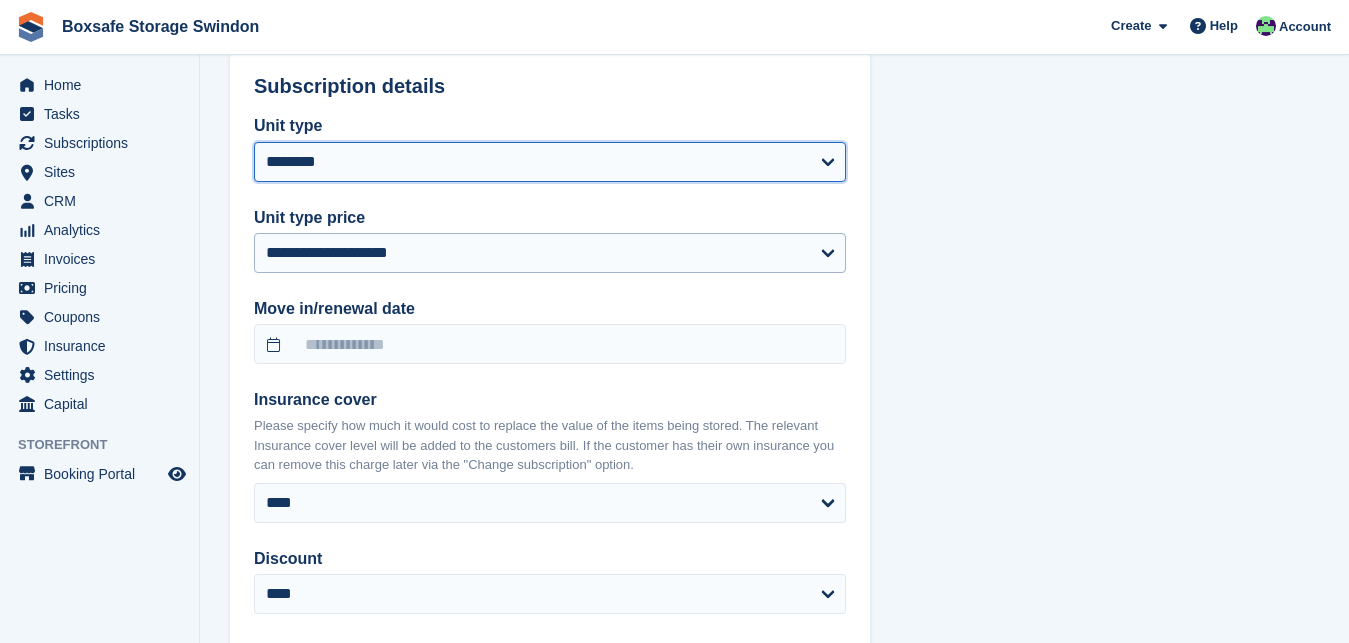 select on "****" 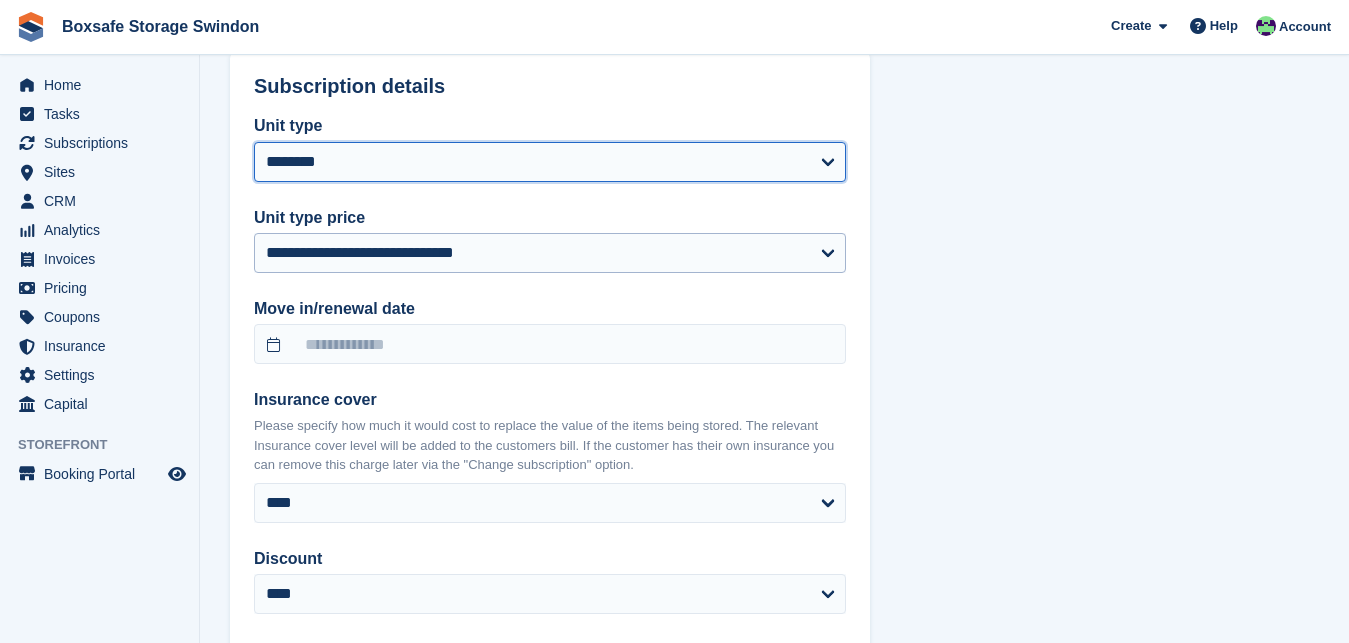 select on "*****" 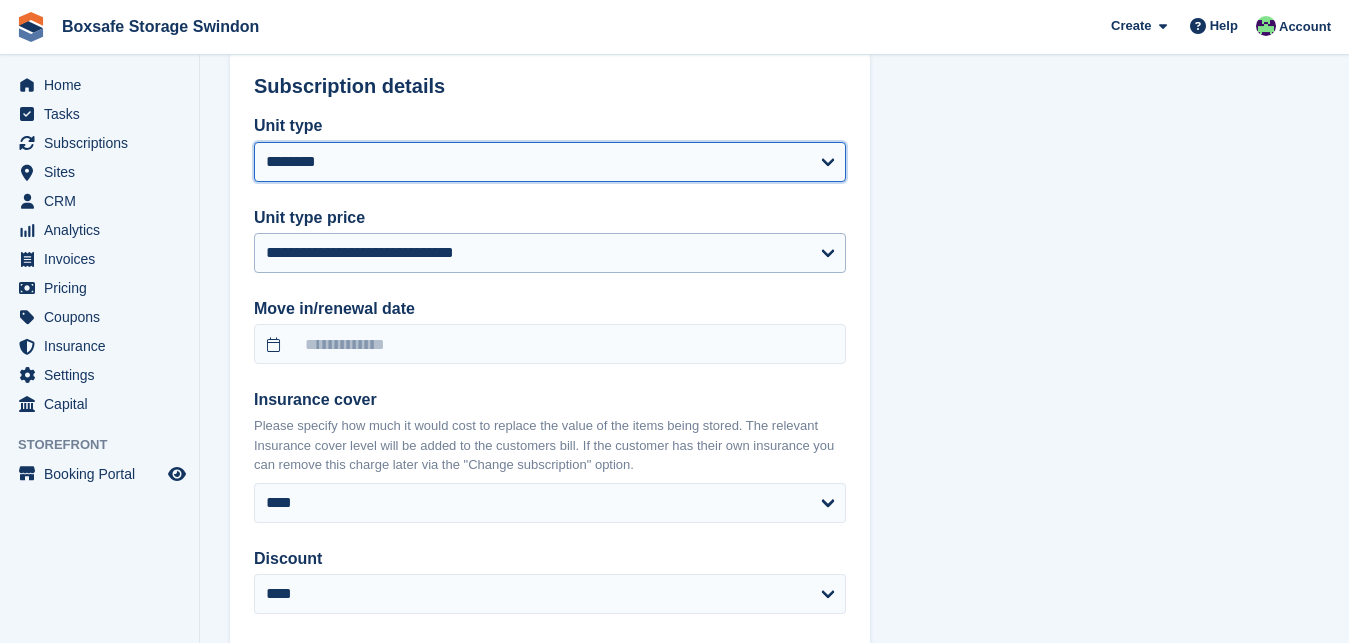 select on "*" 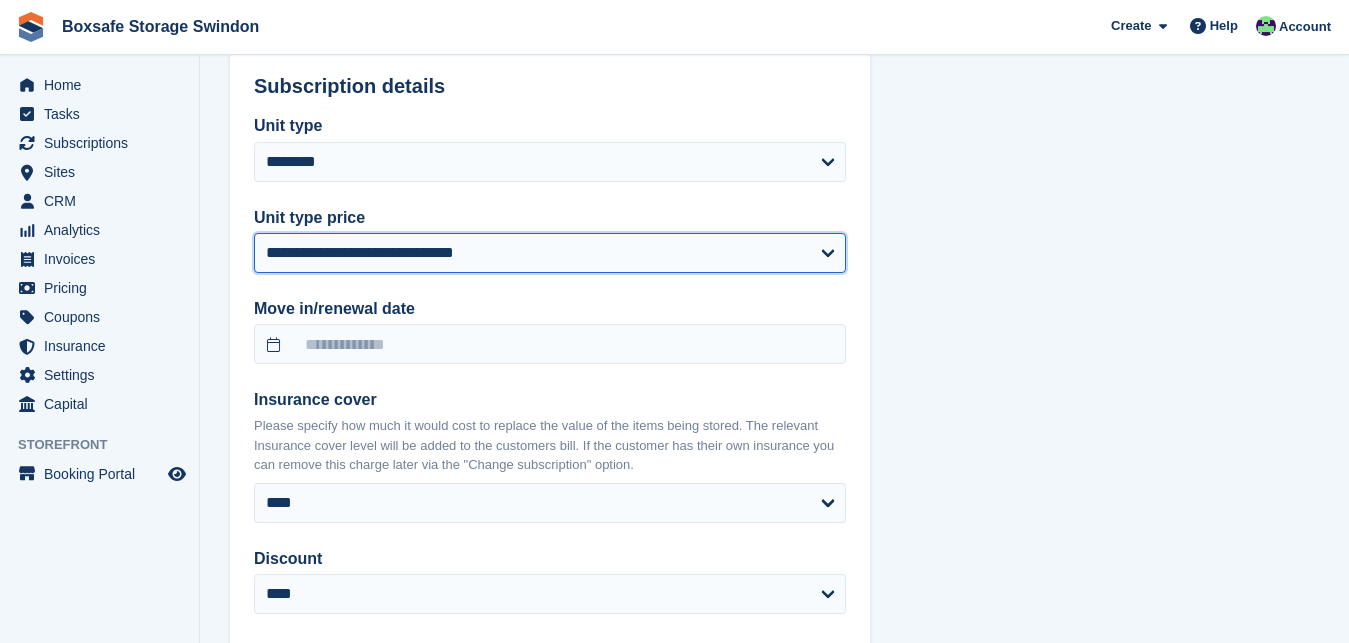 click on "**********" at bounding box center [550, 253] 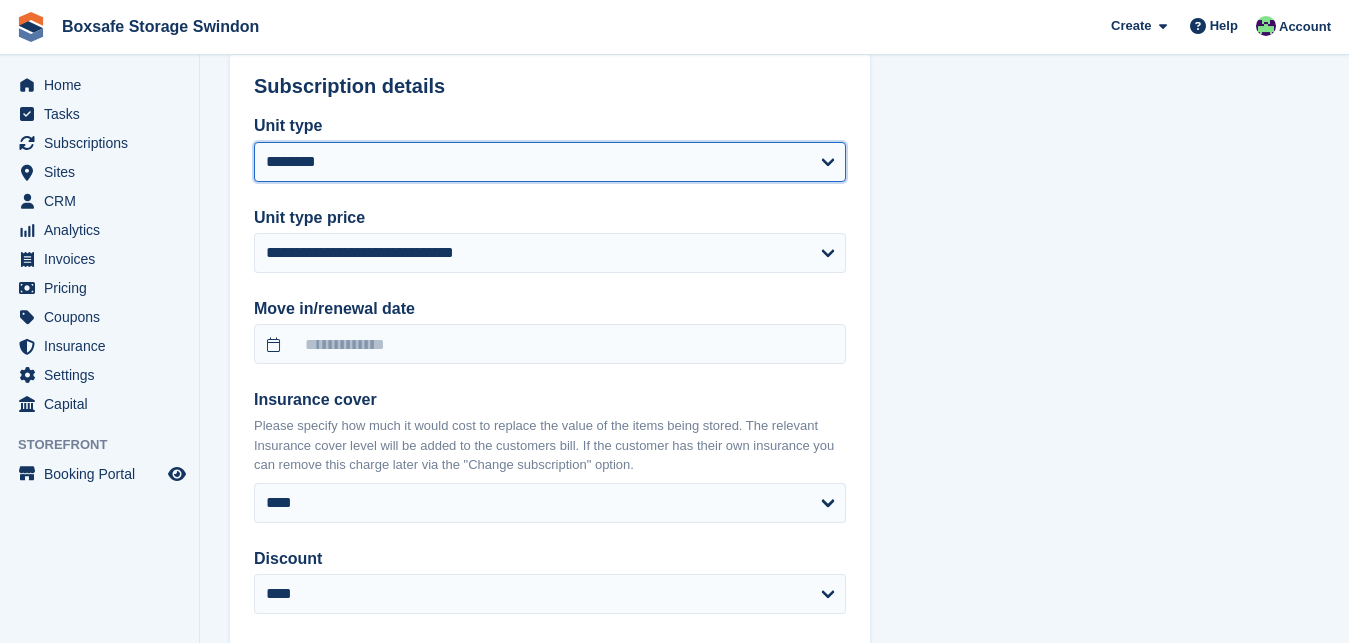 click on "**********" at bounding box center [550, 162] 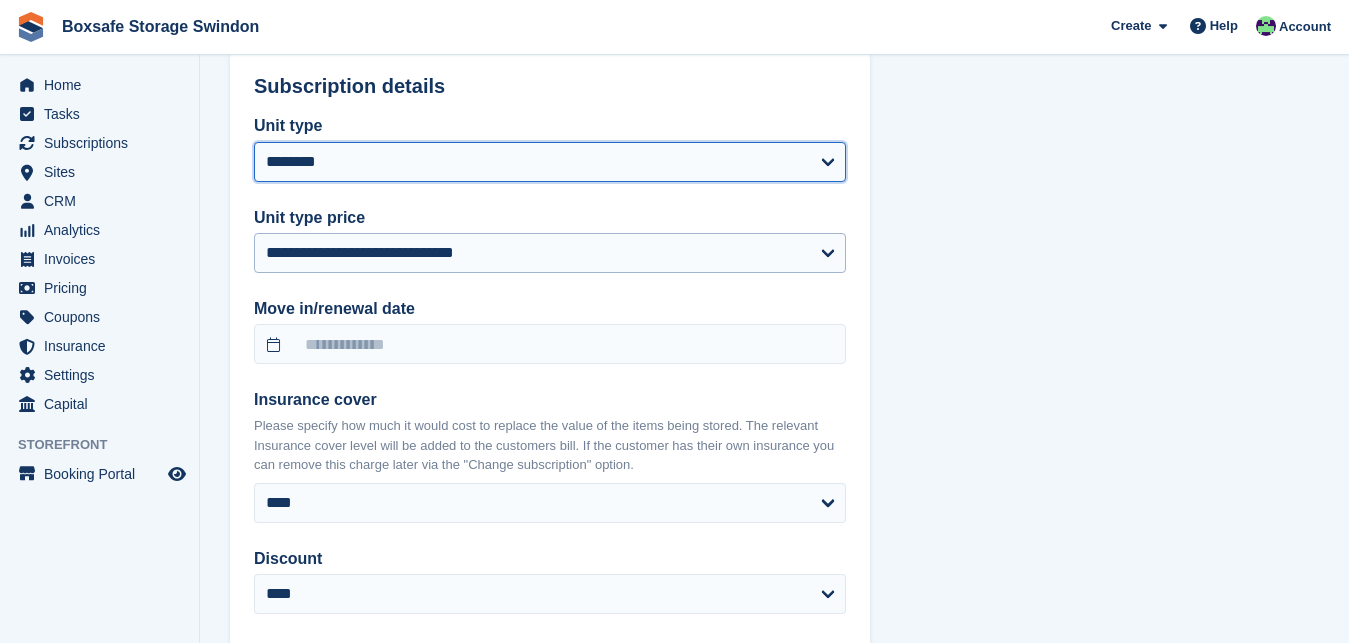 select on "*****" 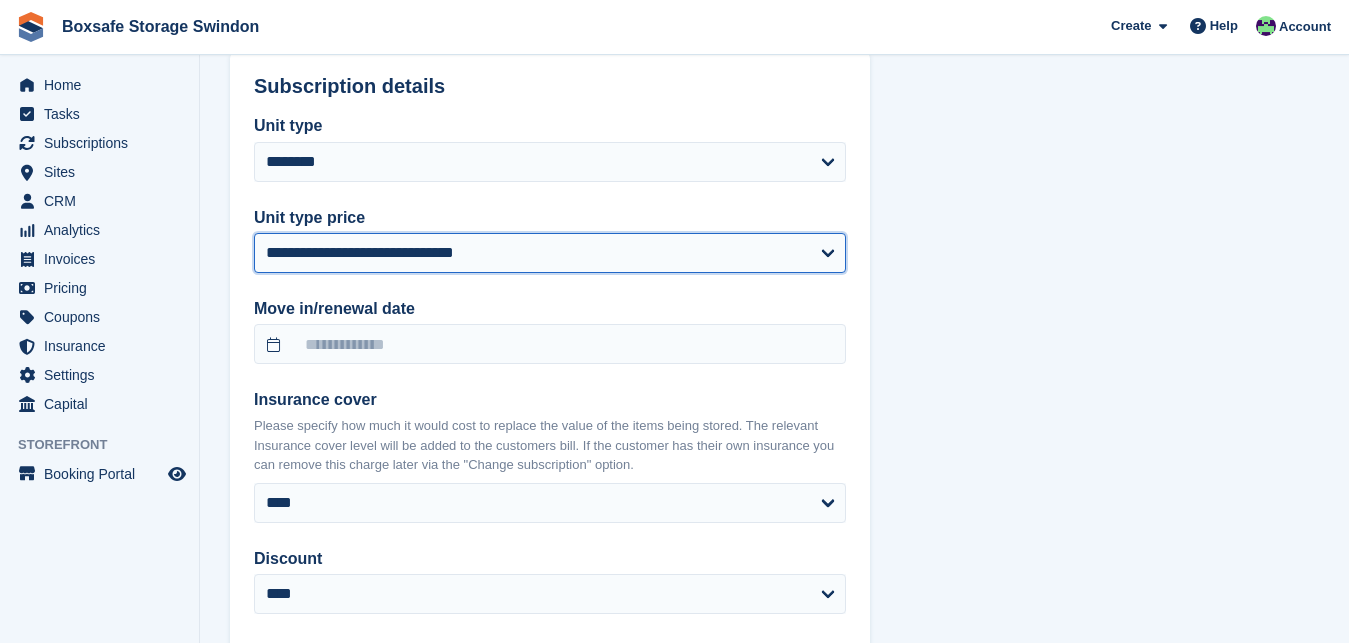 click on "**********" at bounding box center (550, 253) 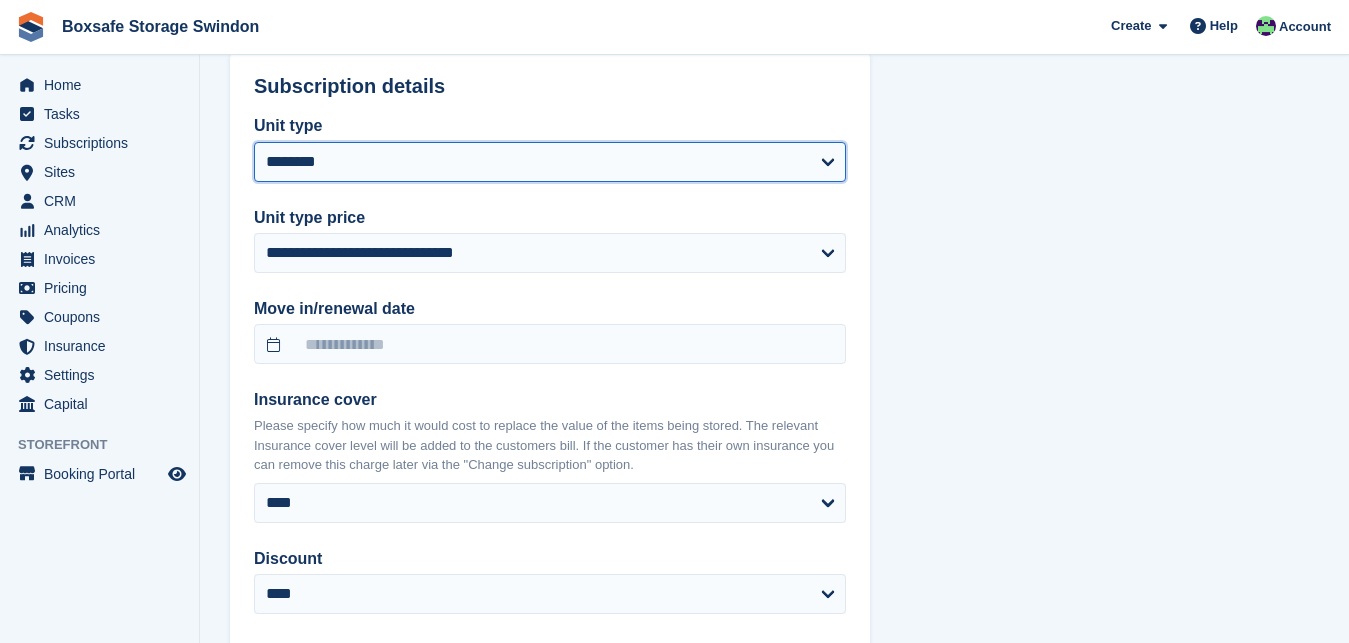 click on "**********" at bounding box center (550, 162) 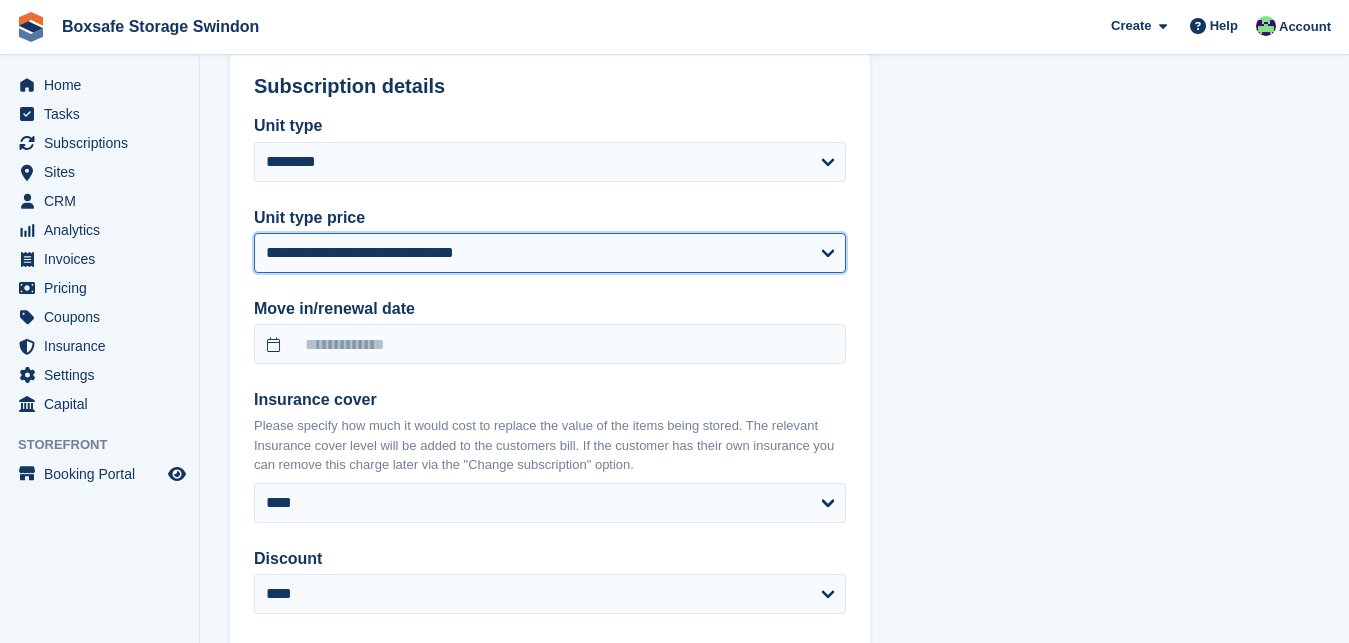 click on "**********" at bounding box center (550, 253) 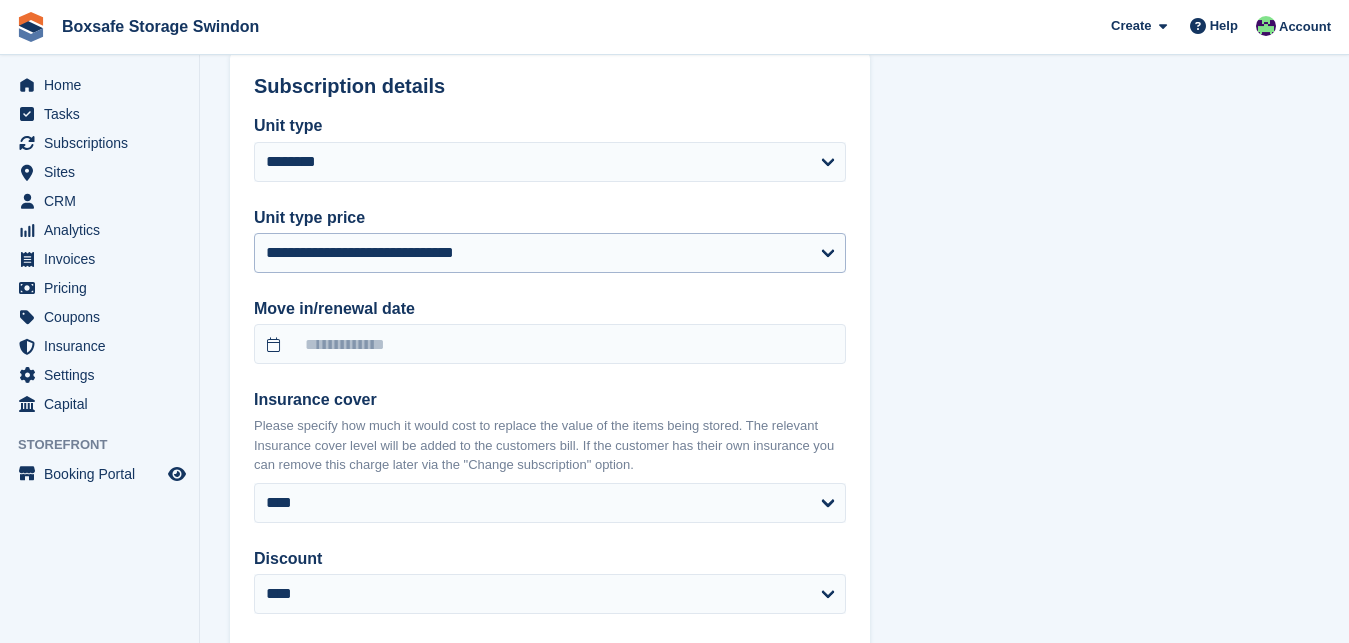 click on "**********" at bounding box center [550, 465] 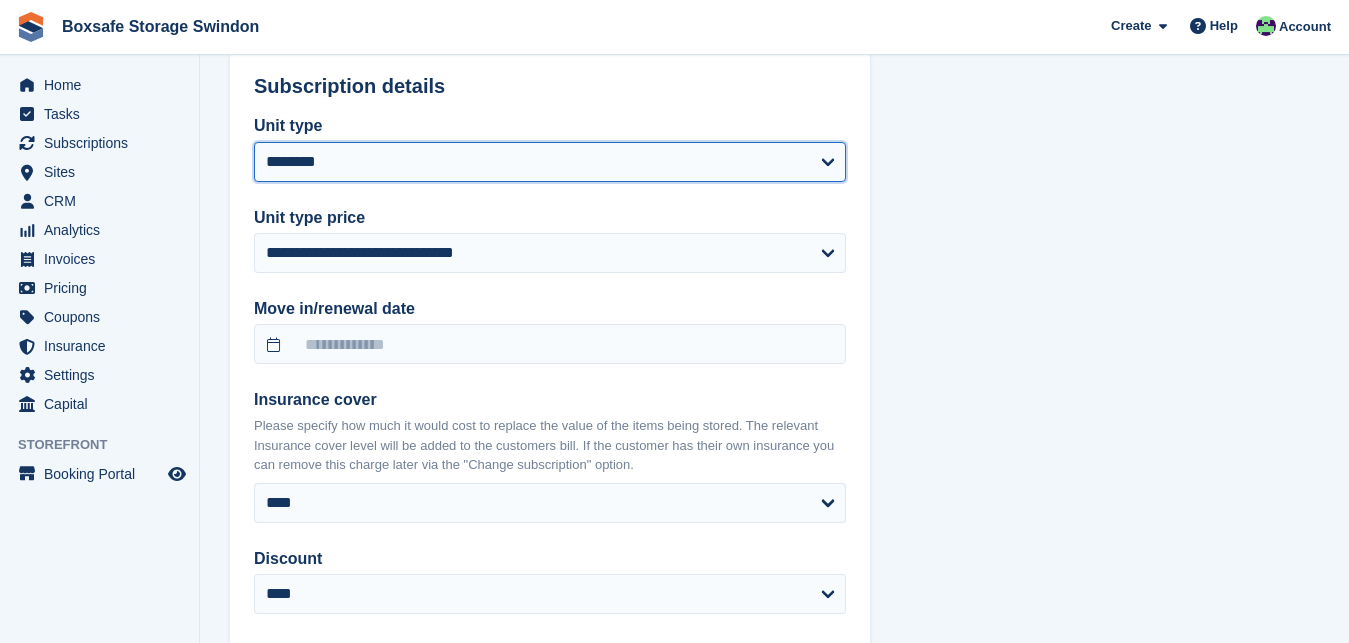 click on "**********" at bounding box center [550, 162] 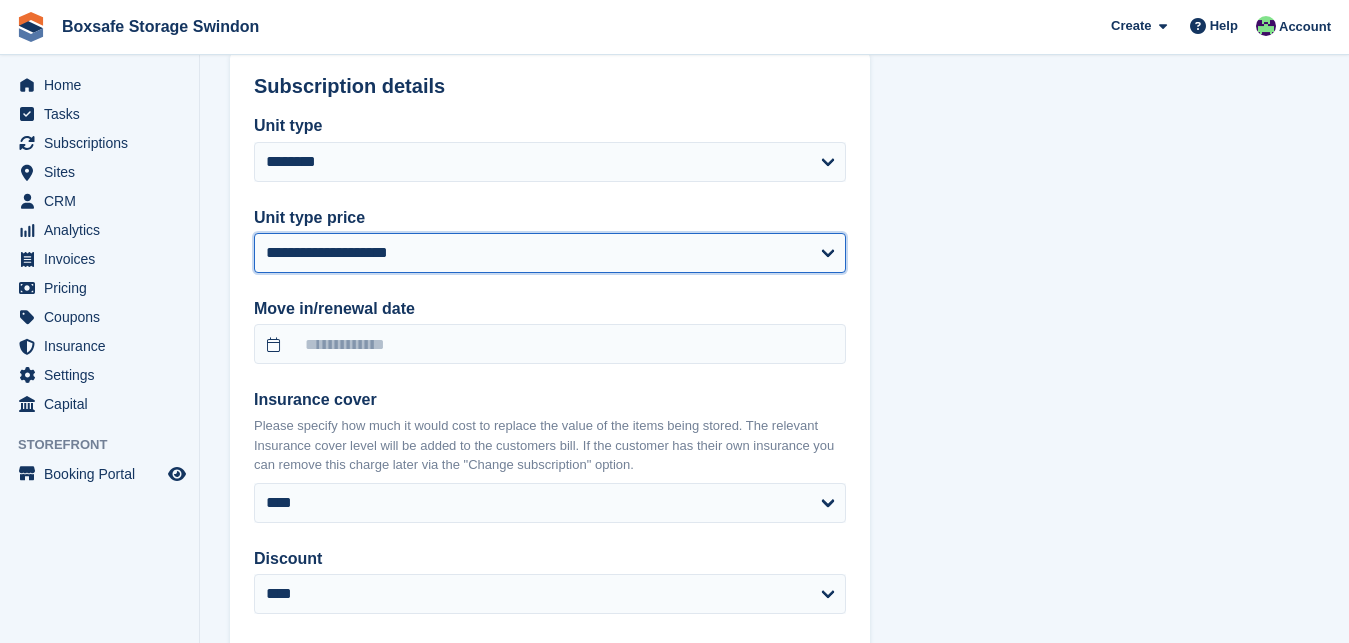 click on "**********" at bounding box center (550, 253) 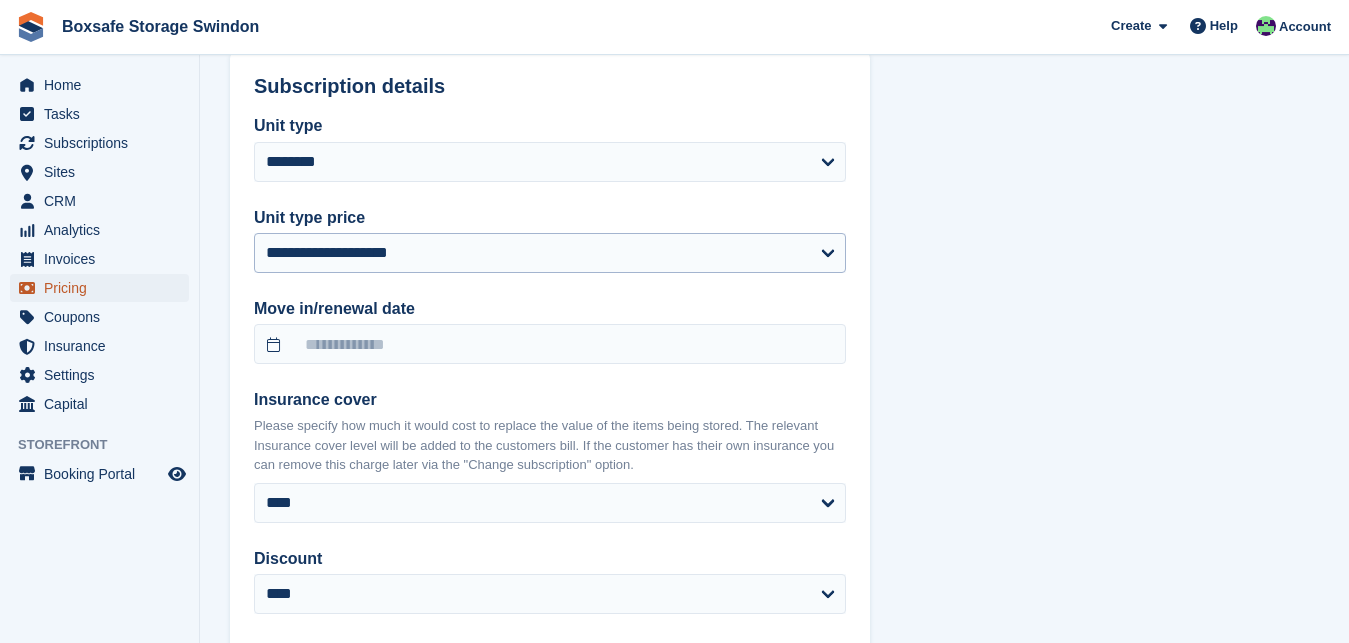 click on "Pricing" at bounding box center [104, 288] 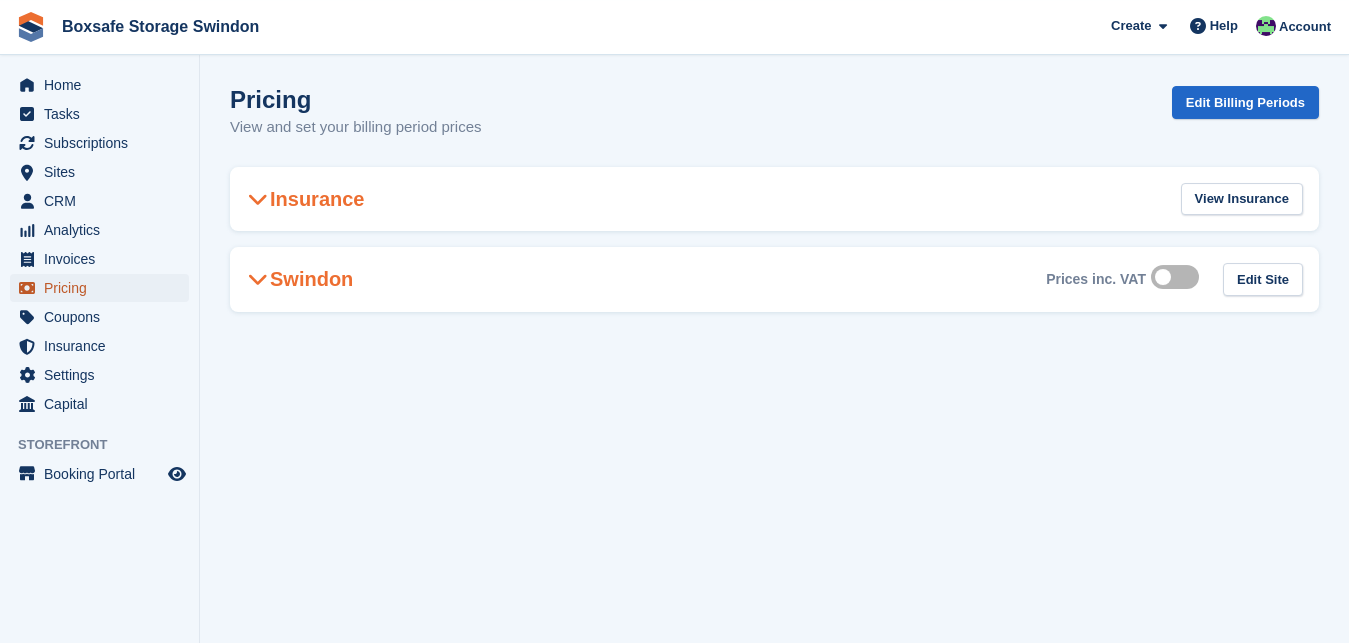 click on "Pricing" at bounding box center (104, 288) 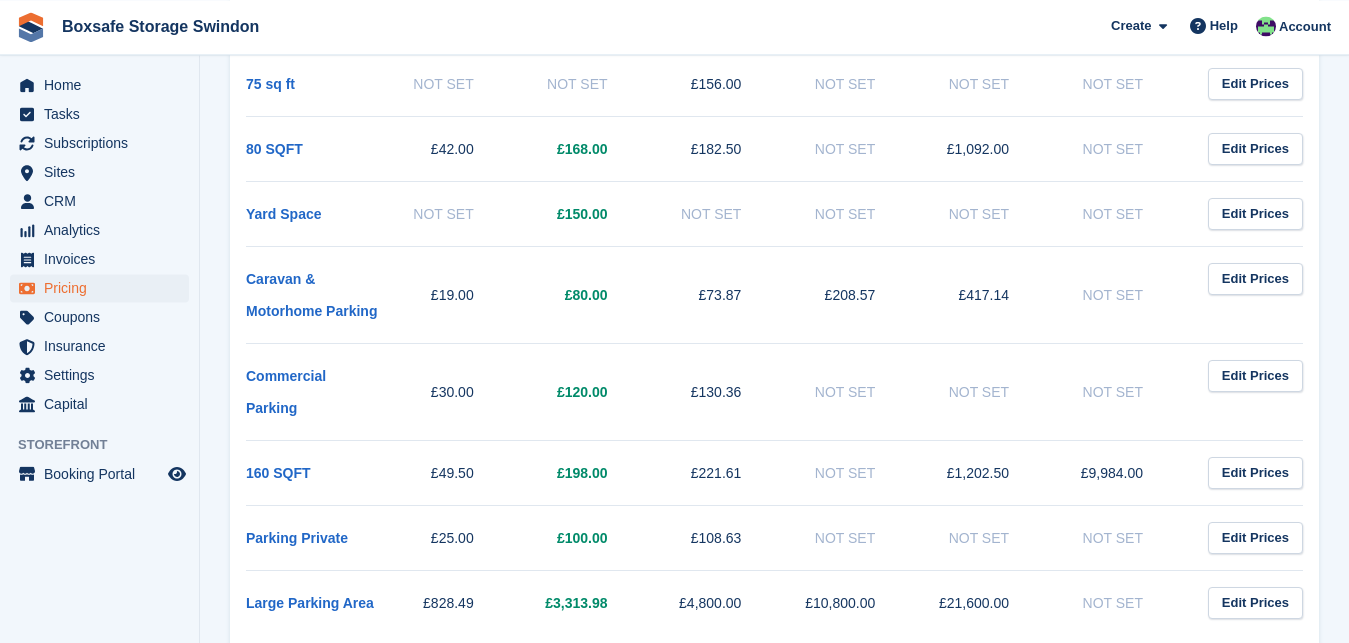 scroll, scrollTop: 1109, scrollLeft: 0, axis: vertical 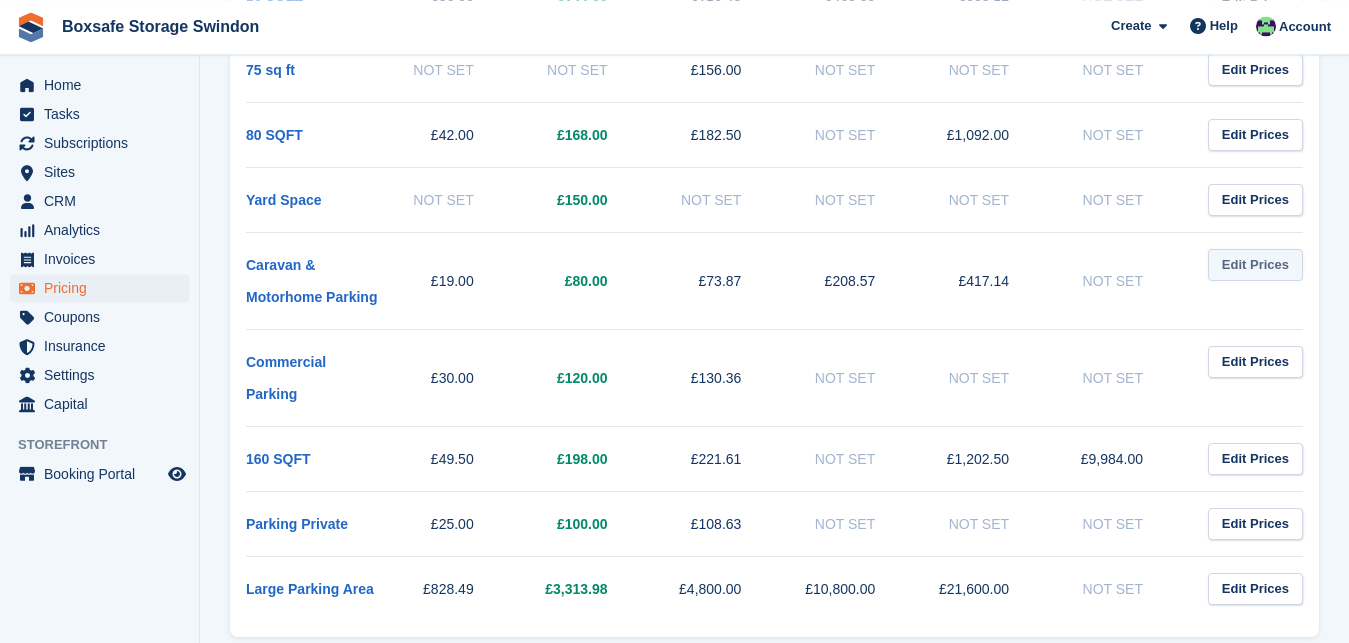 click on "Edit Prices" at bounding box center (1255, 265) 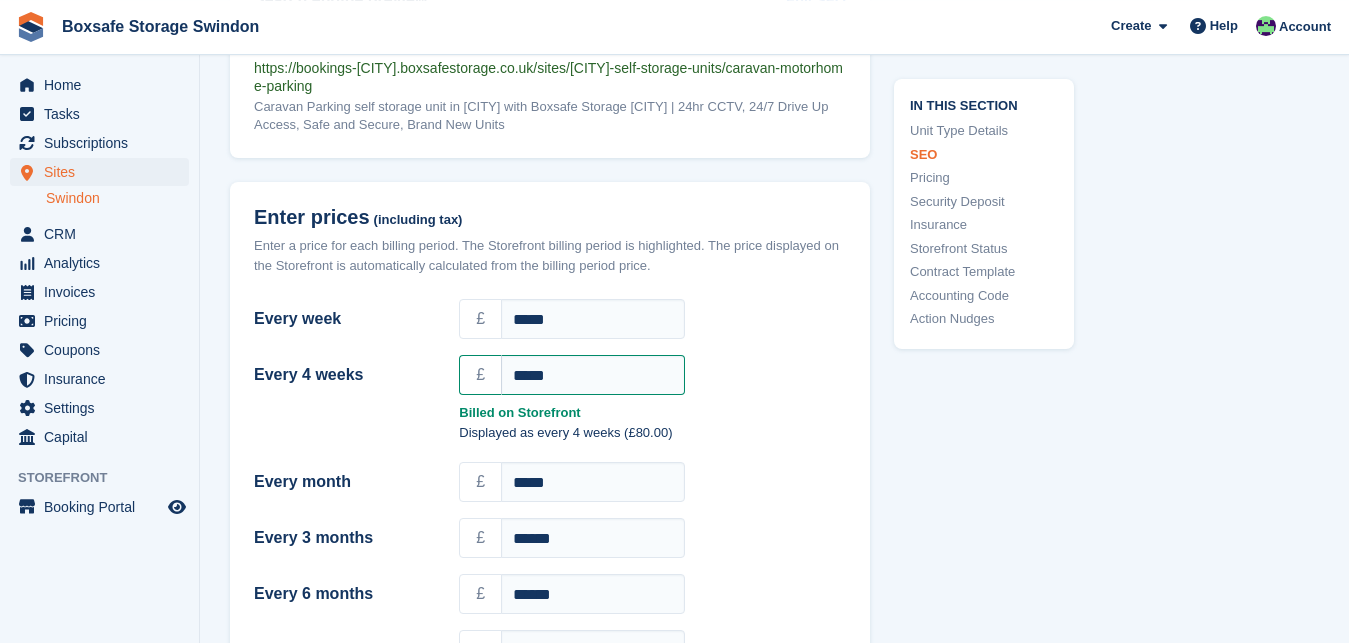 scroll, scrollTop: 1602, scrollLeft: 0, axis: vertical 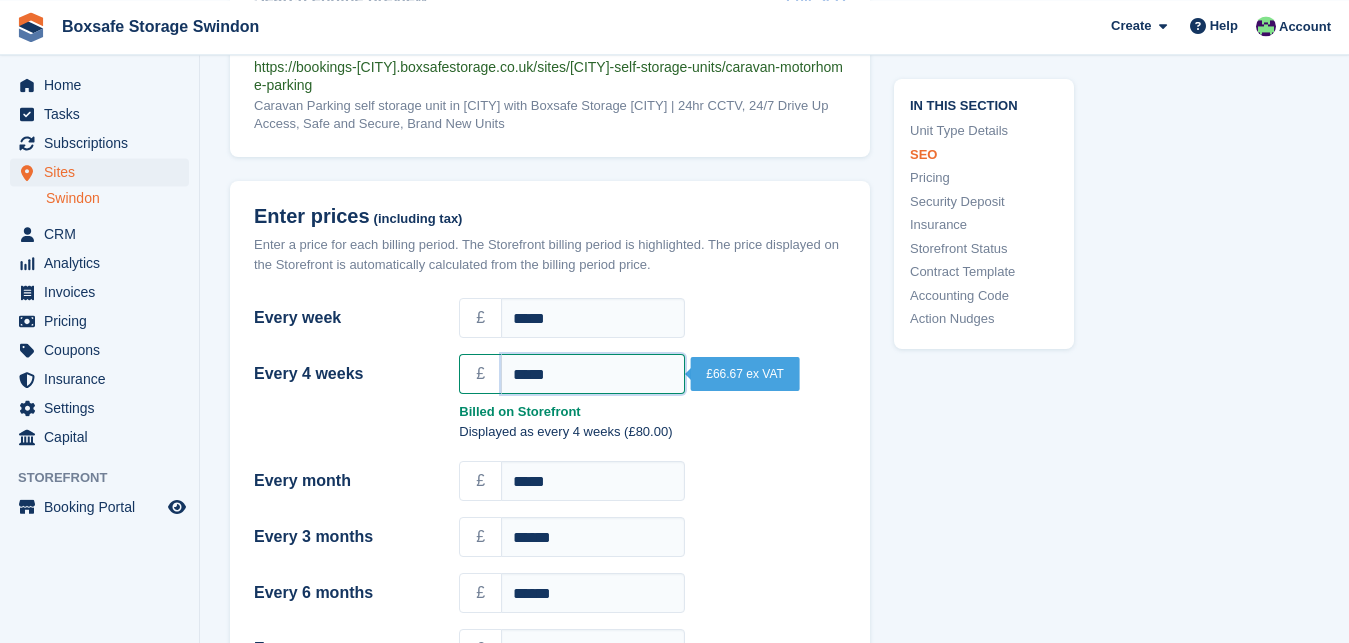 drag, startPoint x: 567, startPoint y: 372, endPoint x: 500, endPoint y: 372, distance: 67 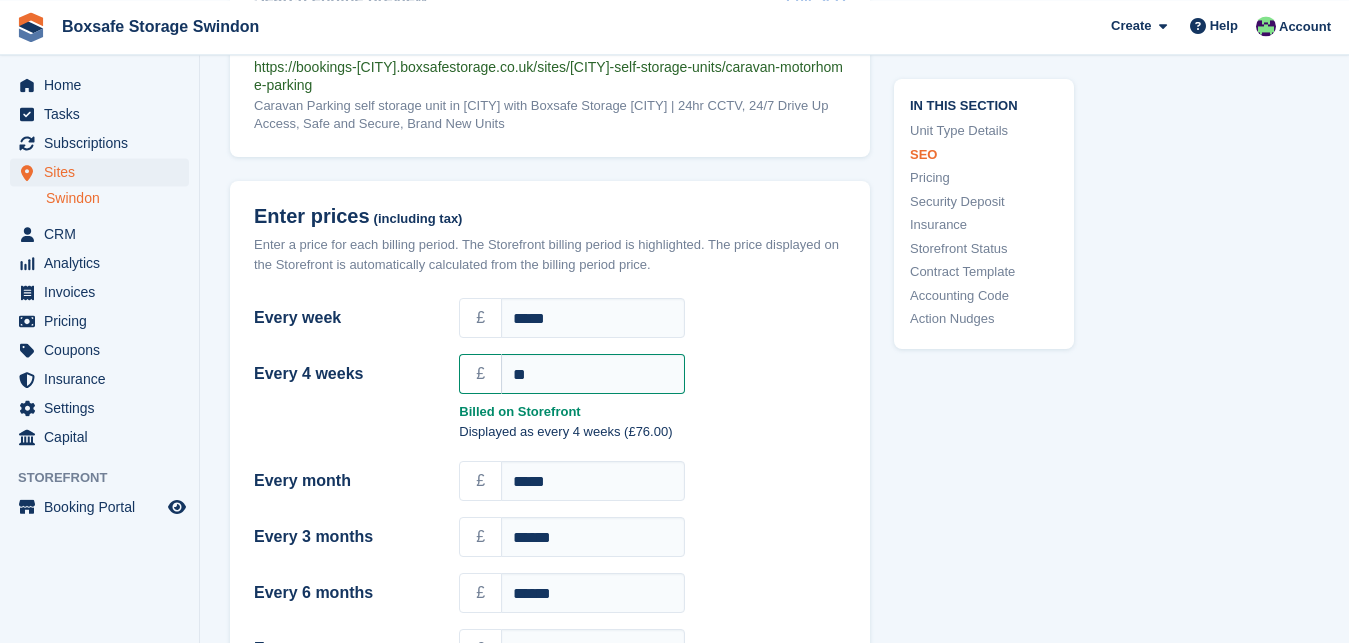 click on "**********" at bounding box center (774, 597) 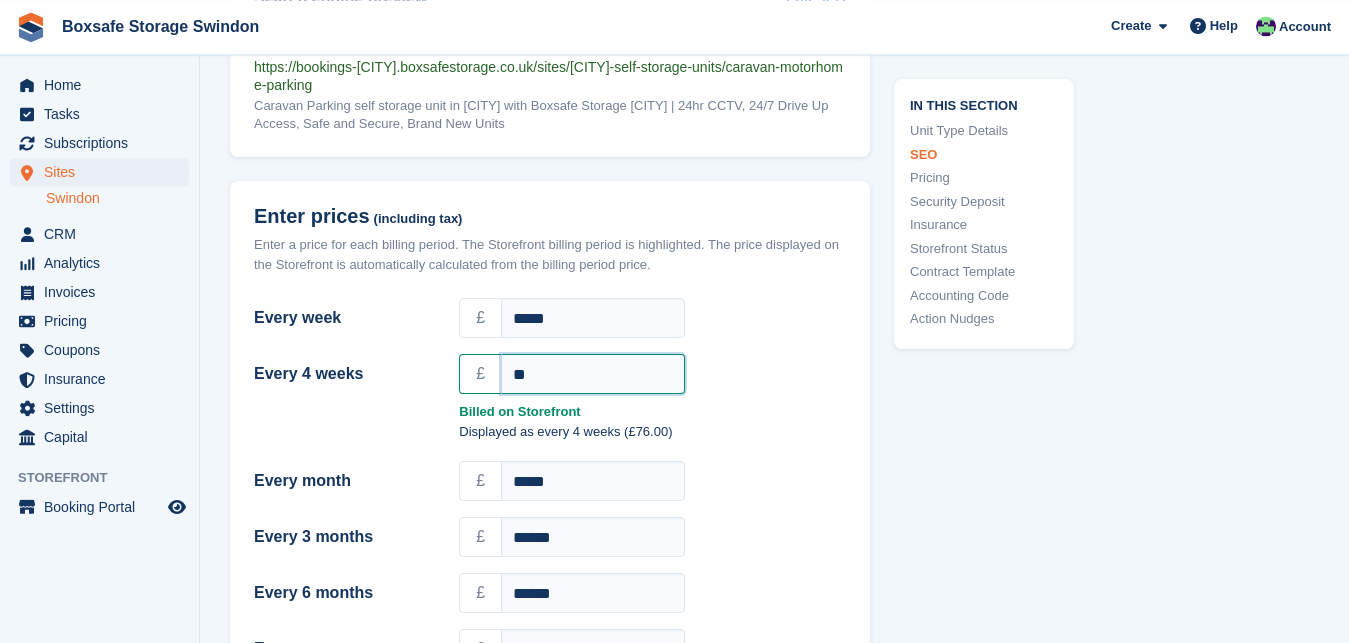 click on "**" at bounding box center (593, 374) 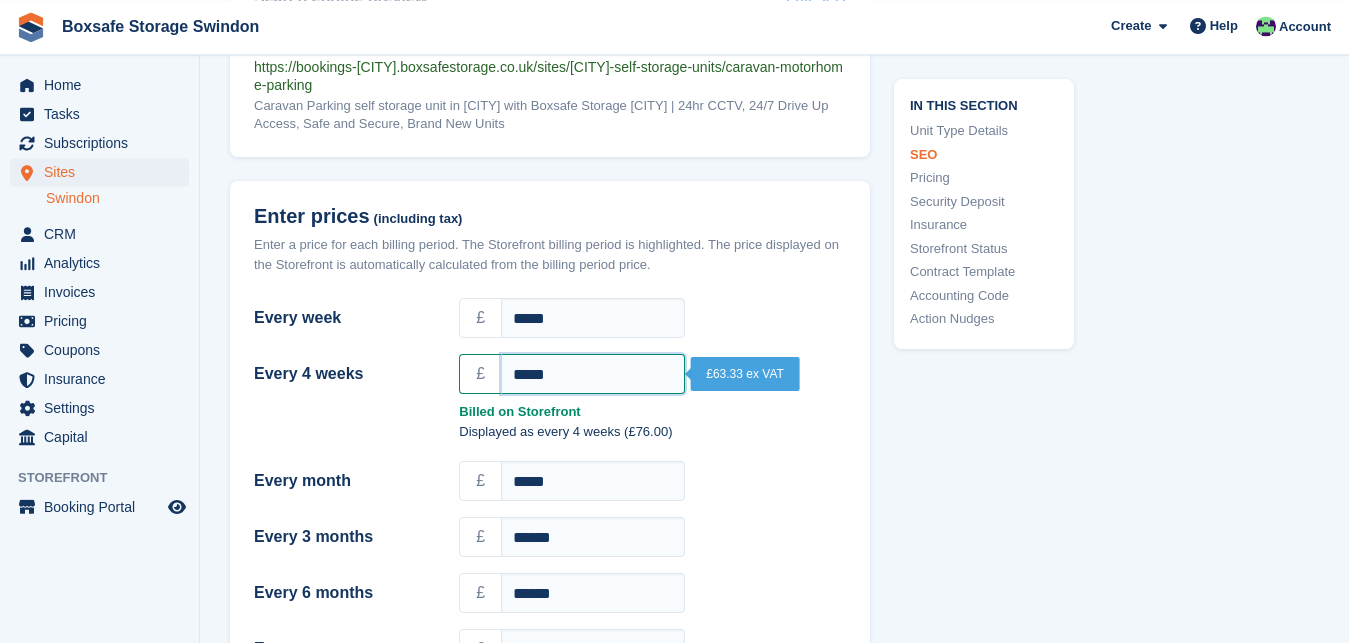 type on "*****" 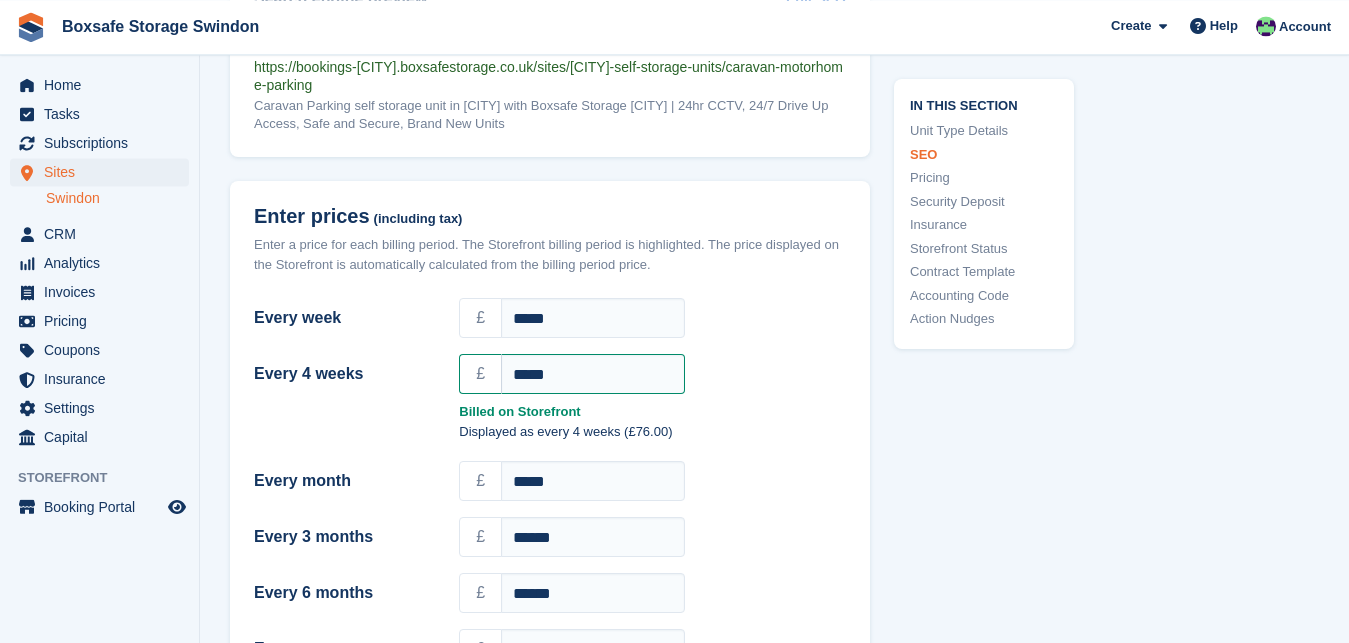 drag, startPoint x: 1360, startPoint y: 374, endPoint x: 1357, endPoint y: 300, distance: 74.06078 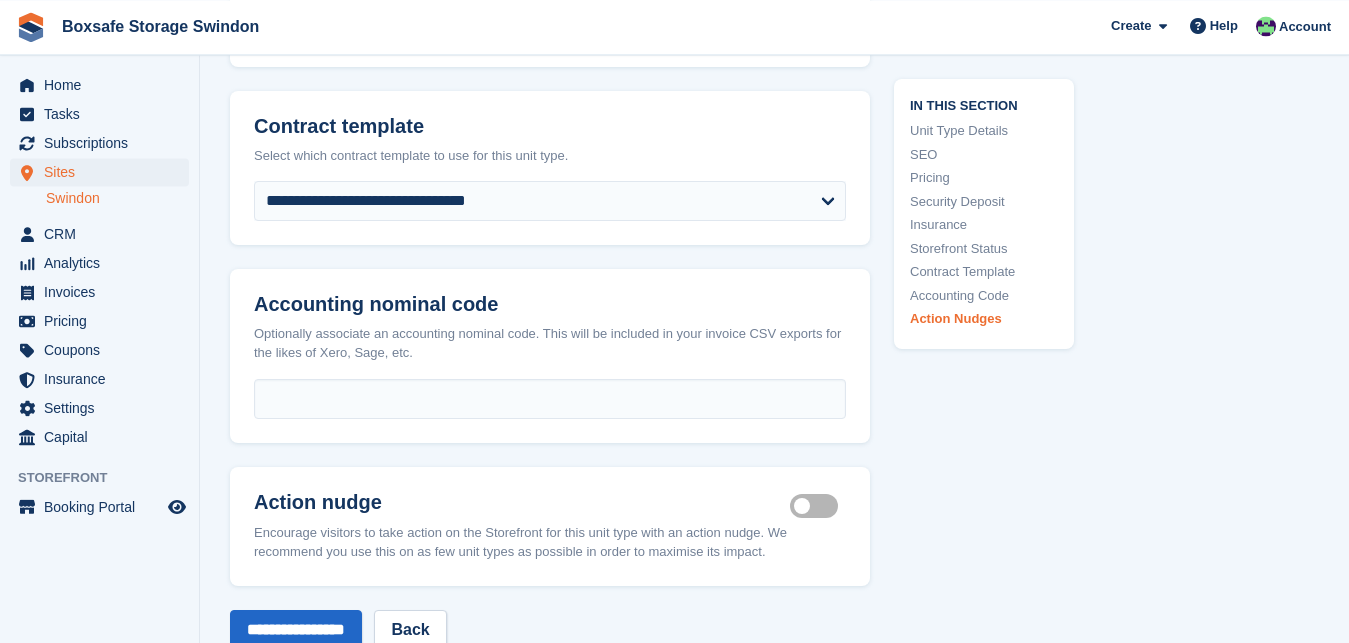 scroll, scrollTop: 3617, scrollLeft: 0, axis: vertical 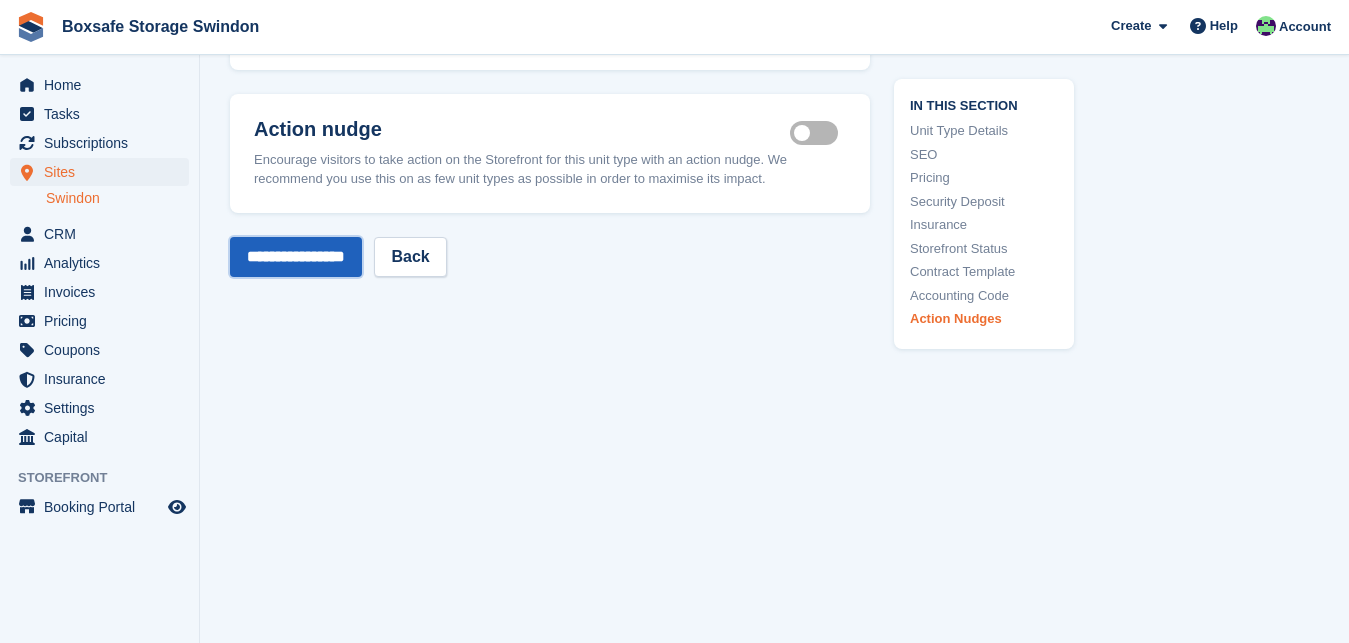 click on "**********" at bounding box center [296, 257] 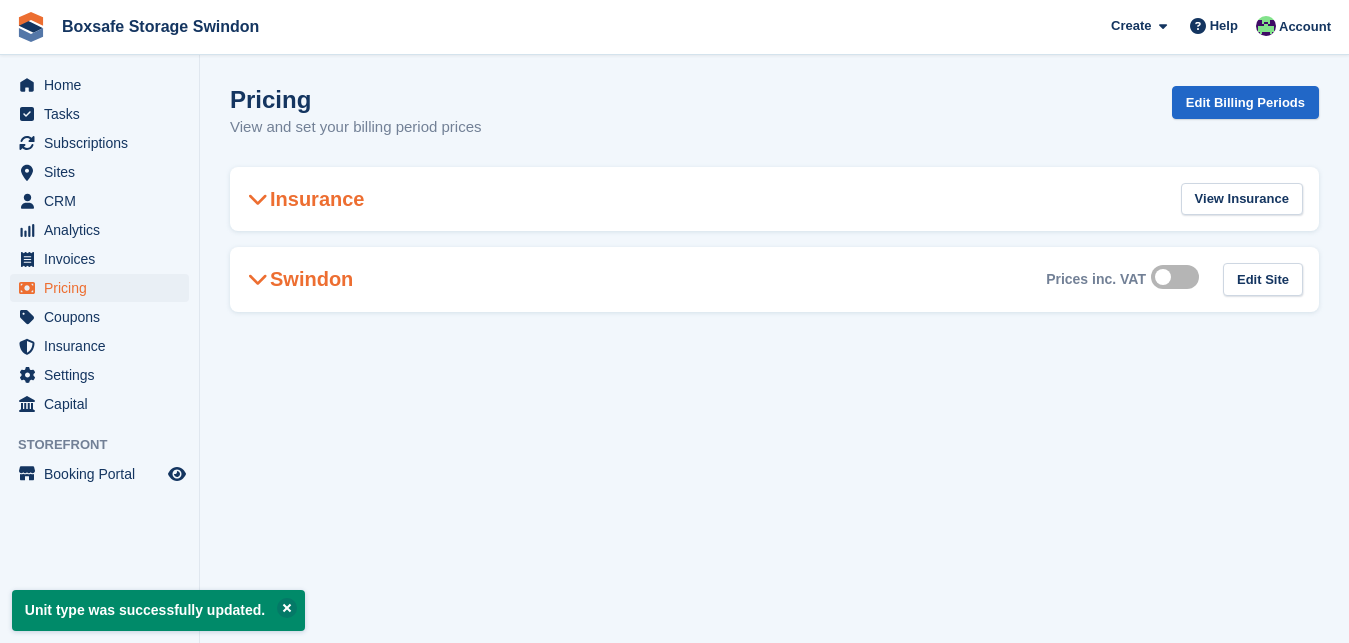 scroll, scrollTop: 0, scrollLeft: 0, axis: both 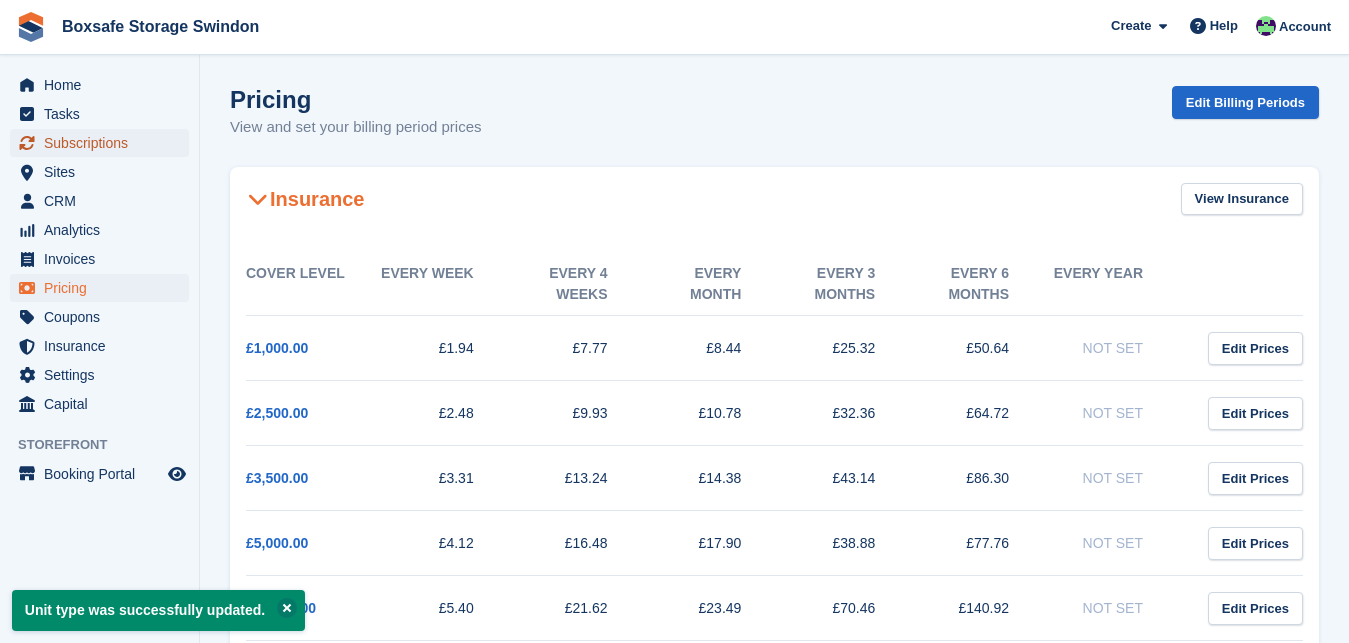 click on "Subscriptions" at bounding box center [104, 143] 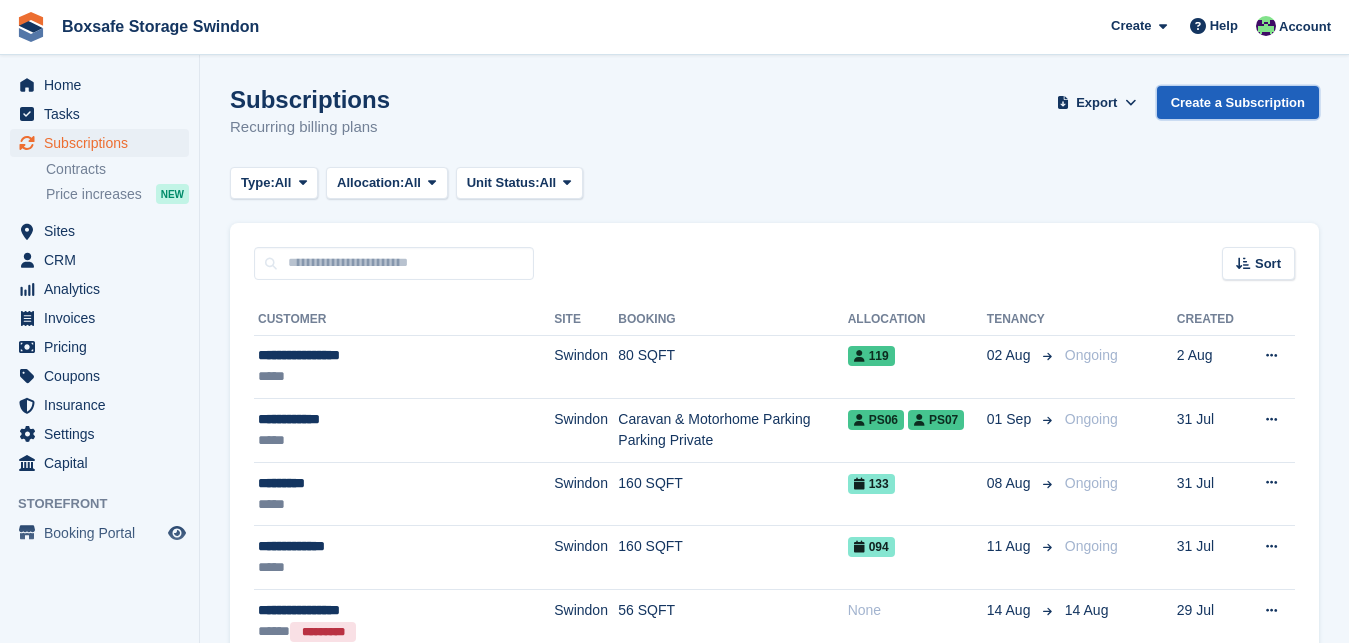 click on "Create a Subscription" at bounding box center [1238, 102] 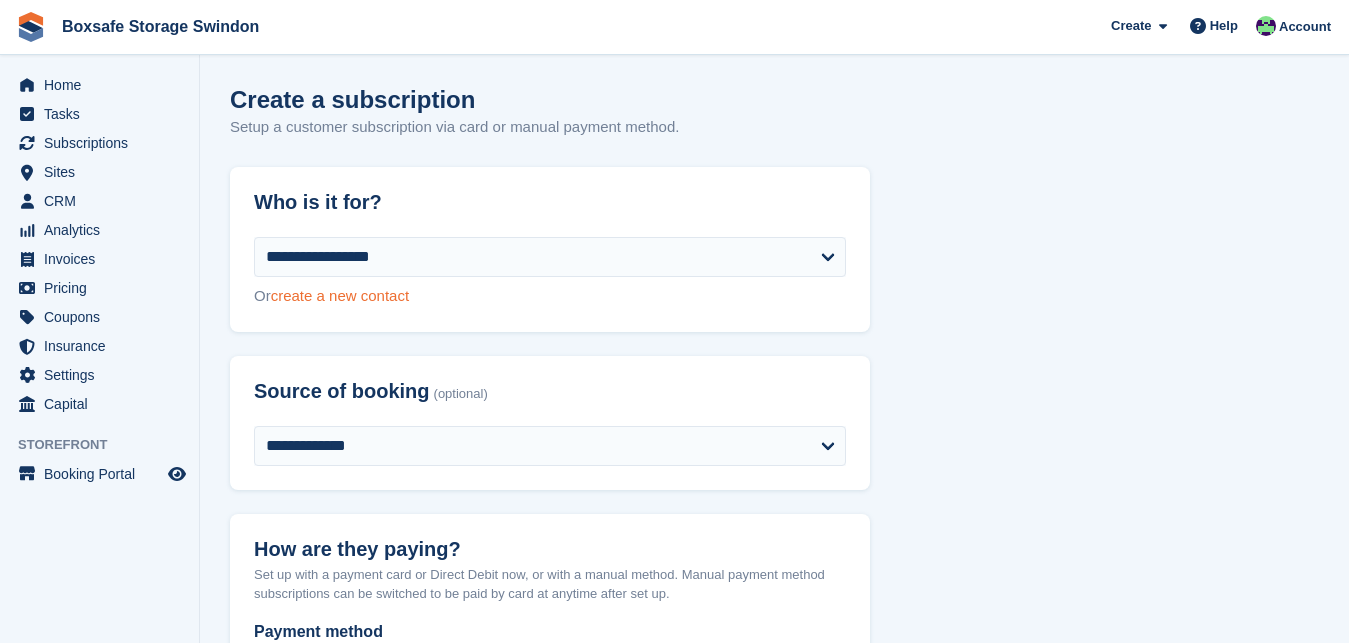 click on "create a new contact" at bounding box center (340, 295) 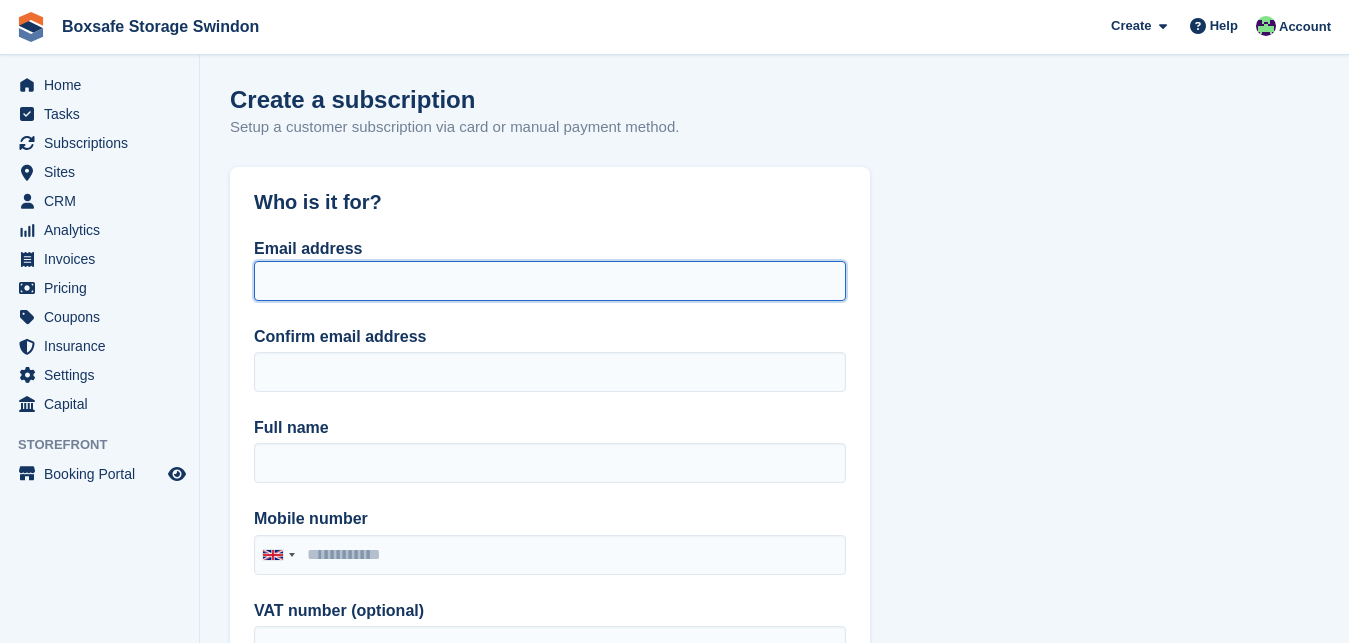 click on "Email address" at bounding box center (550, 281) 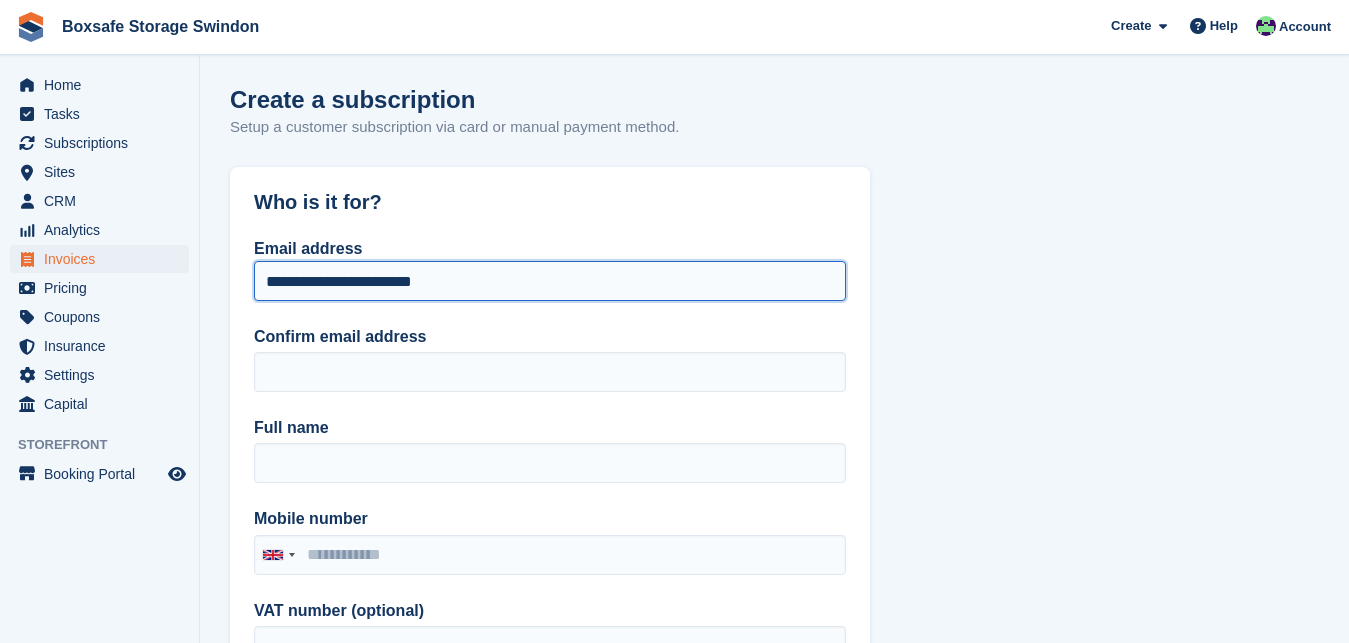 drag, startPoint x: 516, startPoint y: 269, endPoint x: 171, endPoint y: 272, distance: 345.01303 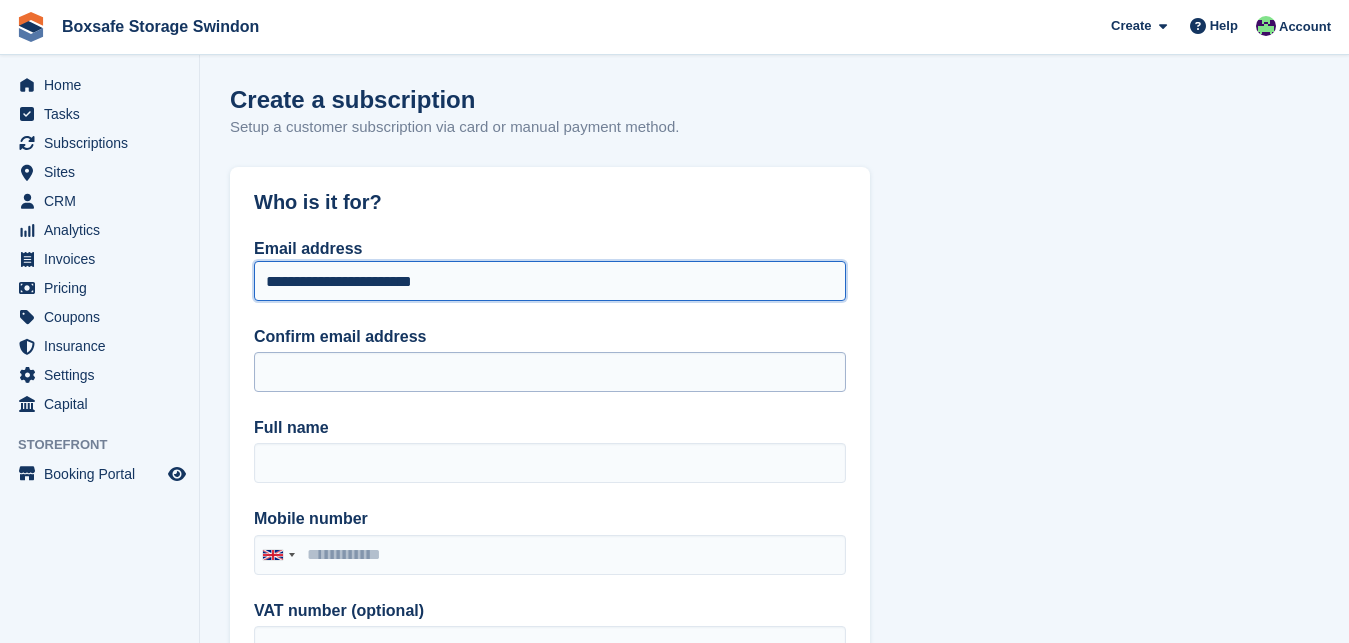 type on "**********" 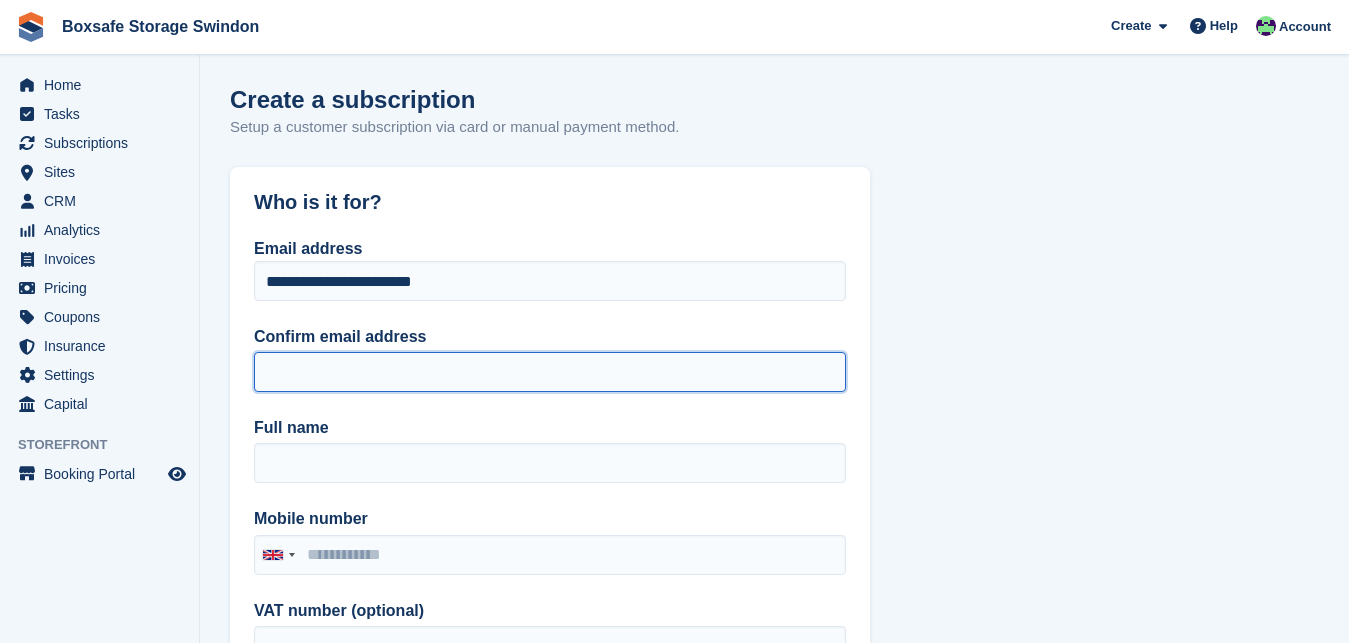 click on "Confirm email address" at bounding box center (550, 372) 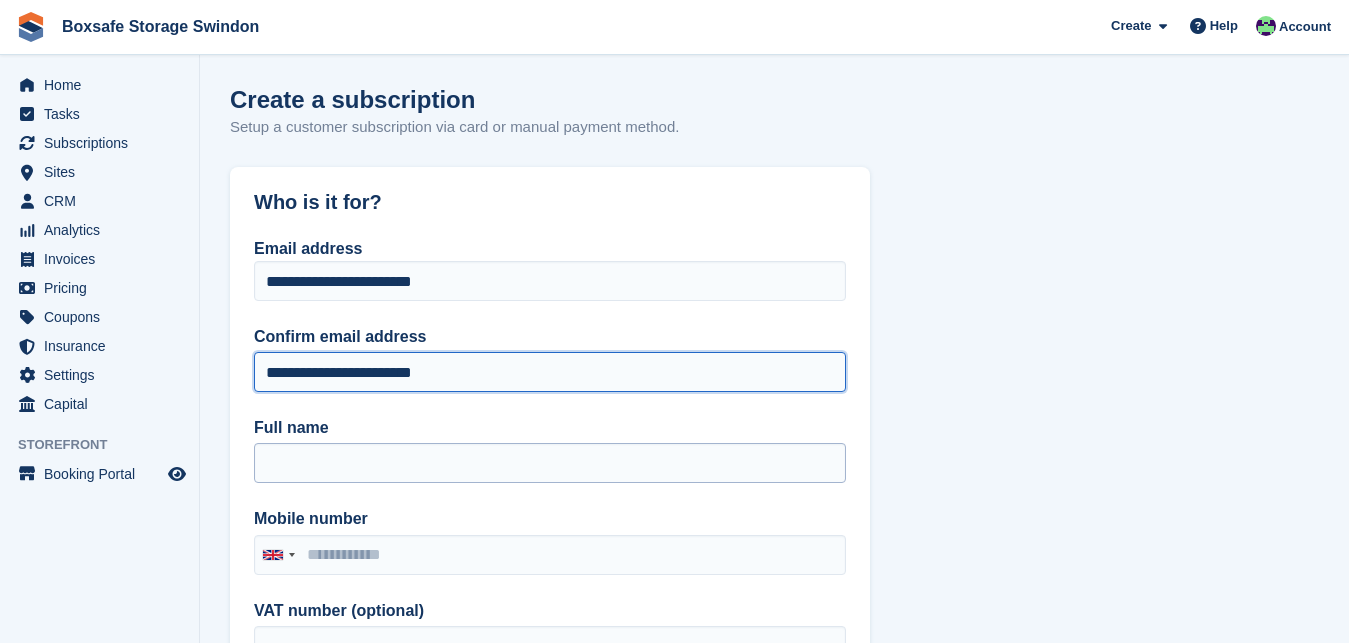 type on "**********" 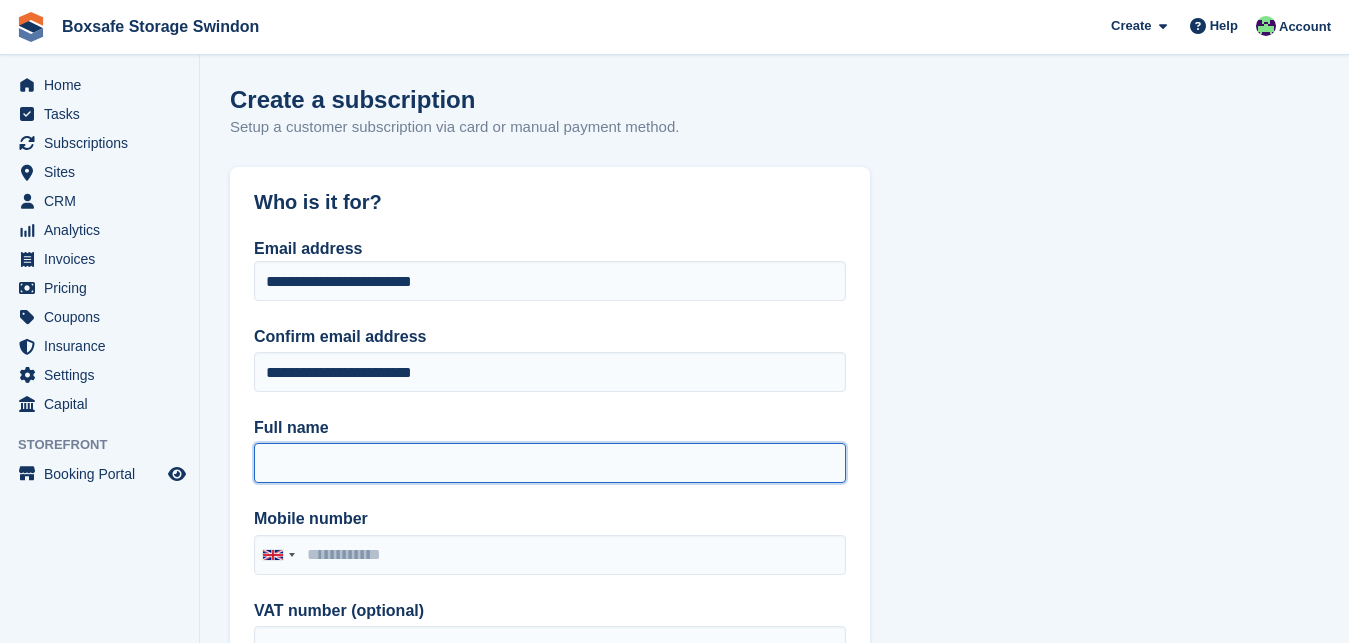 click on "Full name" at bounding box center (550, 463) 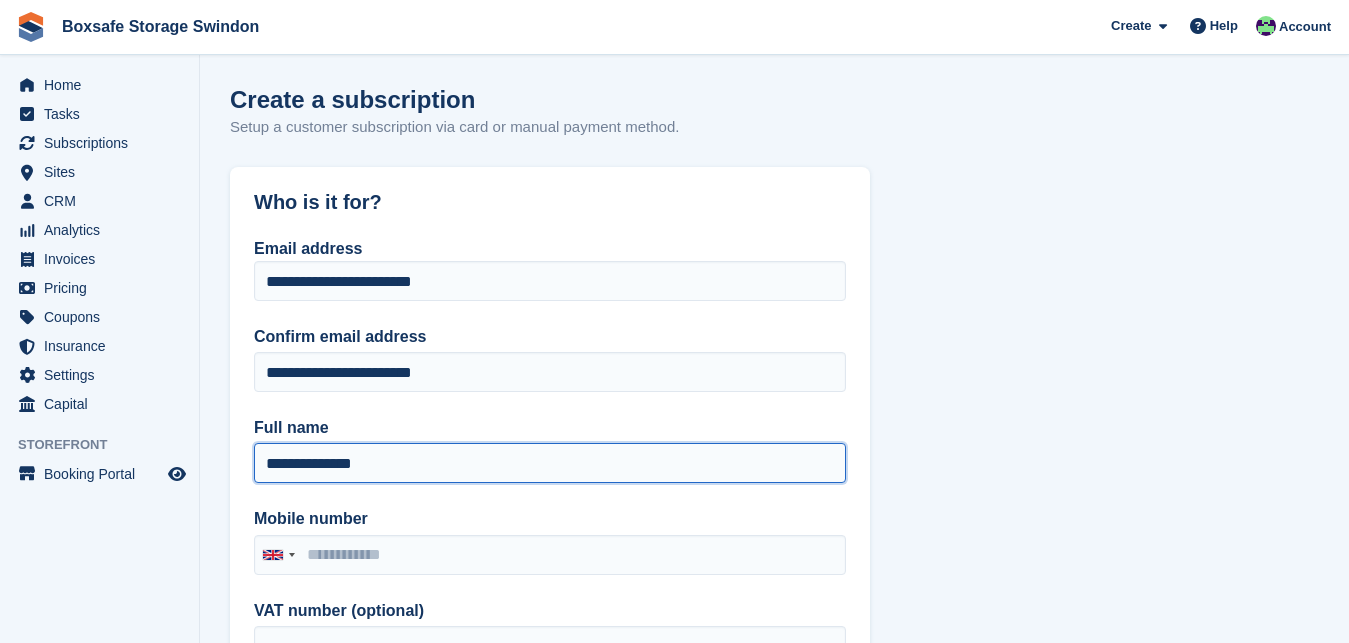 type on "**********" 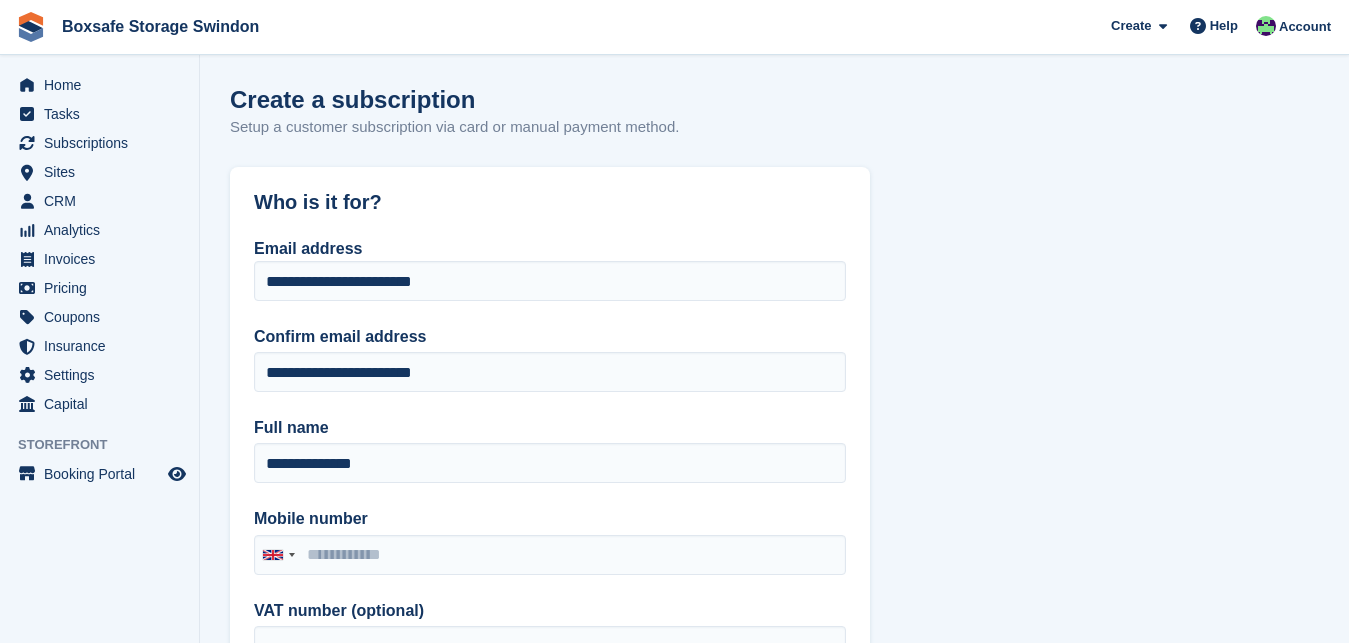 click on "**********" at bounding box center [550, 596] 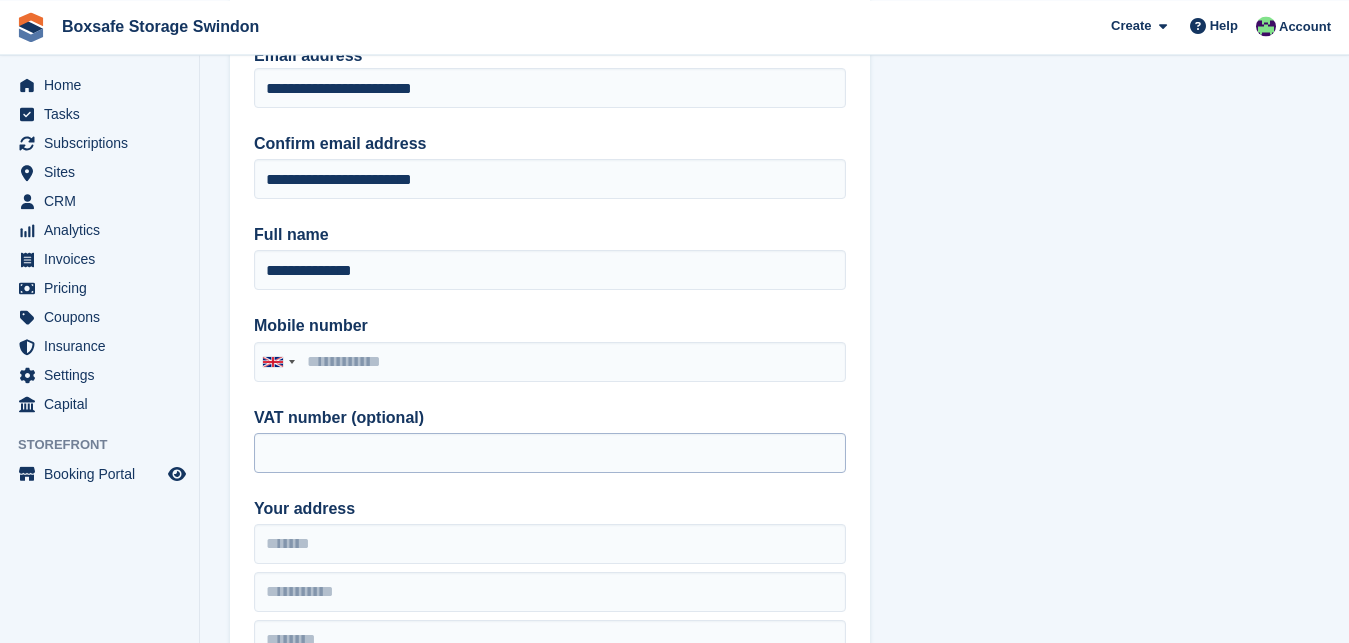scroll, scrollTop: 204, scrollLeft: 0, axis: vertical 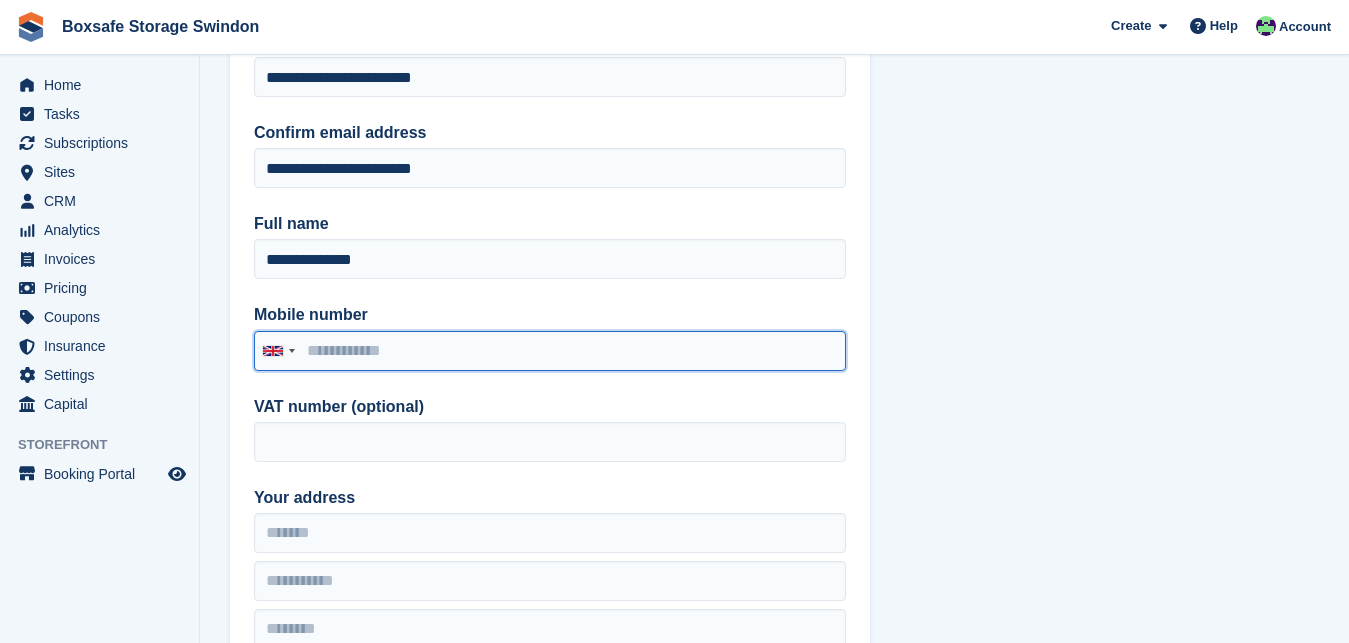 click on "Mobile number" at bounding box center (550, 351) 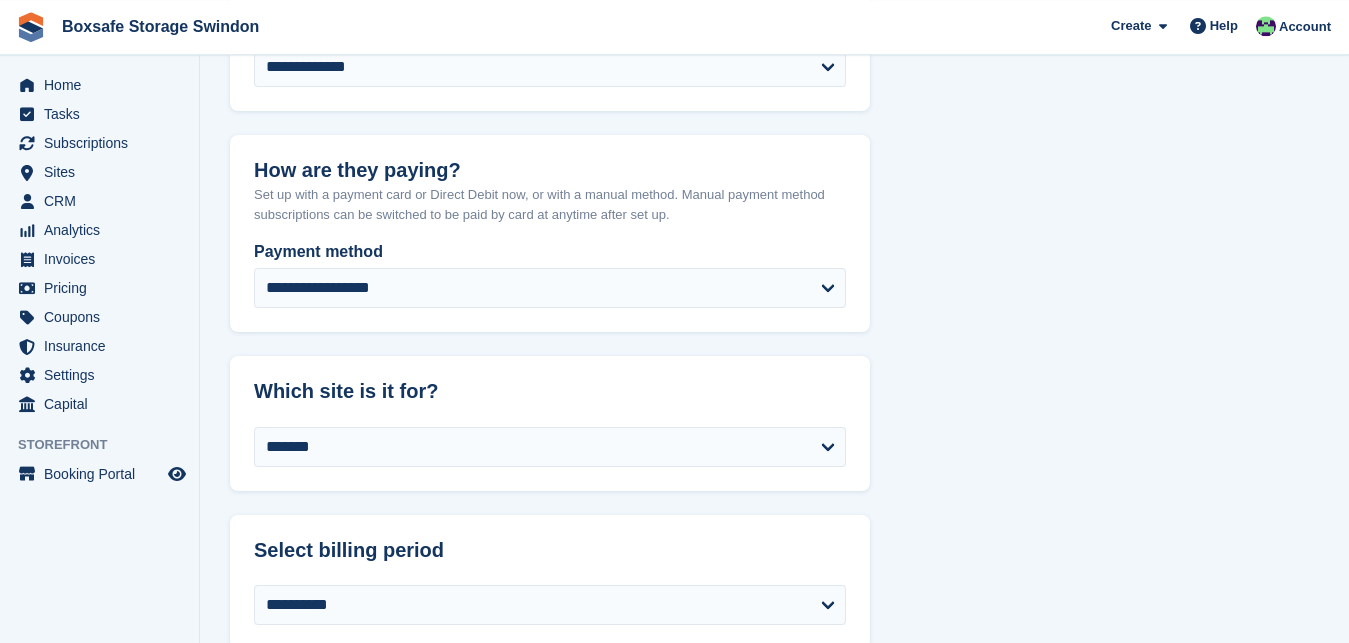 scroll, scrollTop: 1040, scrollLeft: 0, axis: vertical 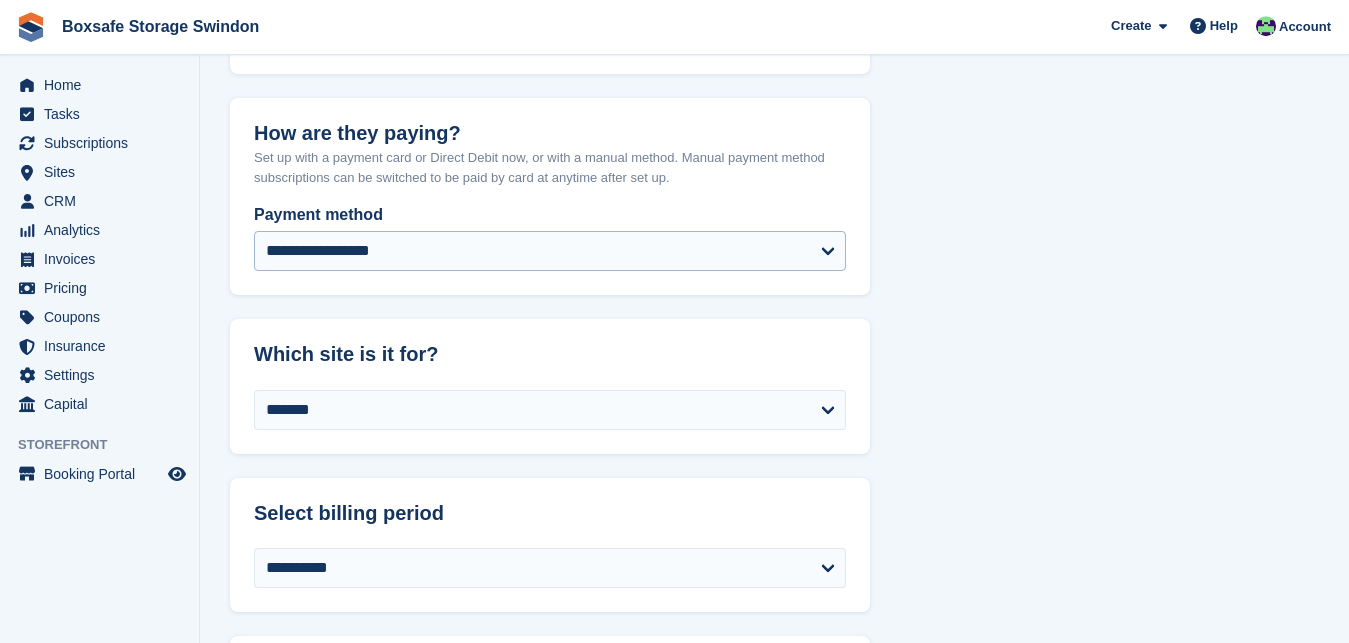 type on "**********" 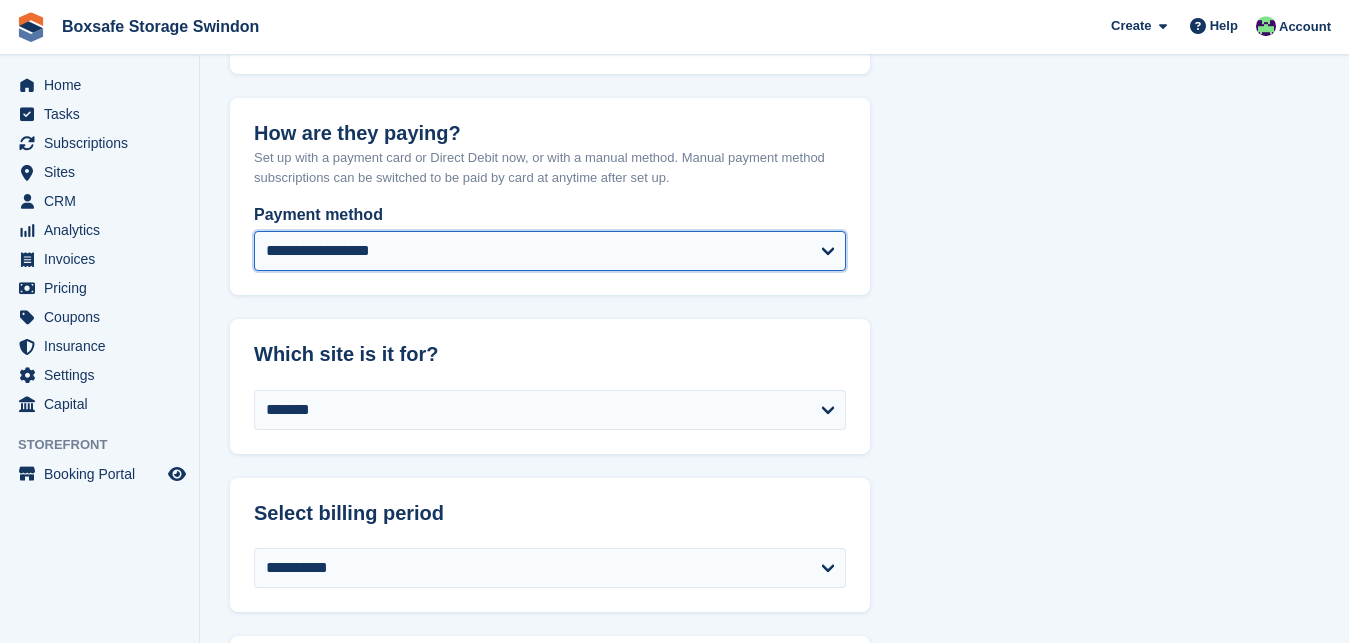 select on "*****" 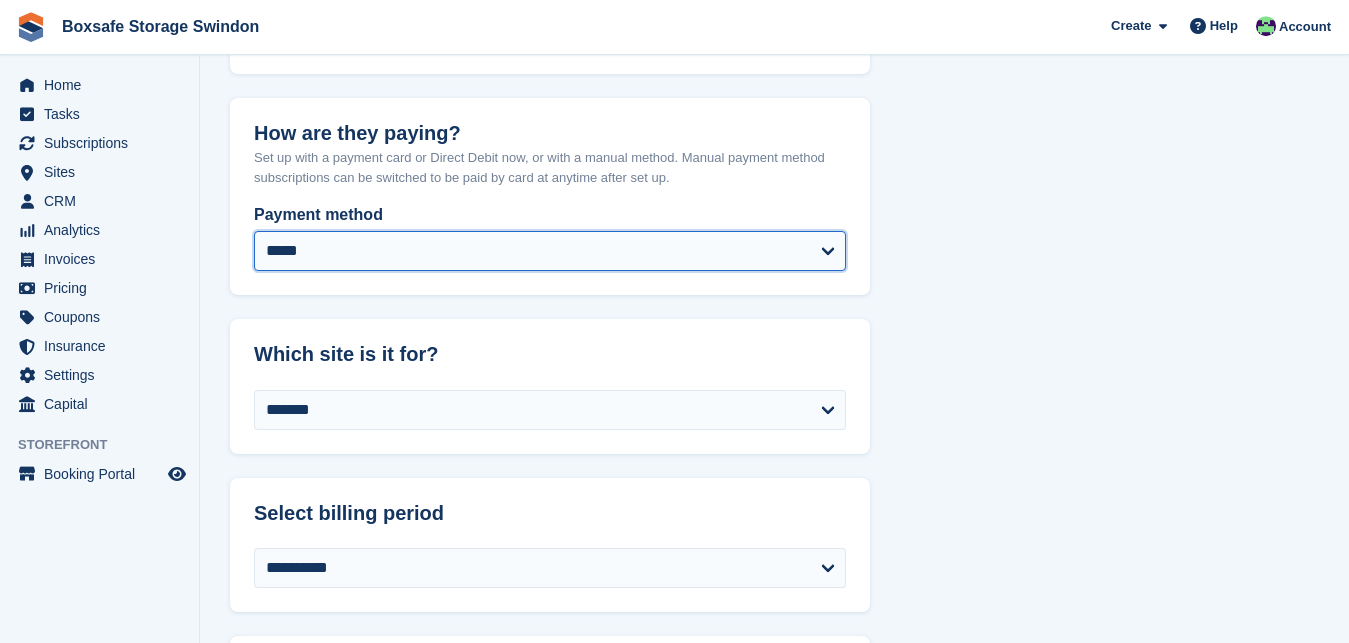 click on "*****" at bounding box center (0, 0) 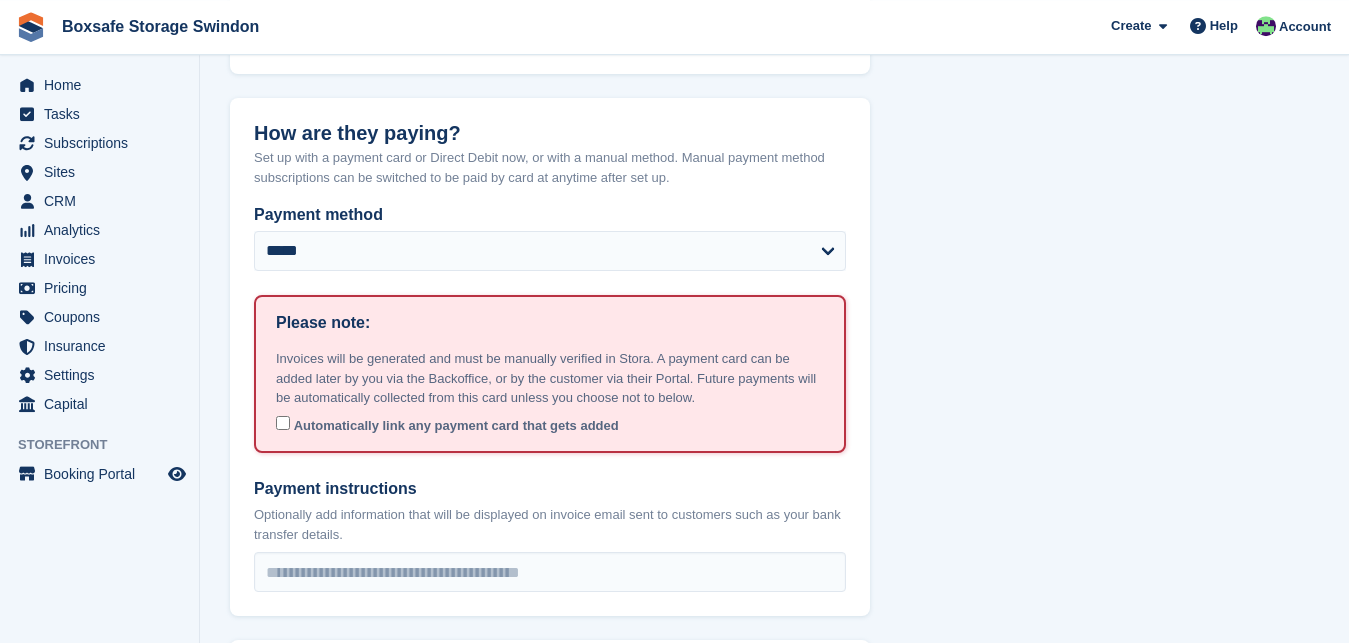 click on "**********" at bounding box center (774, 877) 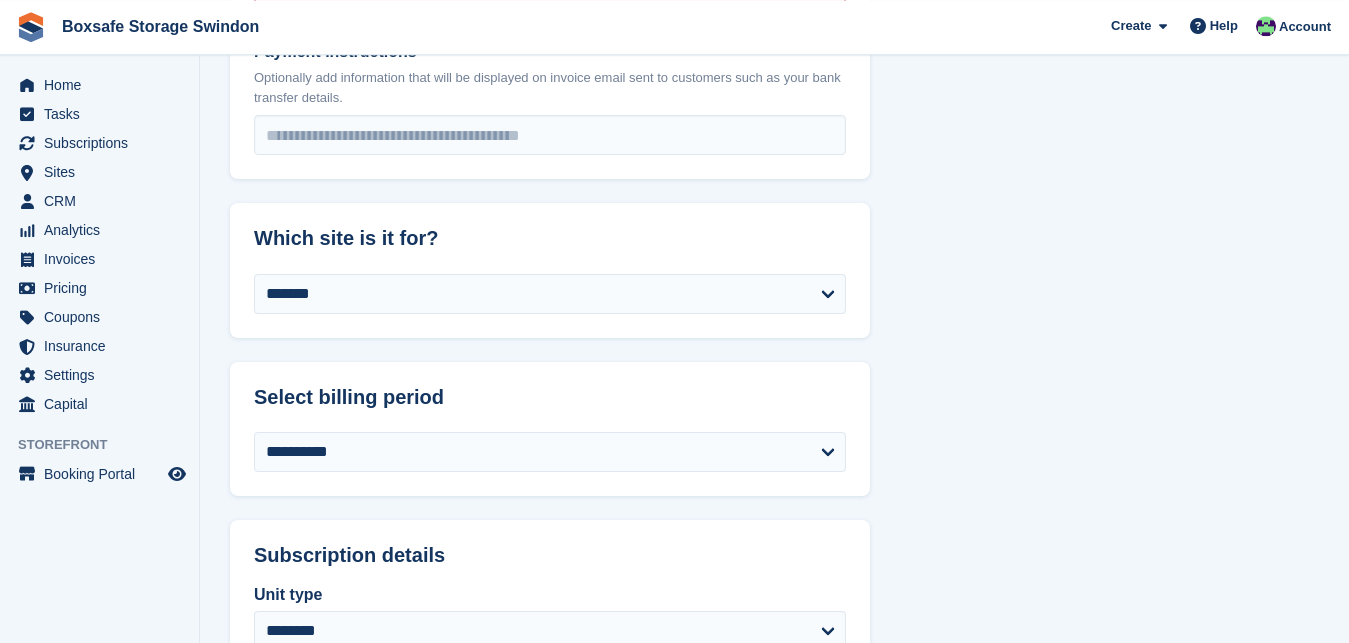 scroll, scrollTop: 1499, scrollLeft: 0, axis: vertical 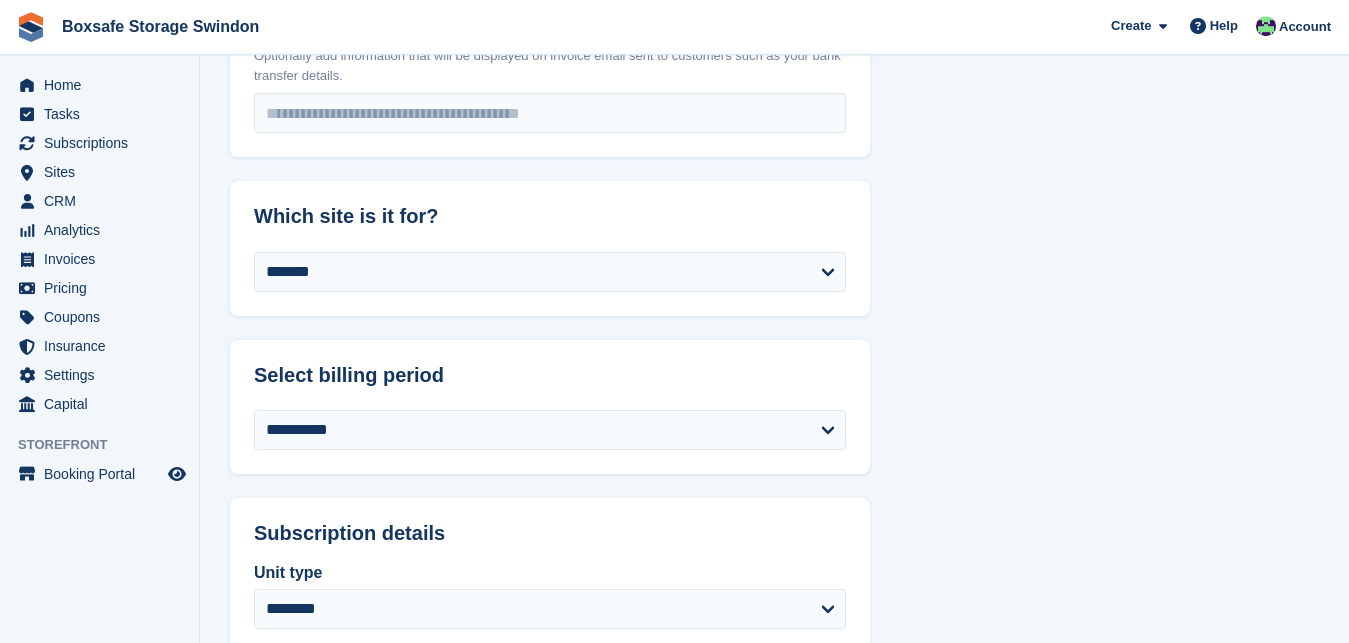 click on "**********" at bounding box center (774, 418) 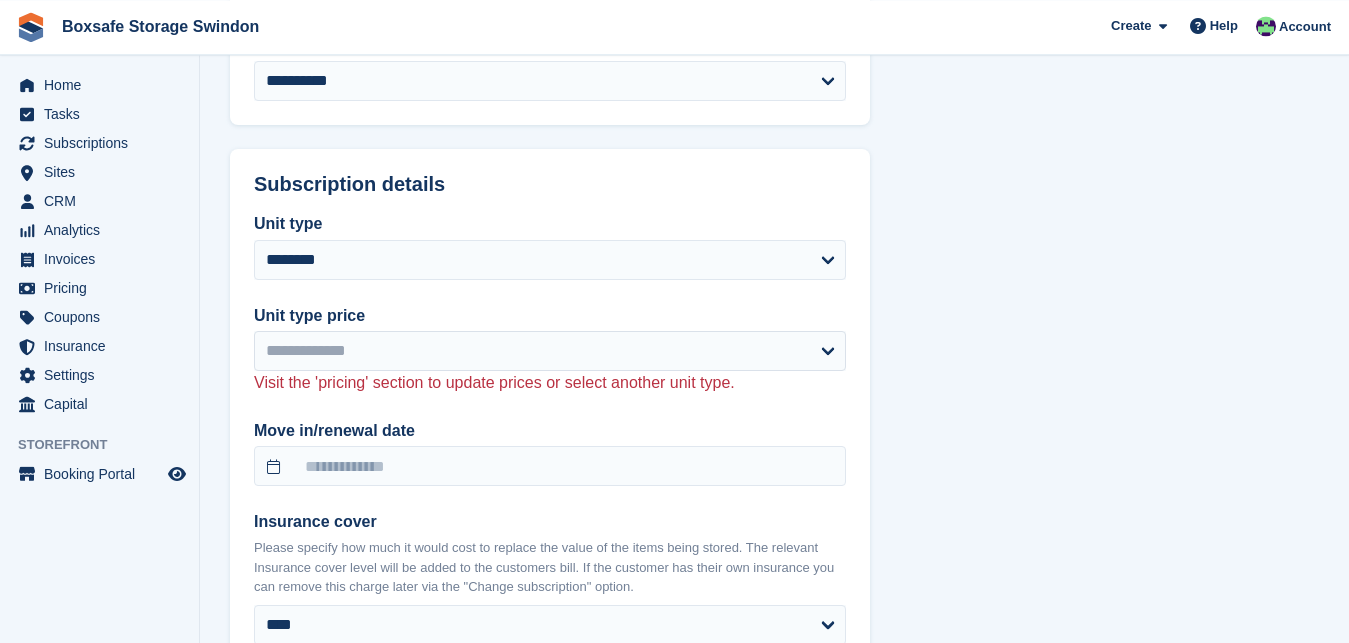 scroll, scrollTop: 1856, scrollLeft: 0, axis: vertical 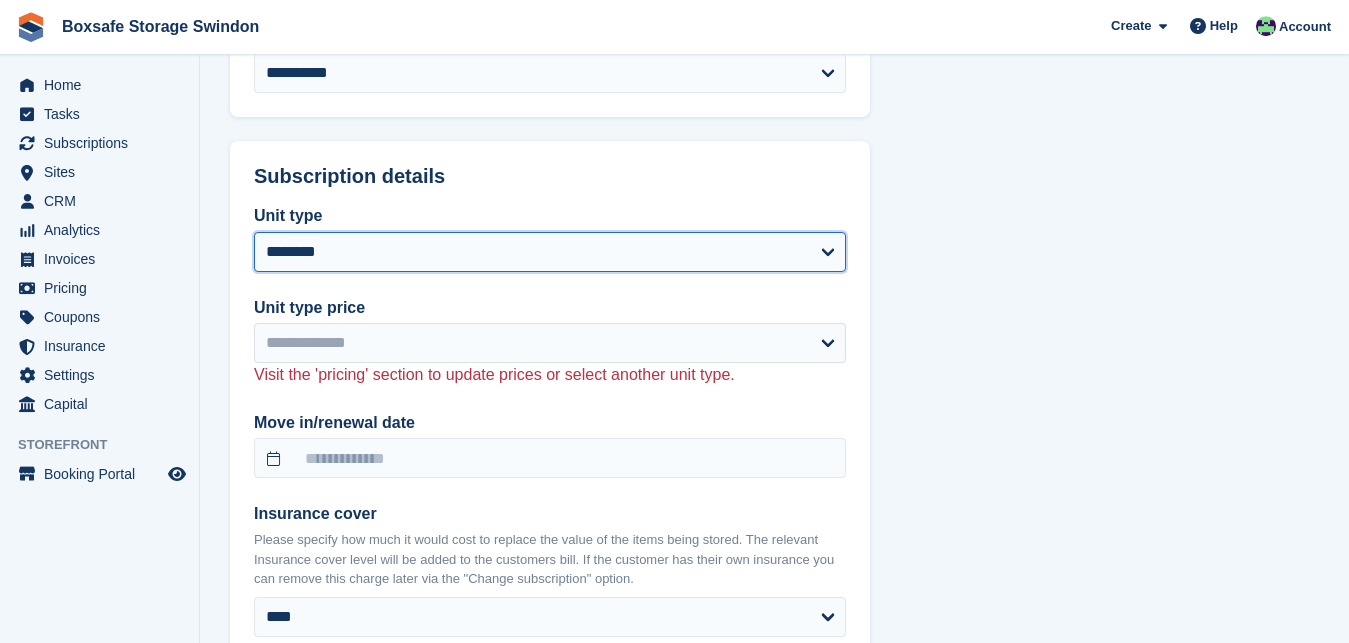 click on "**********" at bounding box center [550, 252] 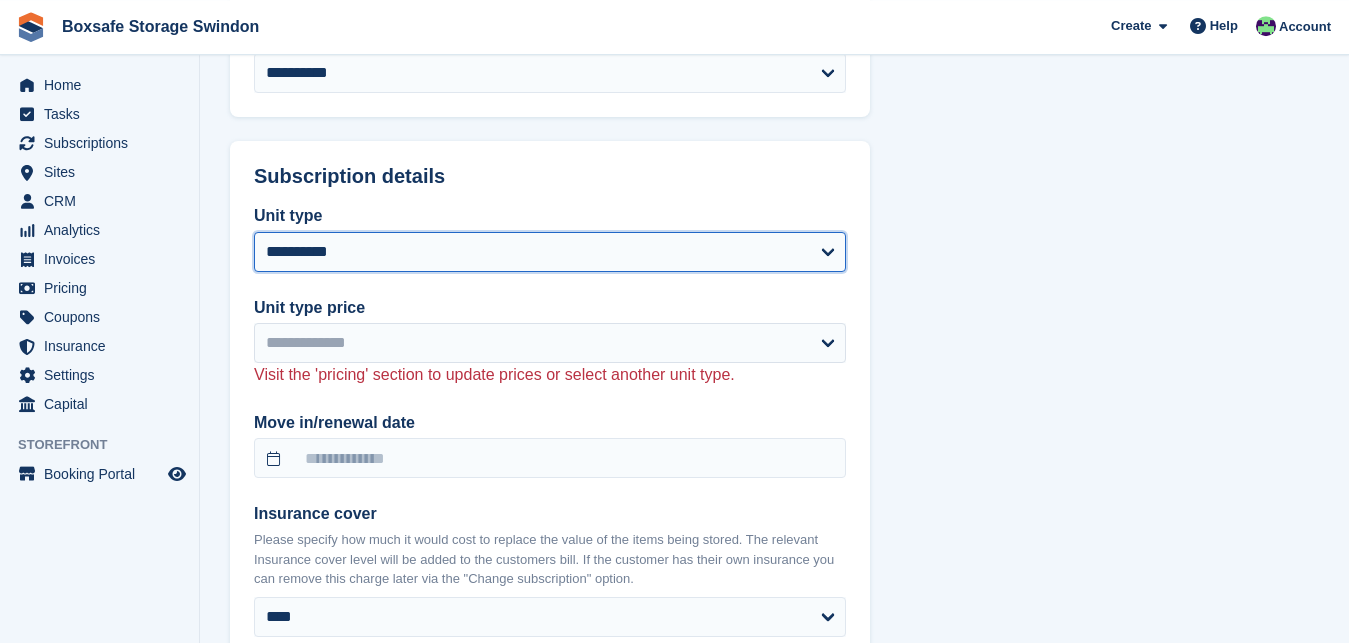 click on "**********" at bounding box center [0, 0] 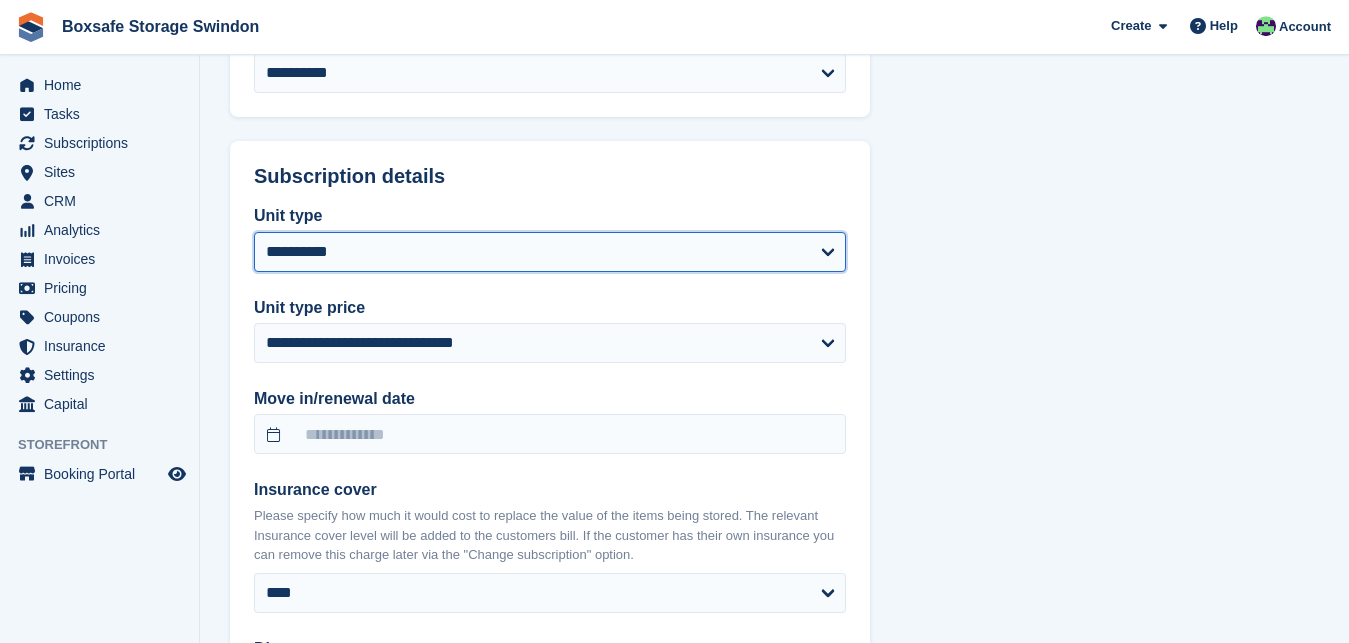 select on "****" 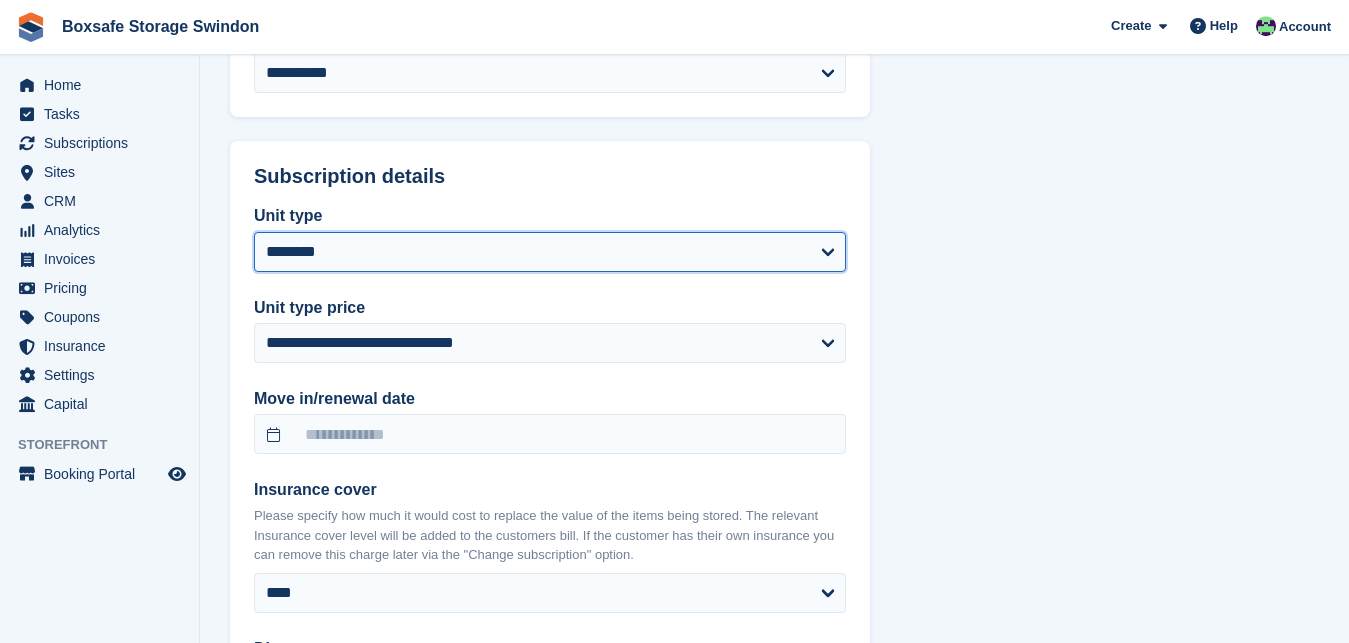 click on "**********" at bounding box center [0, 0] 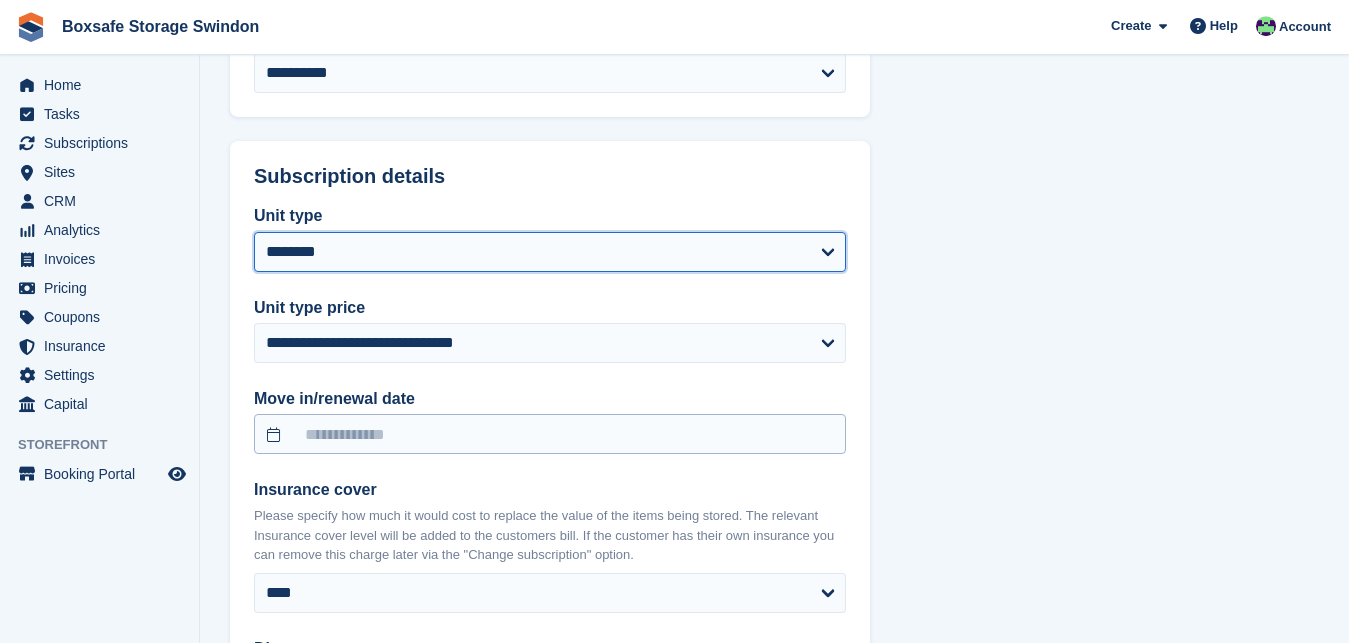select on "*****" 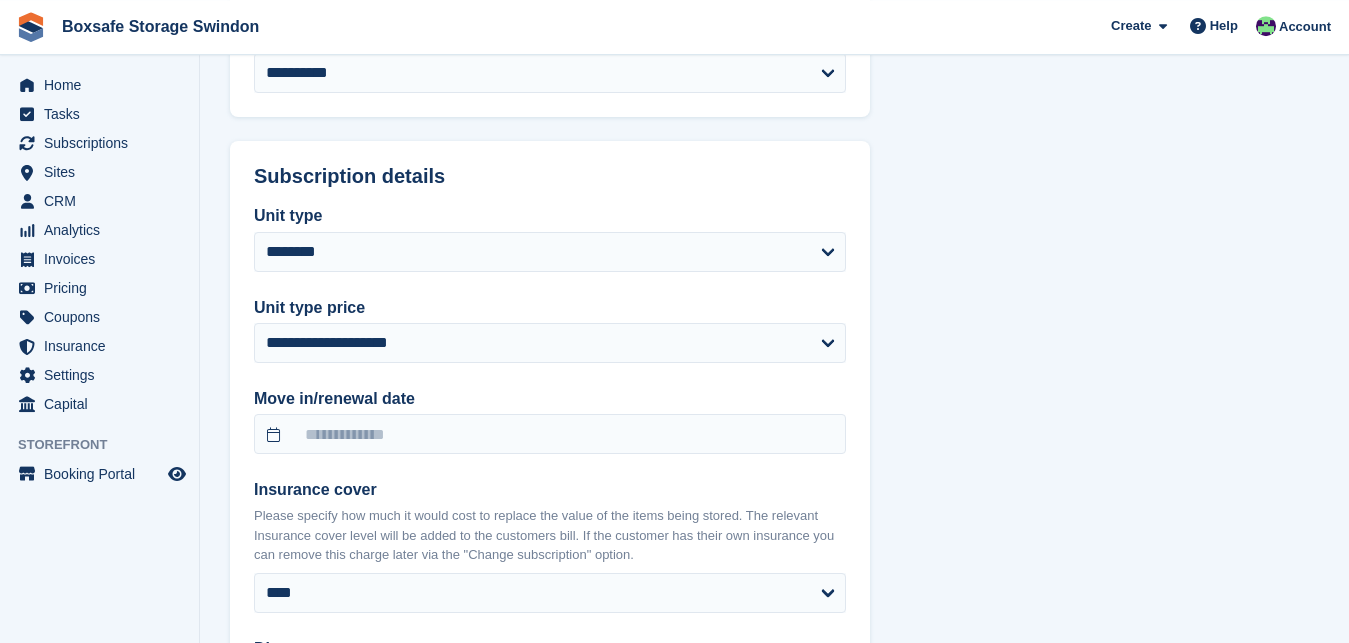 click on "**********" at bounding box center [550, 555] 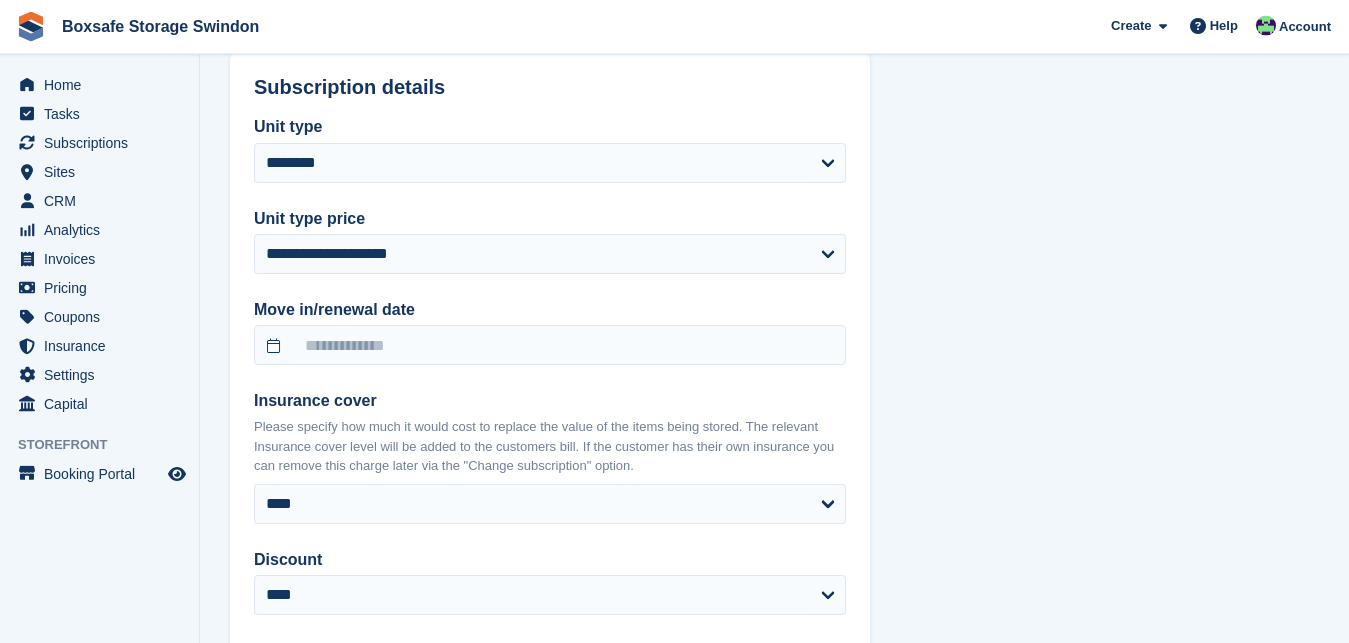 scroll, scrollTop: 1958, scrollLeft: 0, axis: vertical 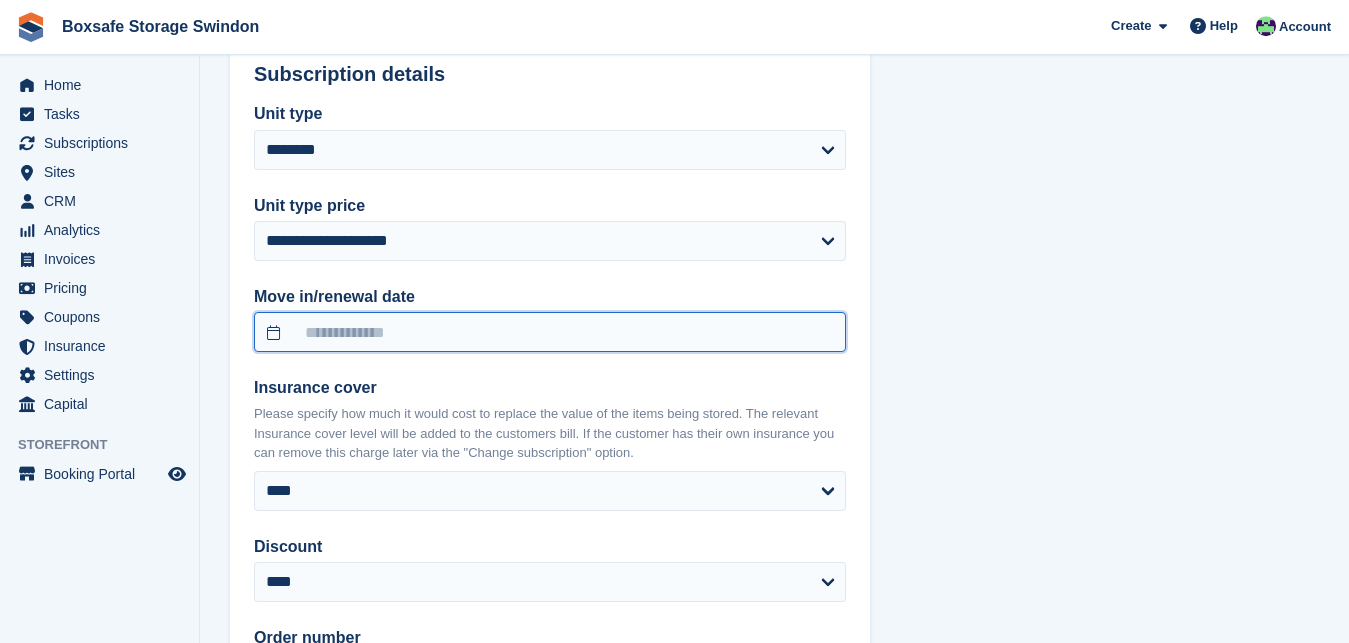 click at bounding box center (550, 332) 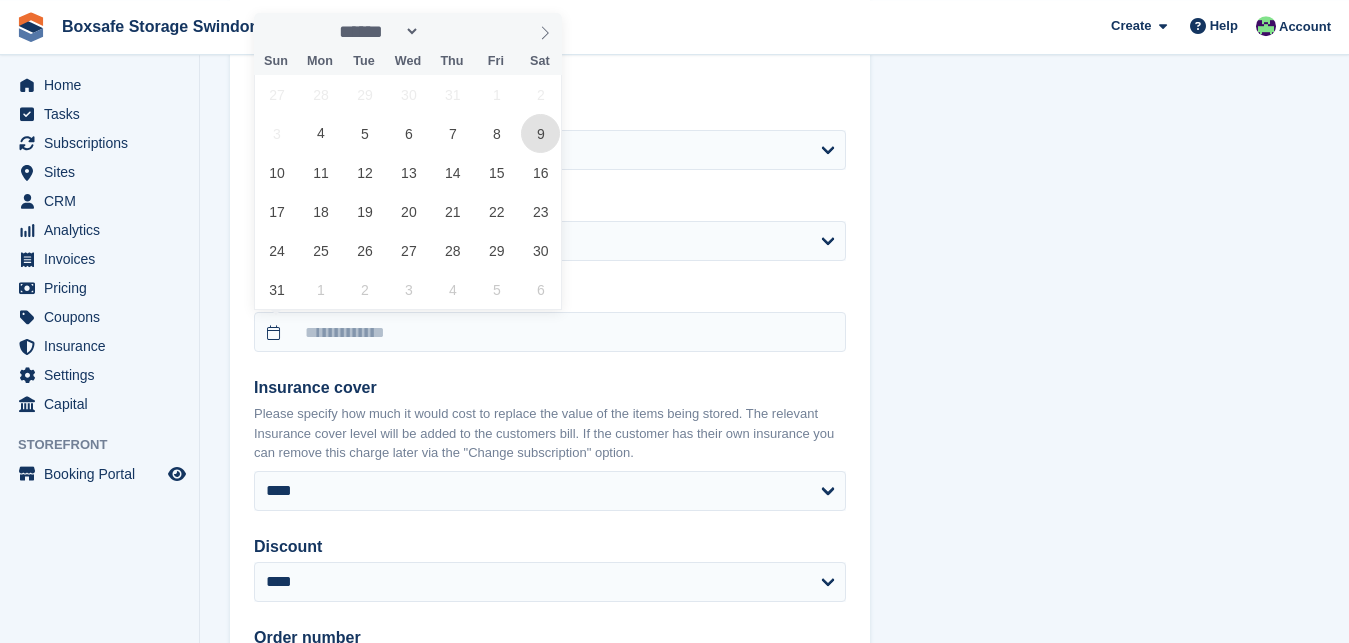 click on "9" at bounding box center (540, 133) 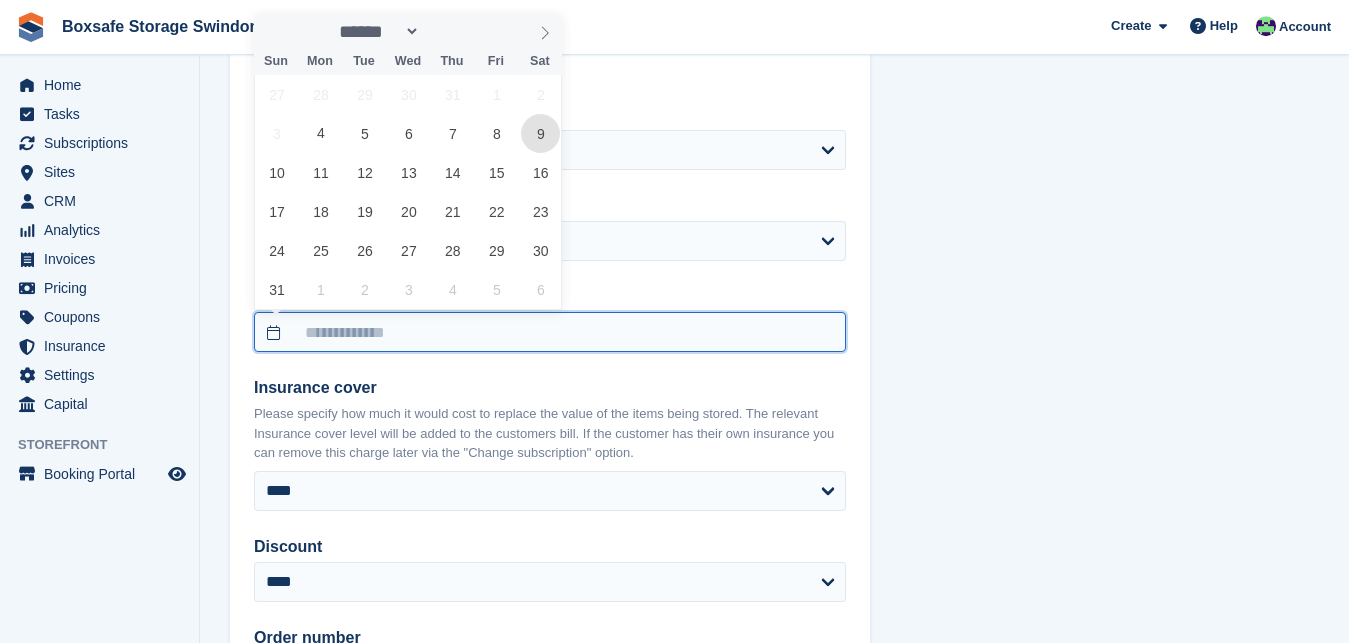 type on "**********" 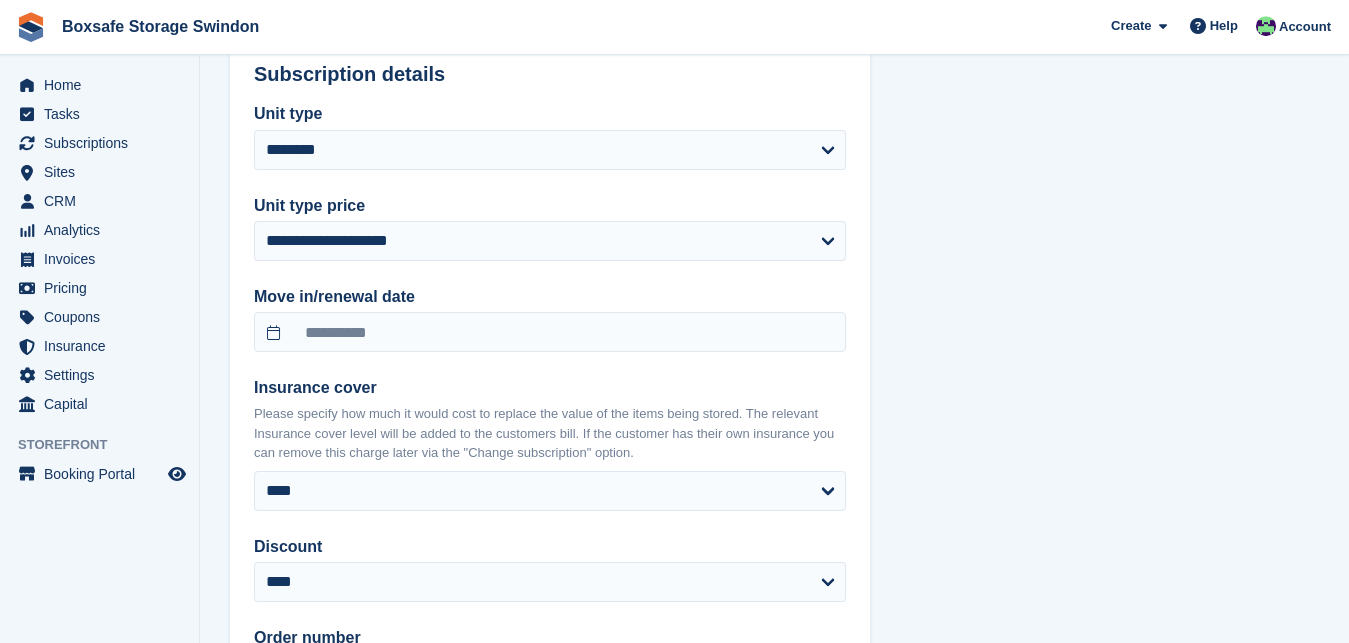 click on "**********" at bounding box center [550, 453] 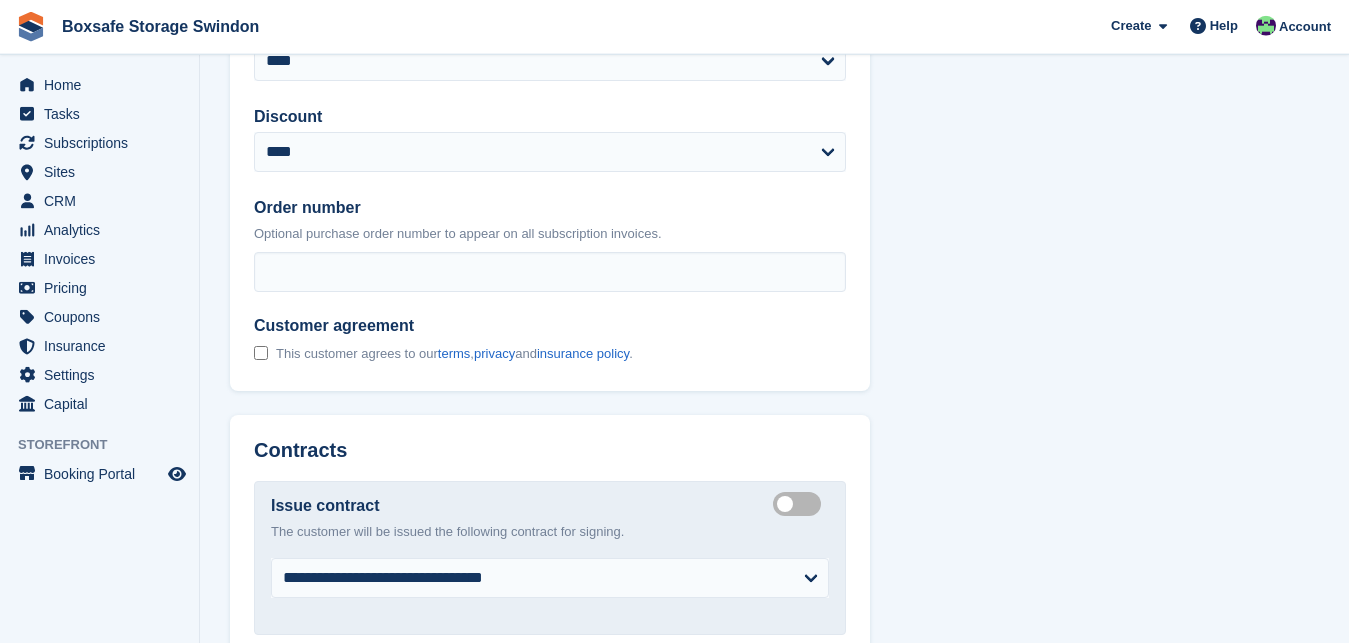 scroll, scrollTop: 2417, scrollLeft: 0, axis: vertical 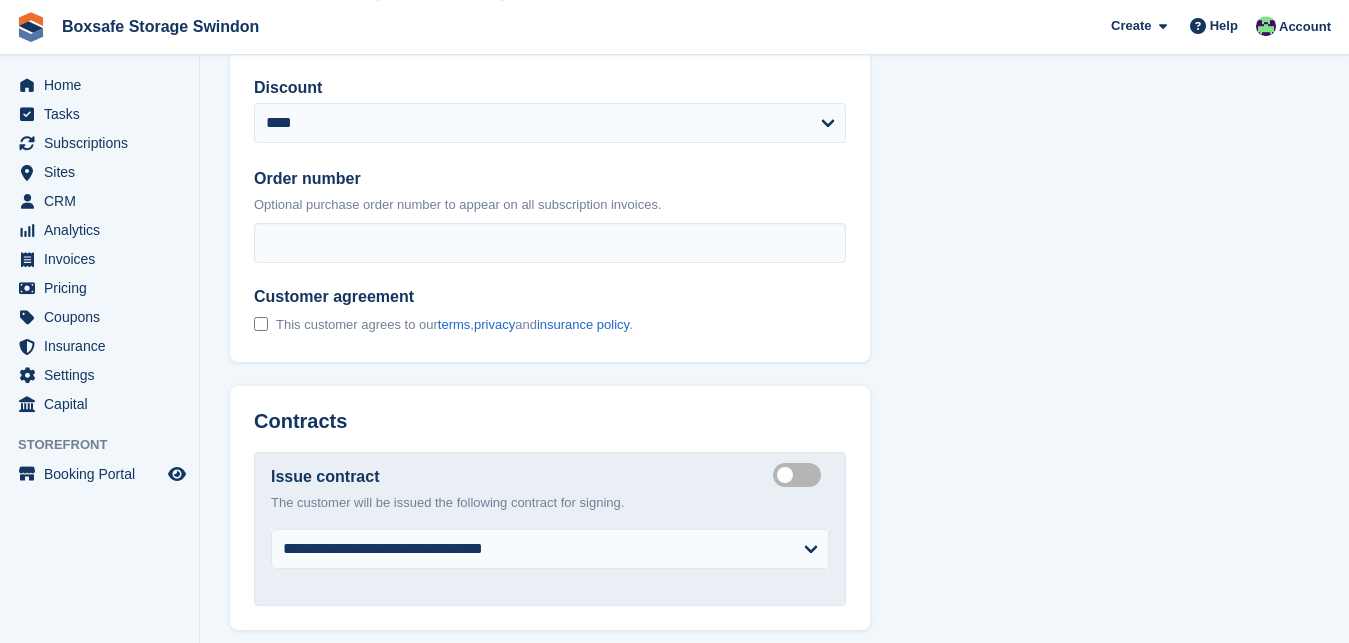 click on "**********" at bounding box center (774, -347) 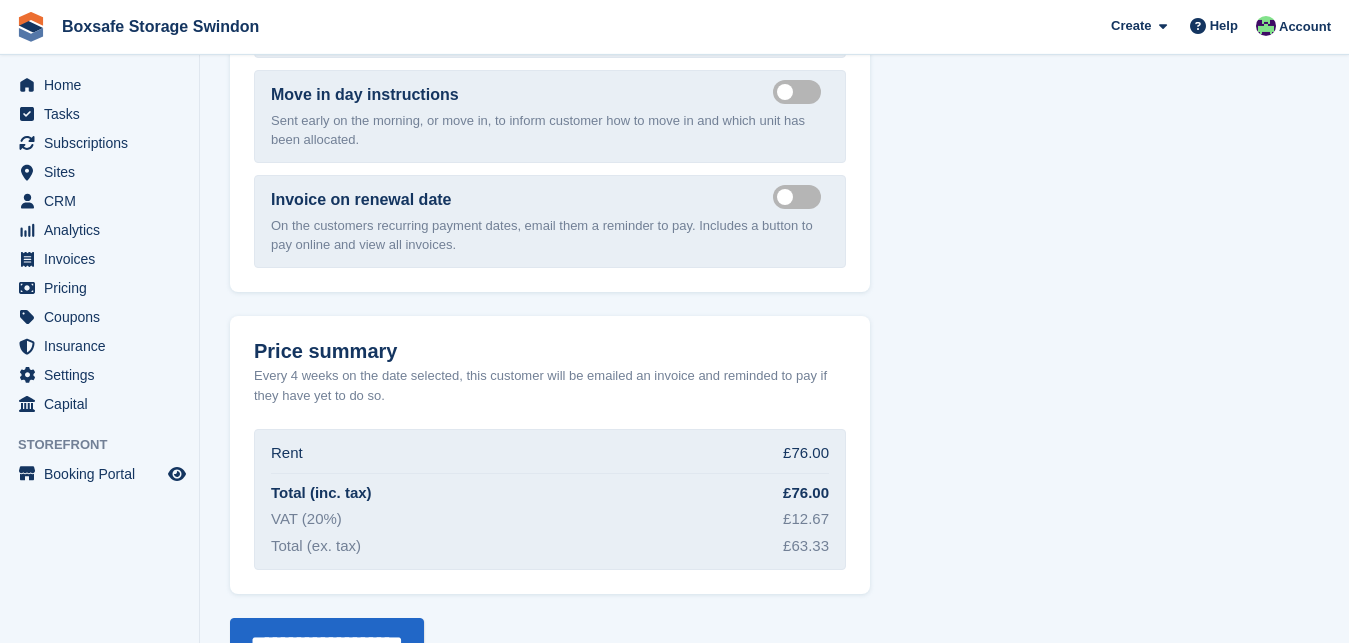 scroll, scrollTop: 3360, scrollLeft: 0, axis: vertical 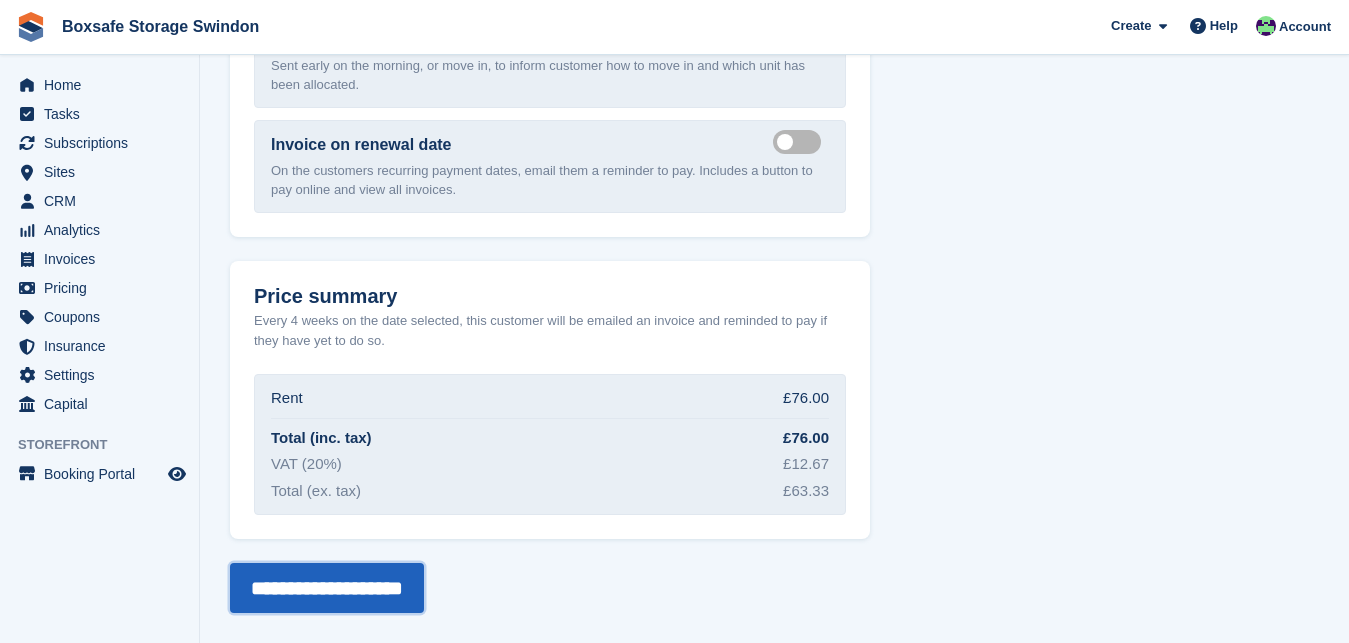 click on "**********" at bounding box center [327, 588] 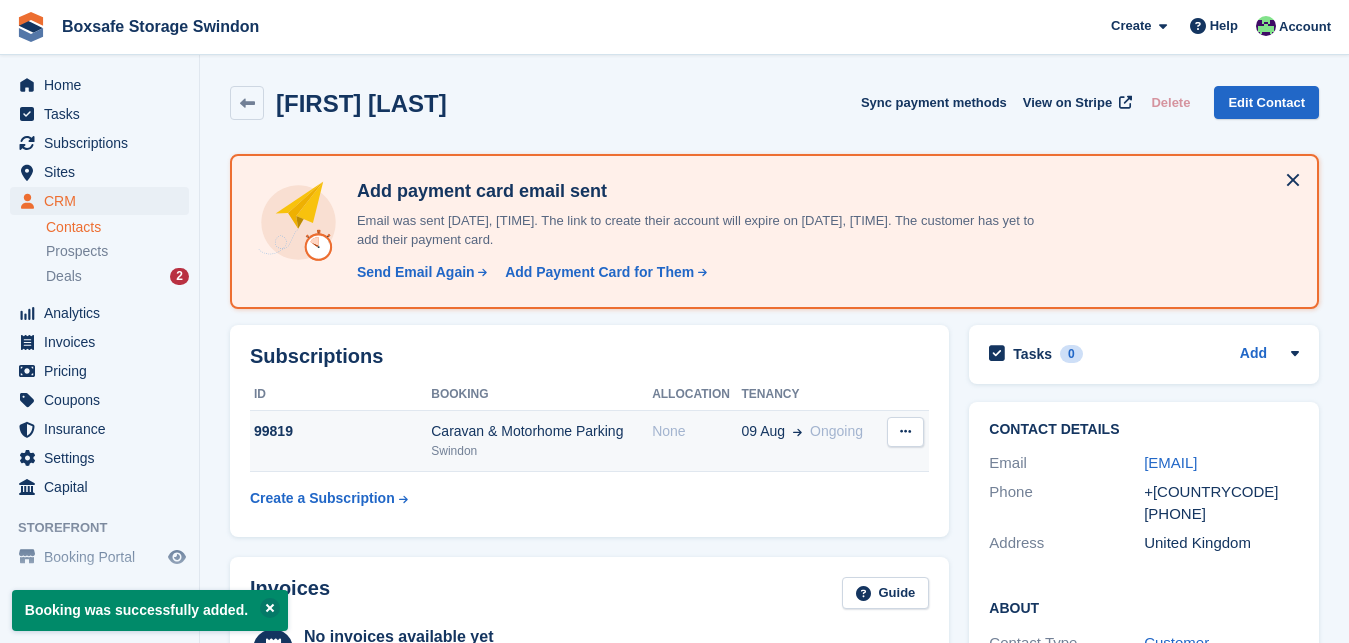 scroll, scrollTop: 0, scrollLeft: 0, axis: both 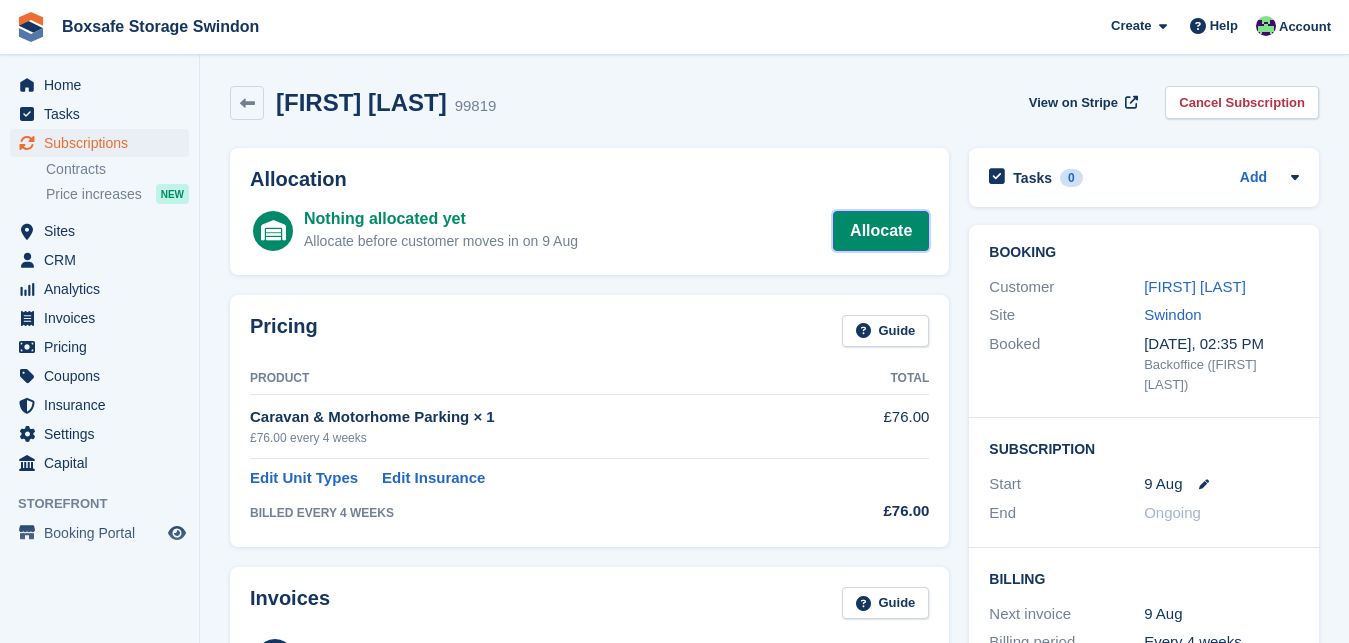 click on "Allocate" at bounding box center [881, 231] 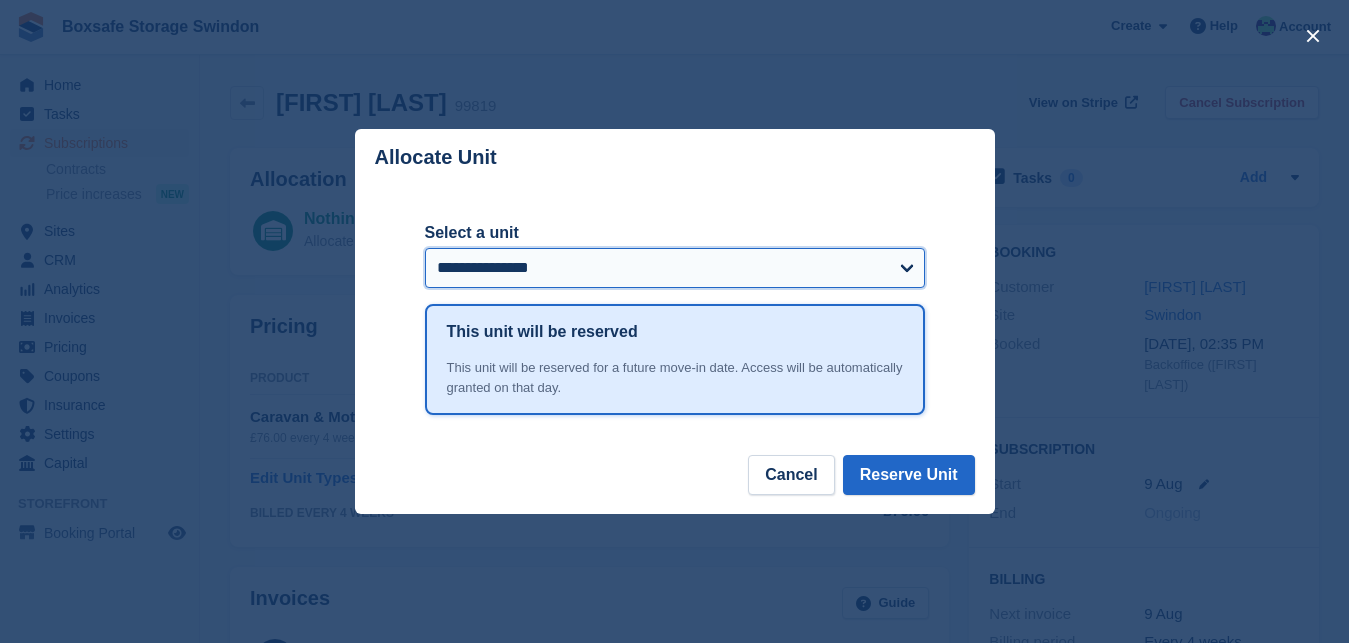 select on "******" 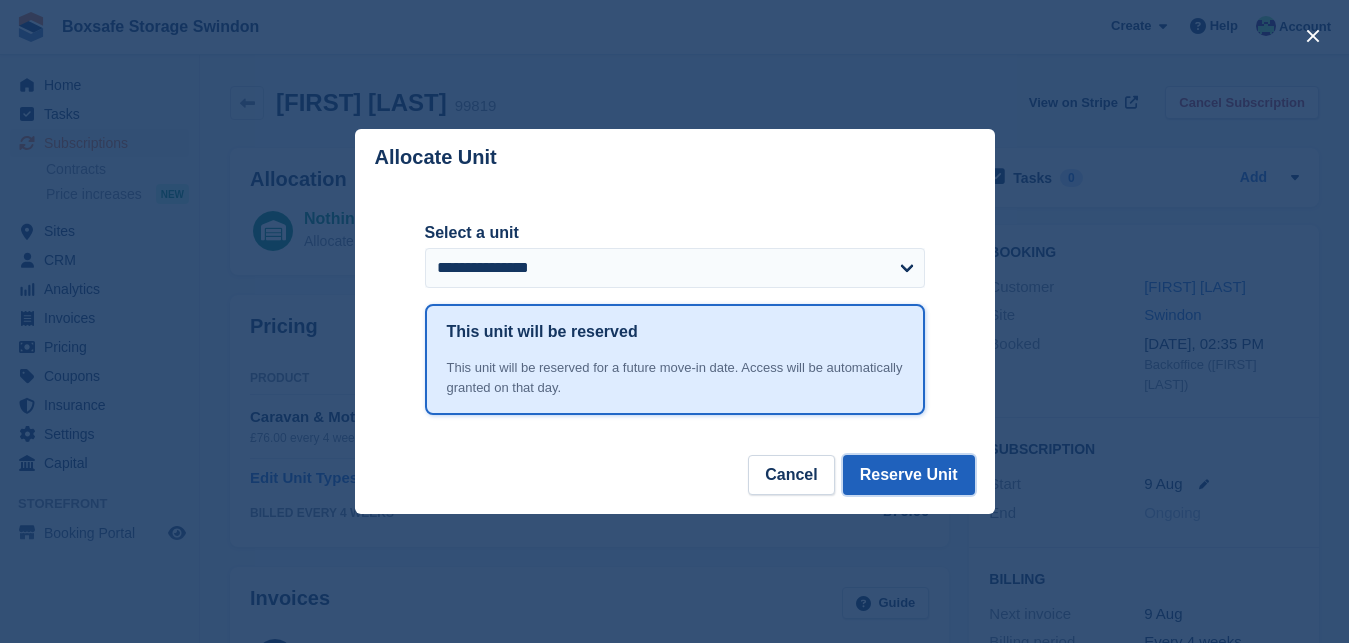 click on "Reserve Unit" at bounding box center (909, 475) 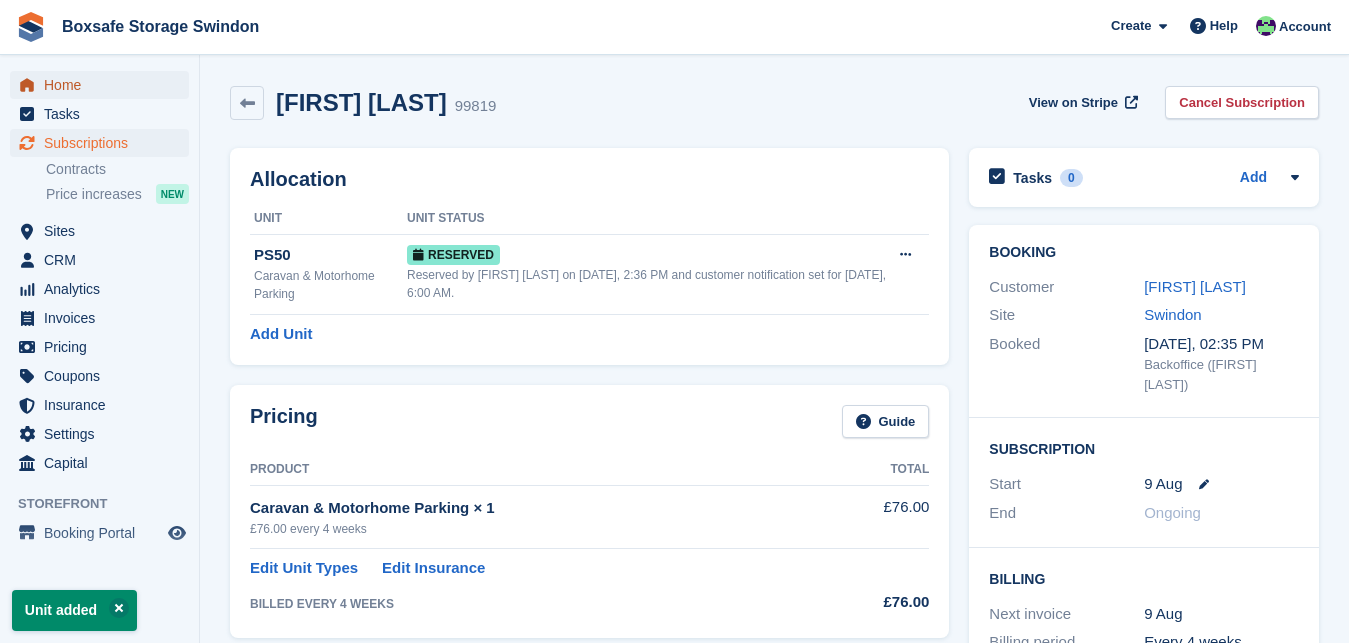 click on "Home" at bounding box center (104, 85) 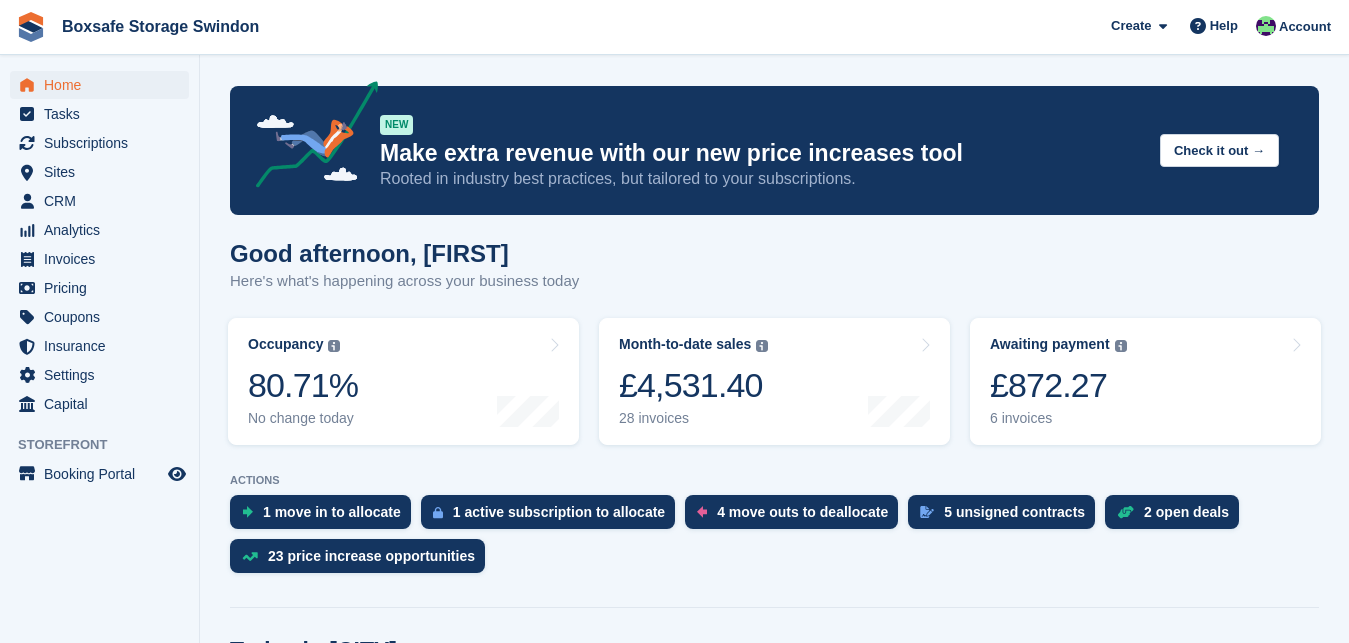 scroll, scrollTop: 0, scrollLeft: 0, axis: both 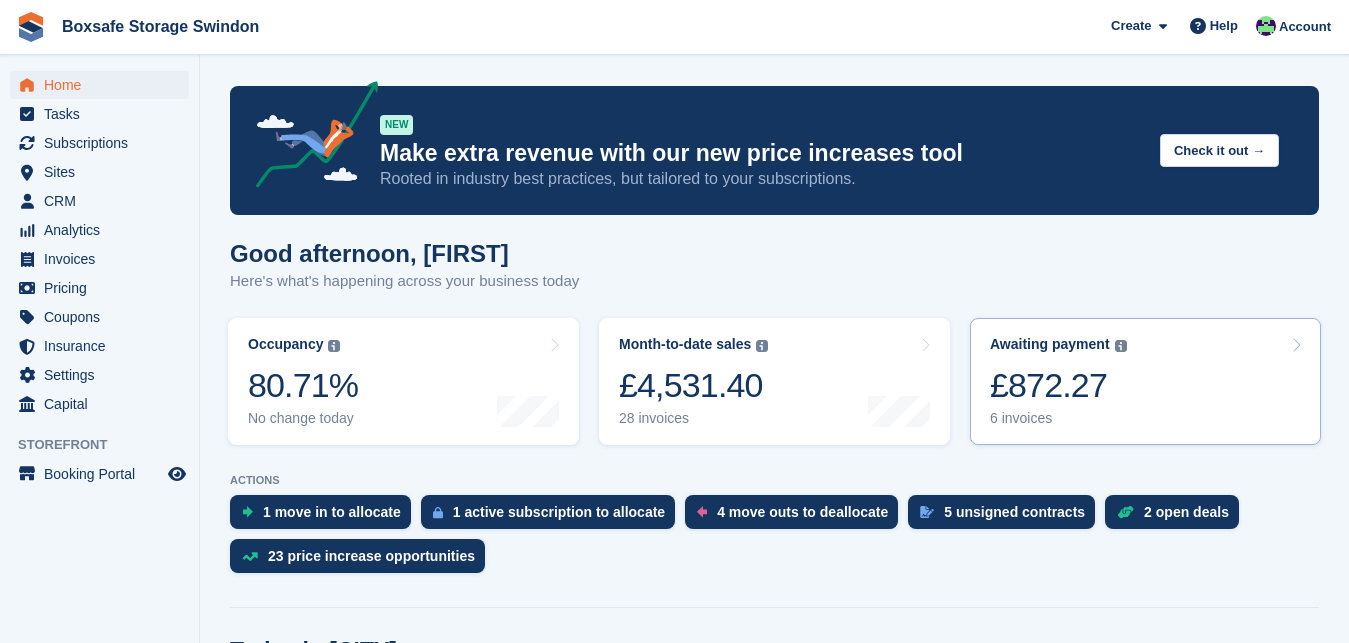 click on "£872.27" at bounding box center [1058, 385] 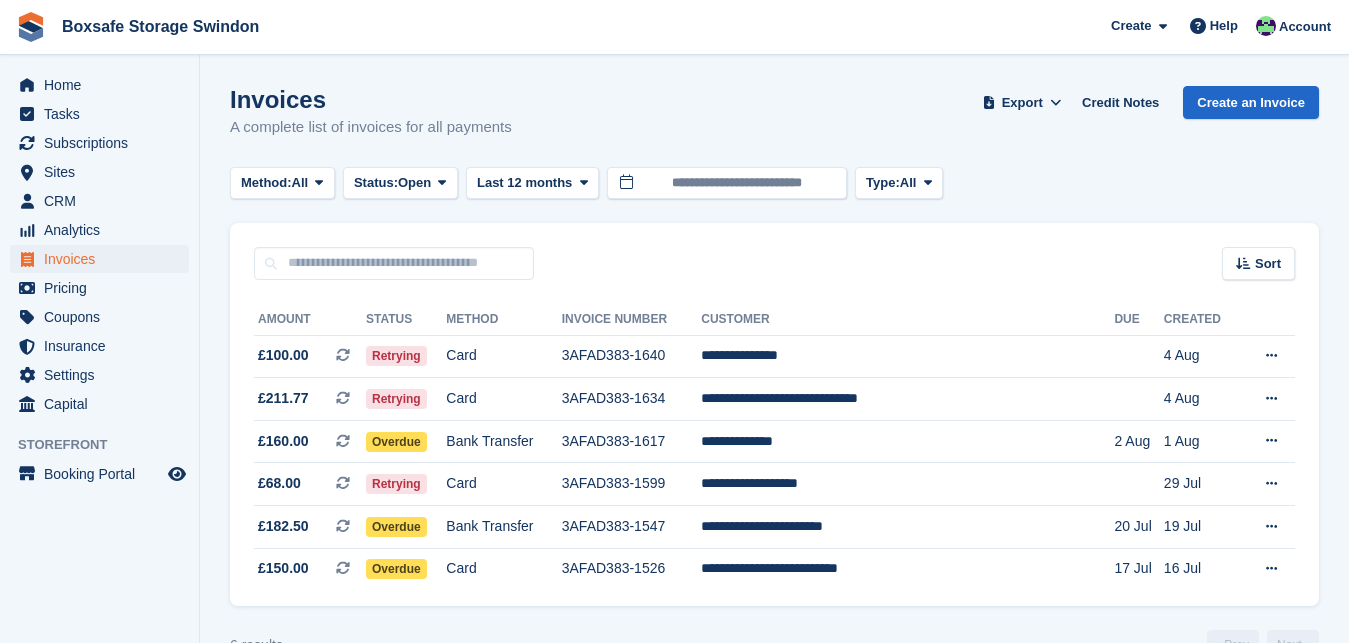 scroll, scrollTop: 0, scrollLeft: 0, axis: both 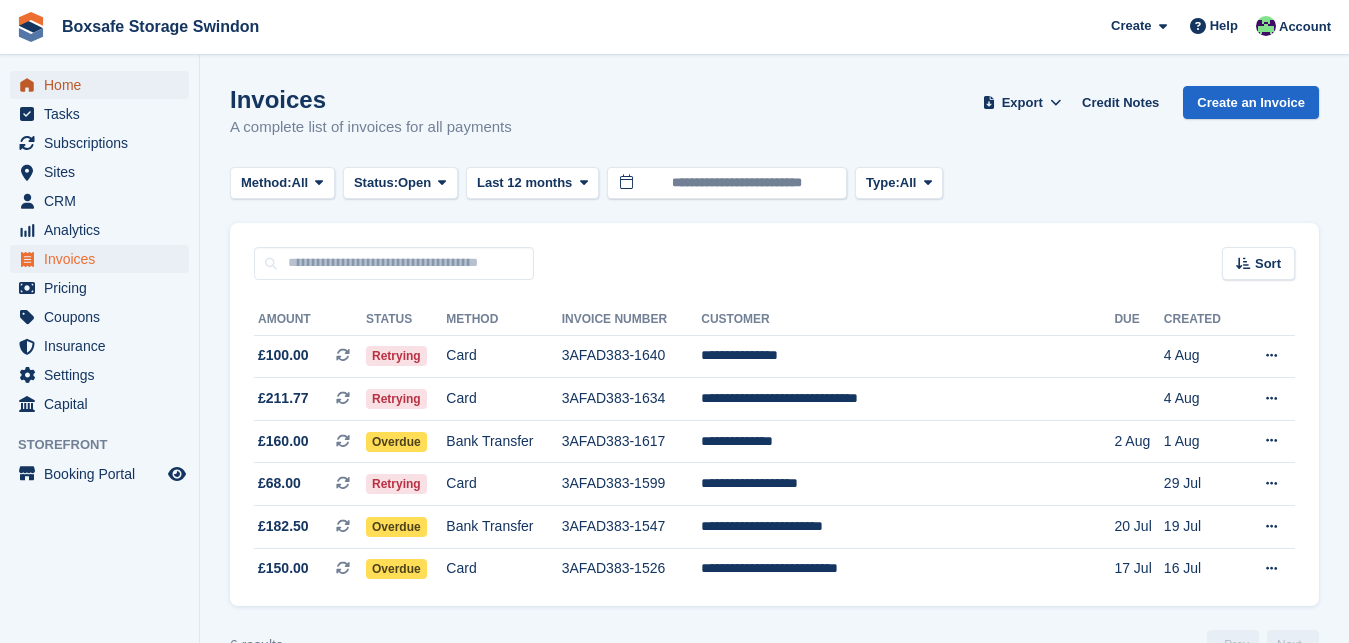 click on "Home" at bounding box center (104, 85) 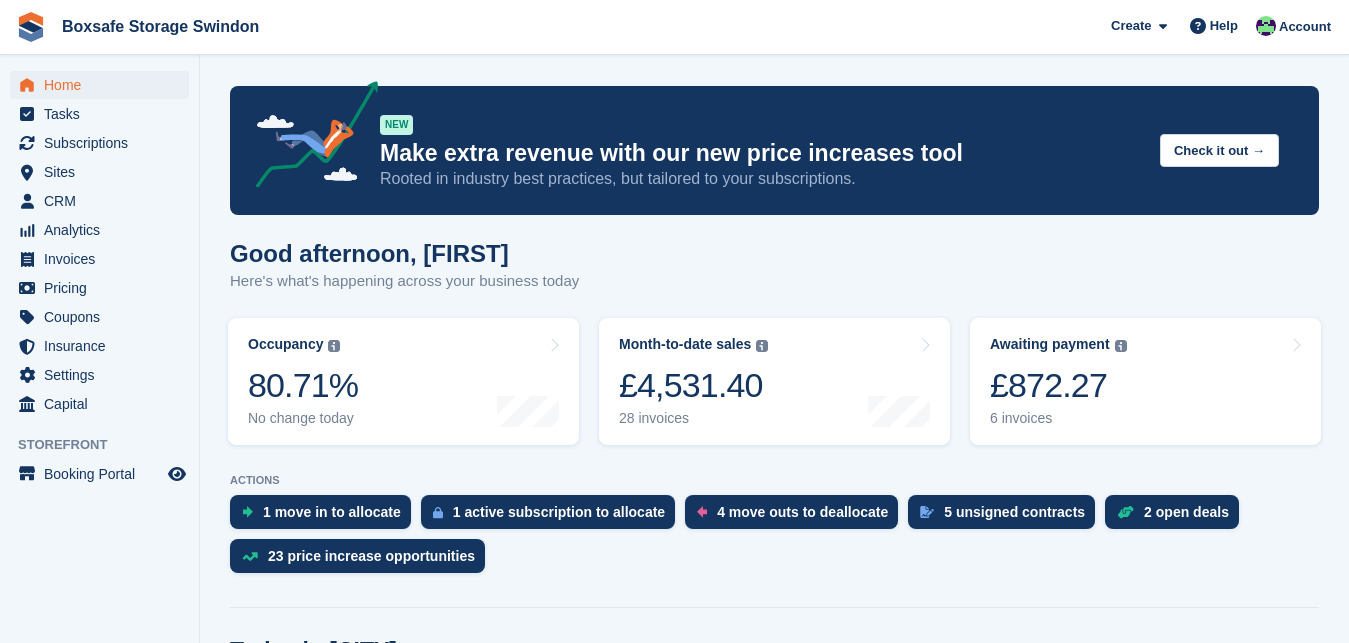 scroll, scrollTop: 0, scrollLeft: 0, axis: both 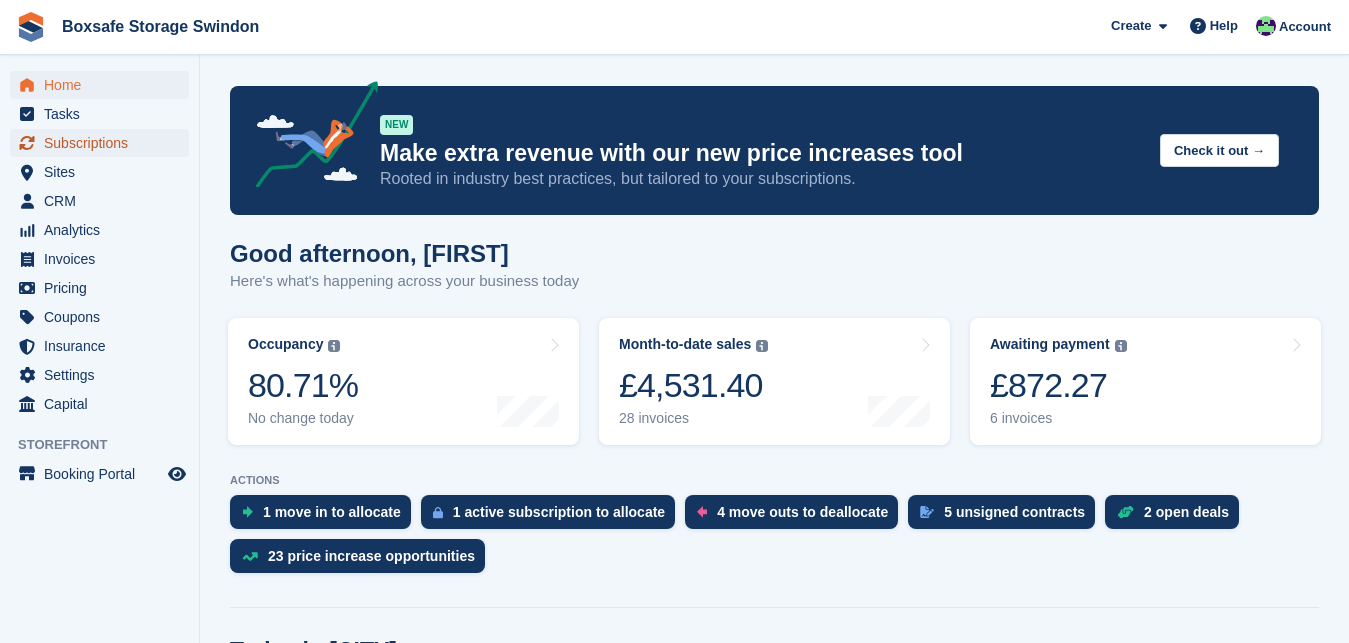 click on "Subscriptions" at bounding box center [104, 143] 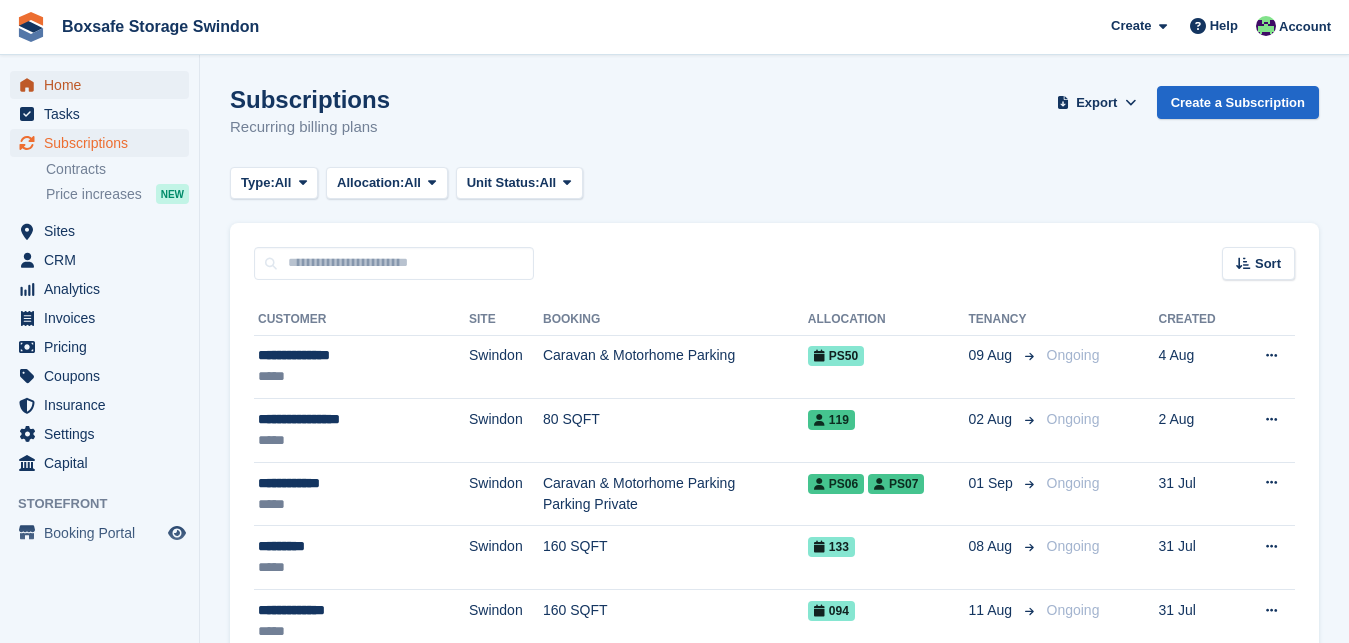 click on "Home" at bounding box center [104, 85] 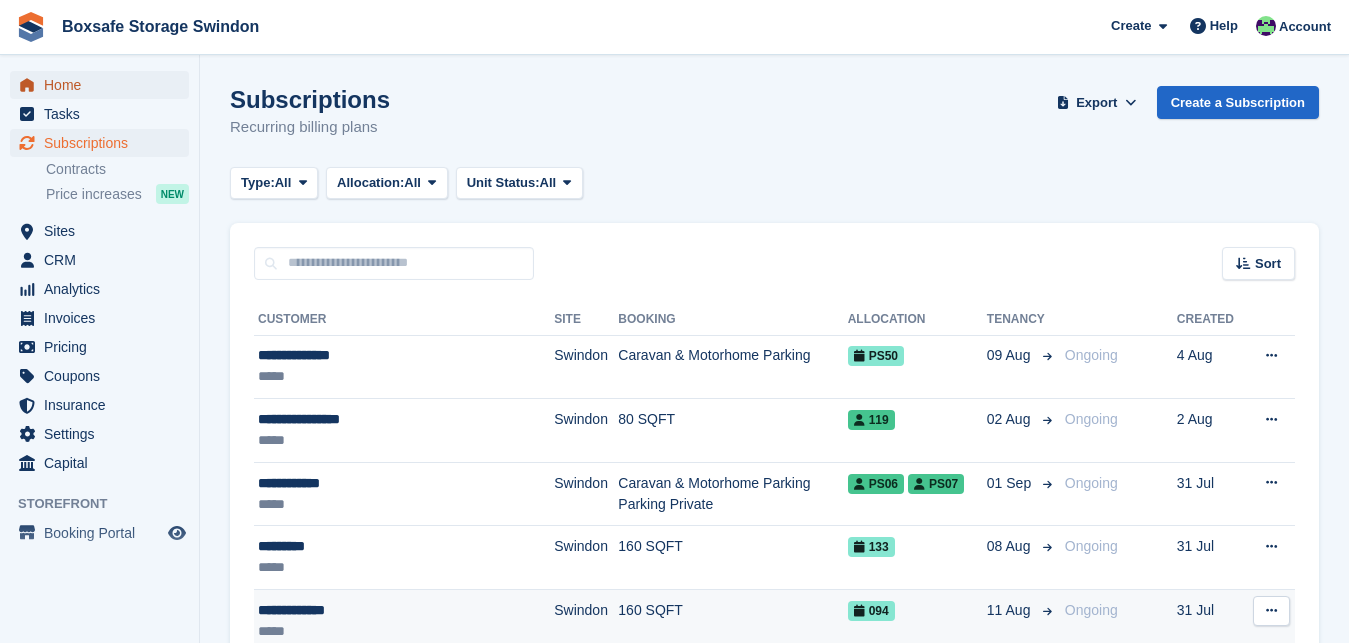 scroll, scrollTop: 0, scrollLeft: 0, axis: both 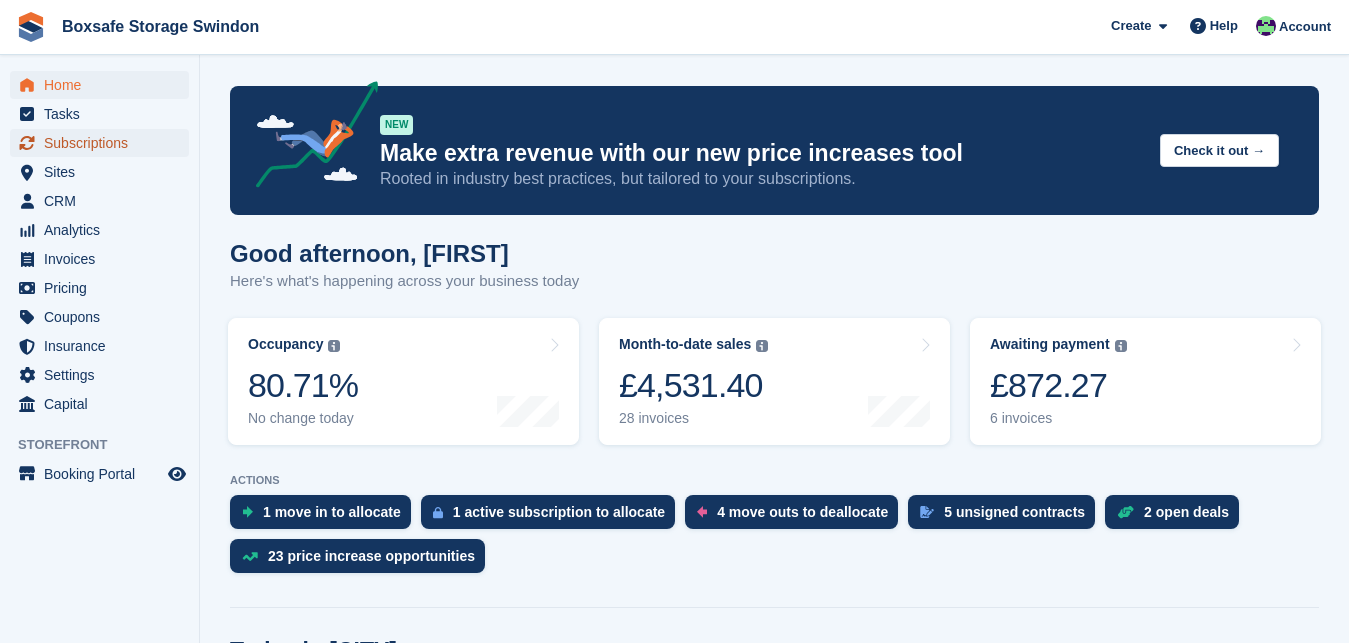 click on "Subscriptions" at bounding box center [104, 143] 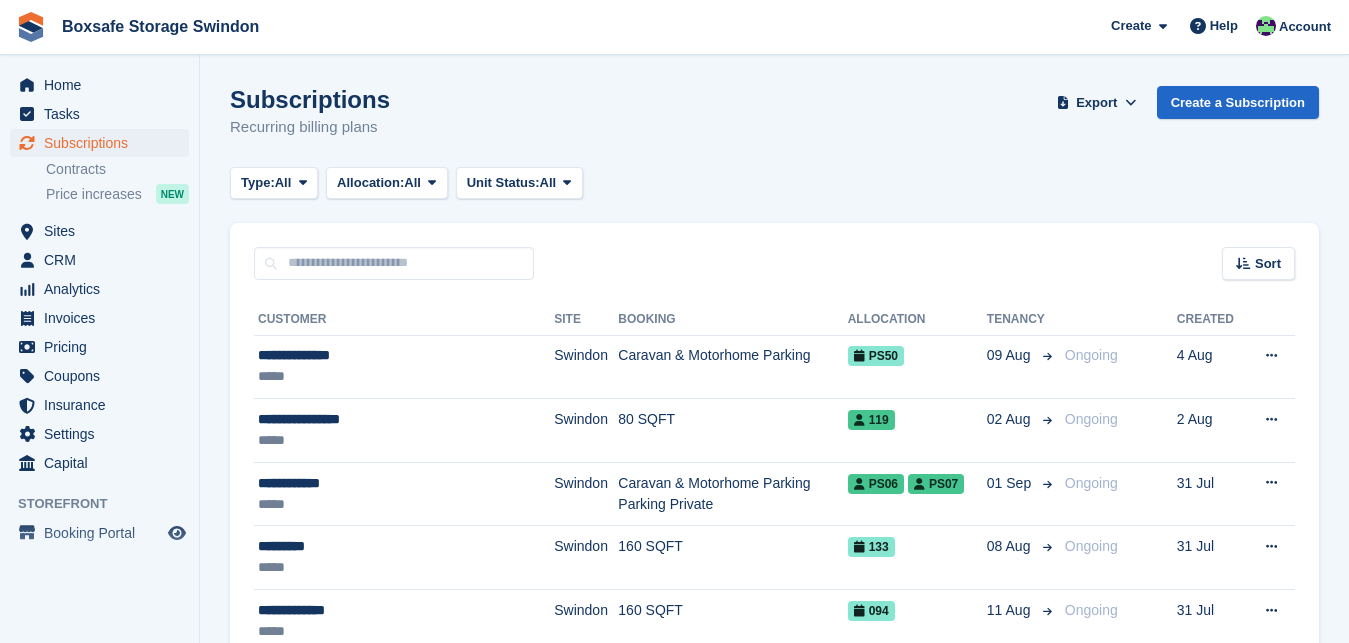 scroll, scrollTop: 0, scrollLeft: 0, axis: both 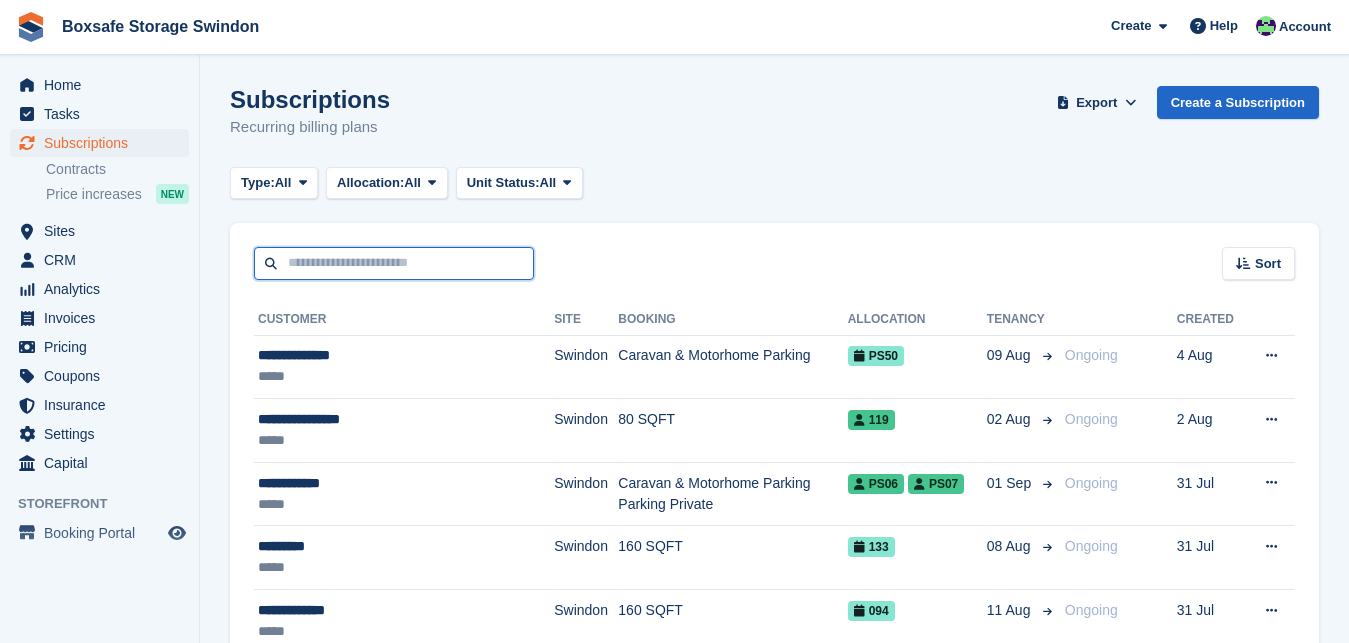 click at bounding box center [394, 263] 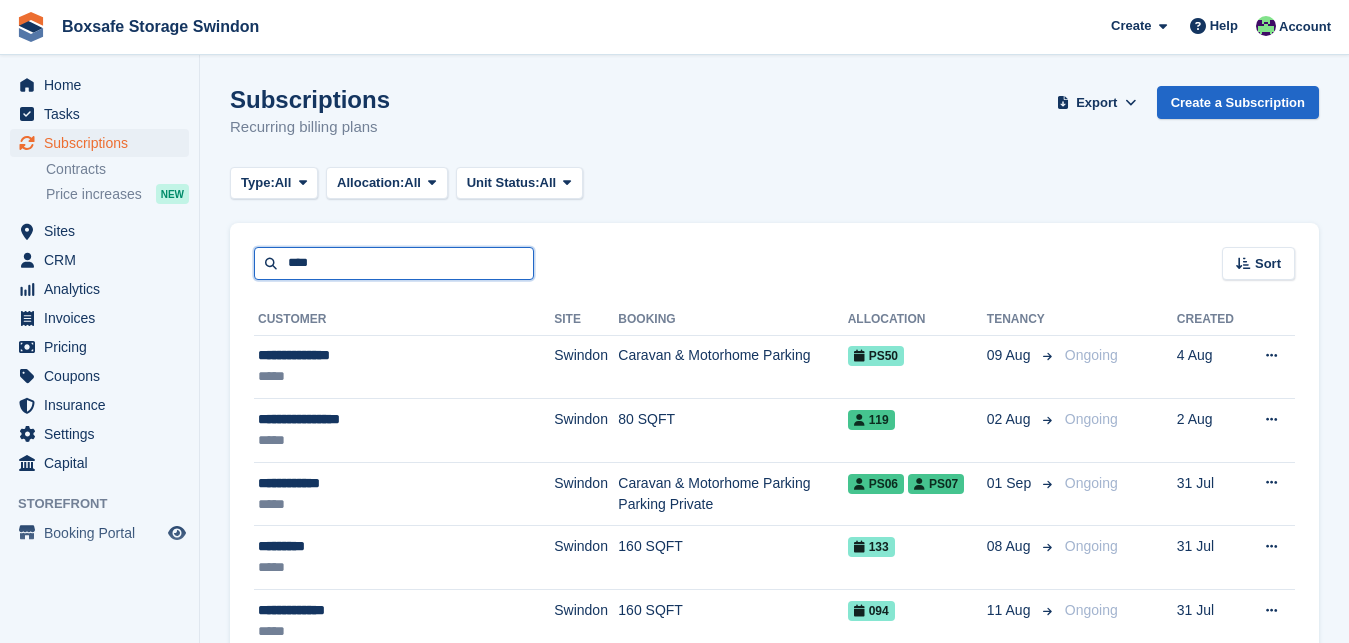 type on "****" 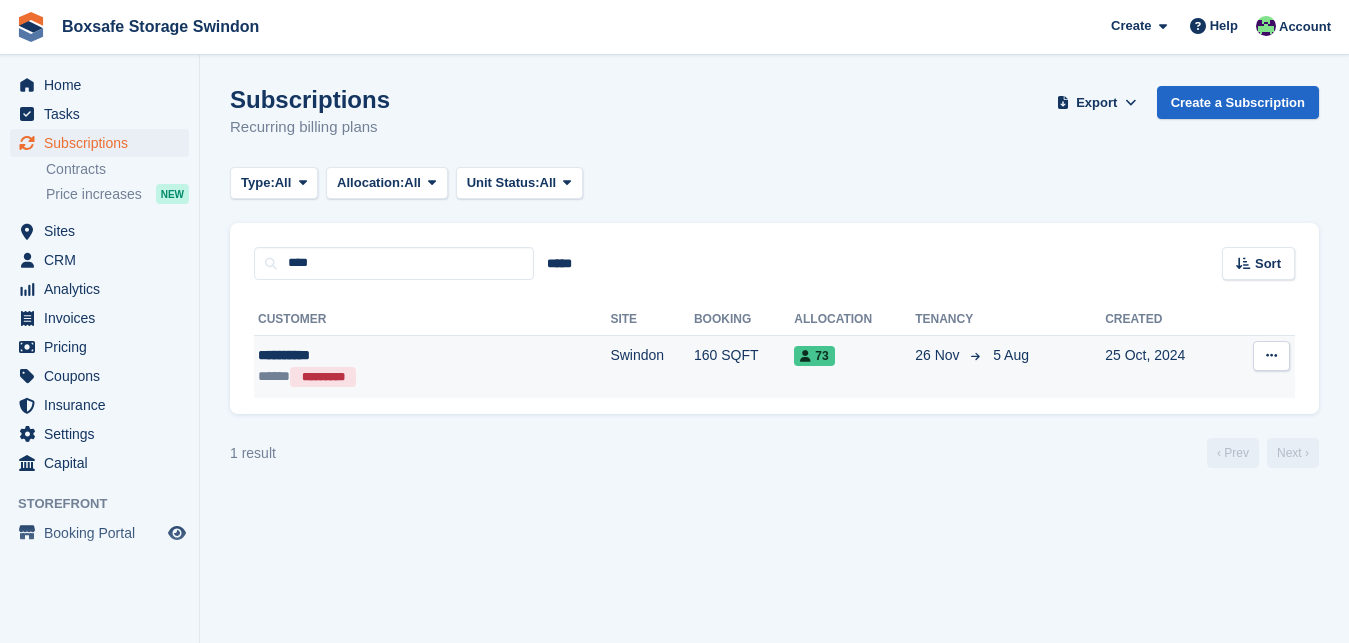 click on "**********" at bounding box center [370, 355] 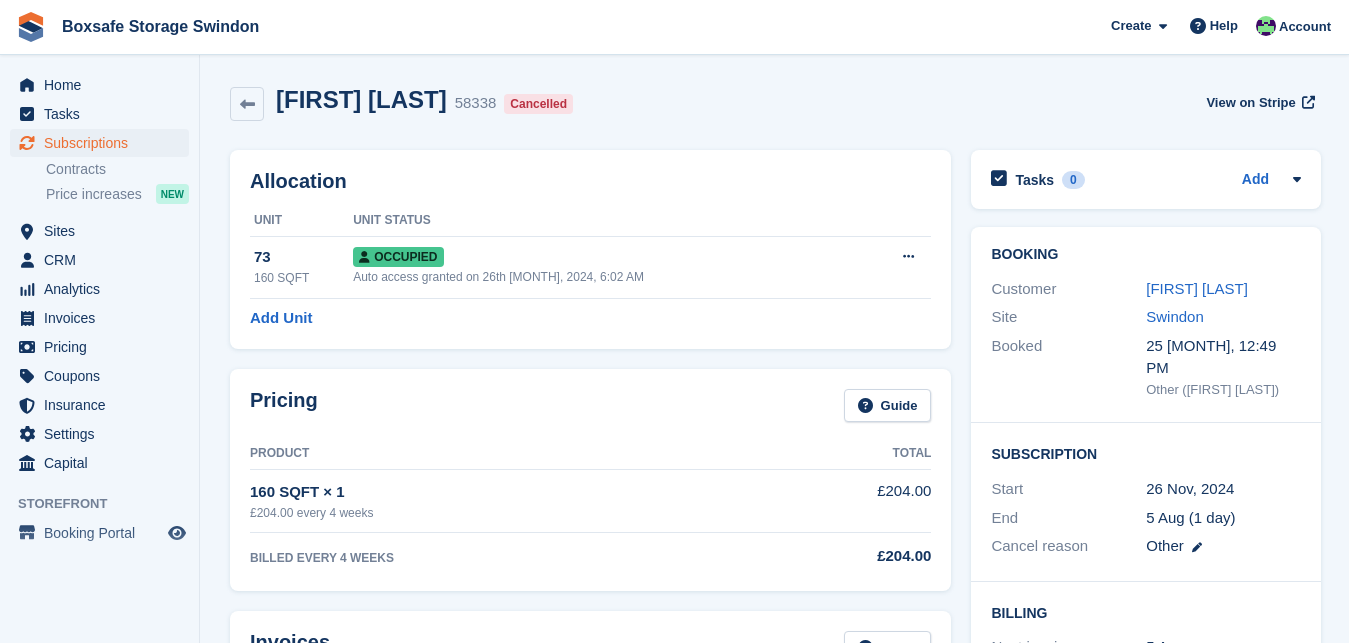 scroll, scrollTop: 0, scrollLeft: 0, axis: both 